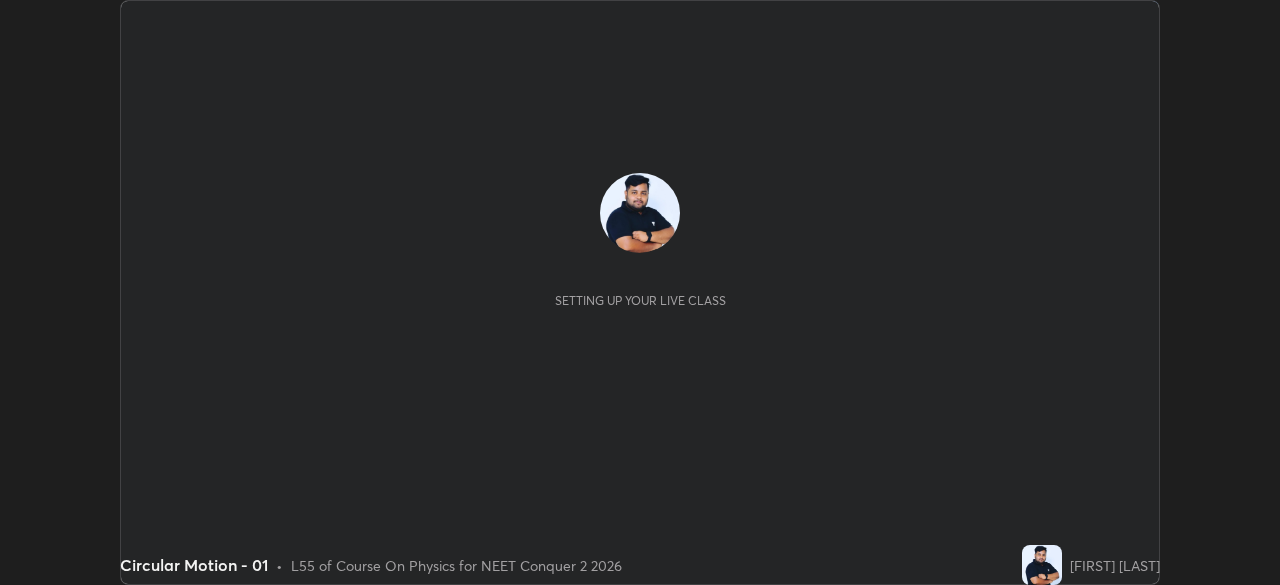 scroll, scrollTop: 0, scrollLeft: 0, axis: both 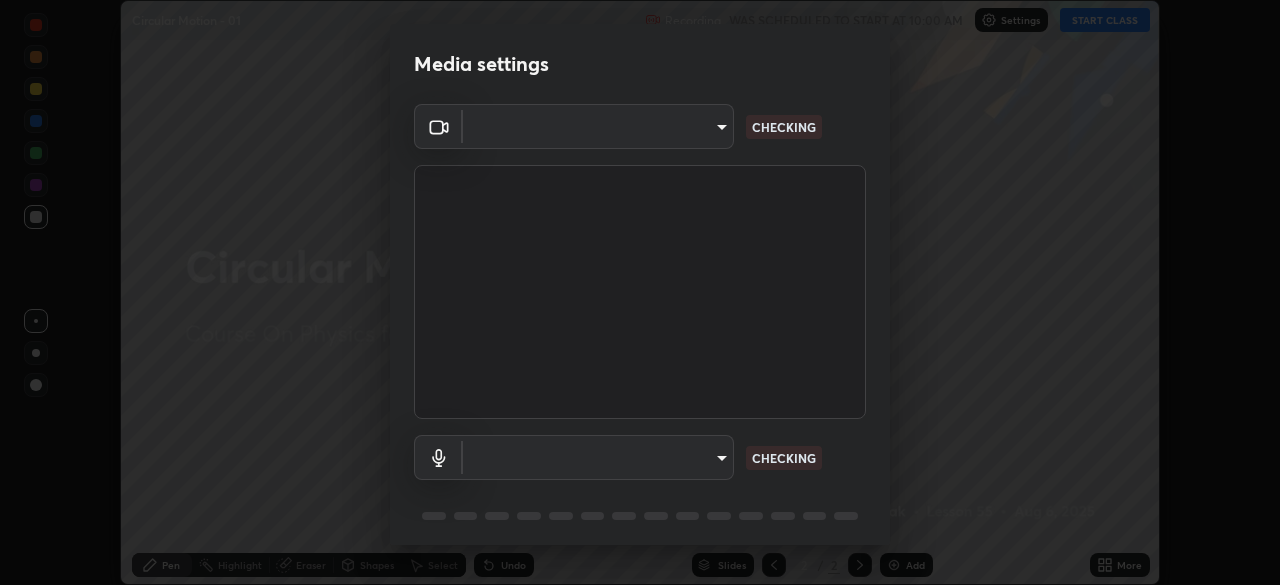 type on "1170694498857cb11788a0b7ae79d5cf1e08a6c331eb8d7031f90166f8fae325" 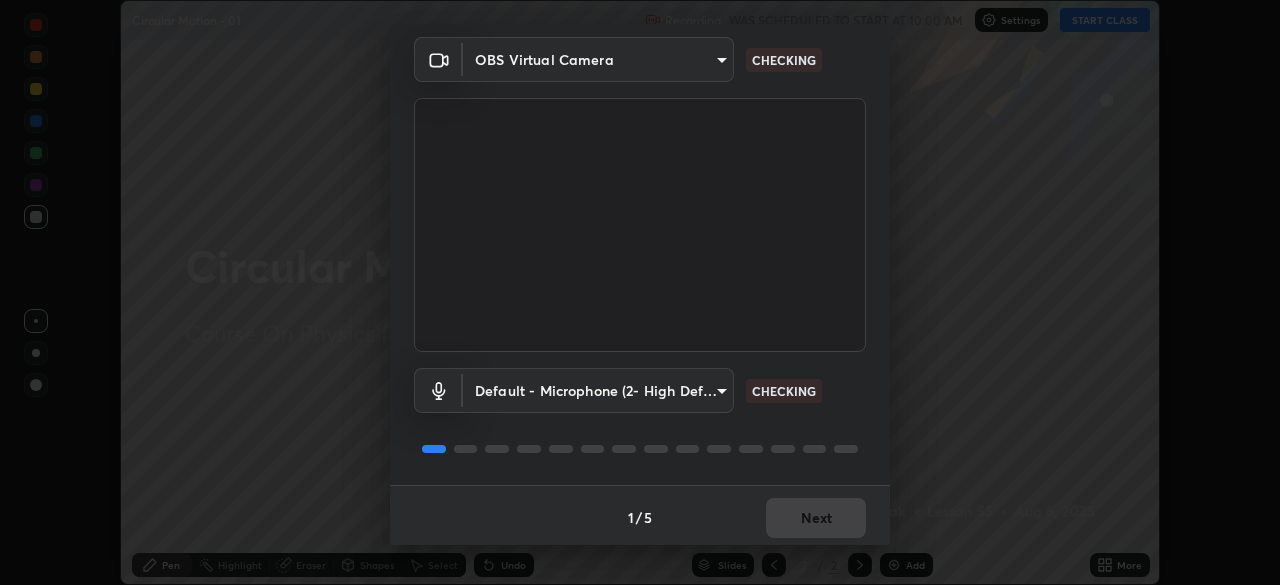 scroll, scrollTop: 71, scrollLeft: 0, axis: vertical 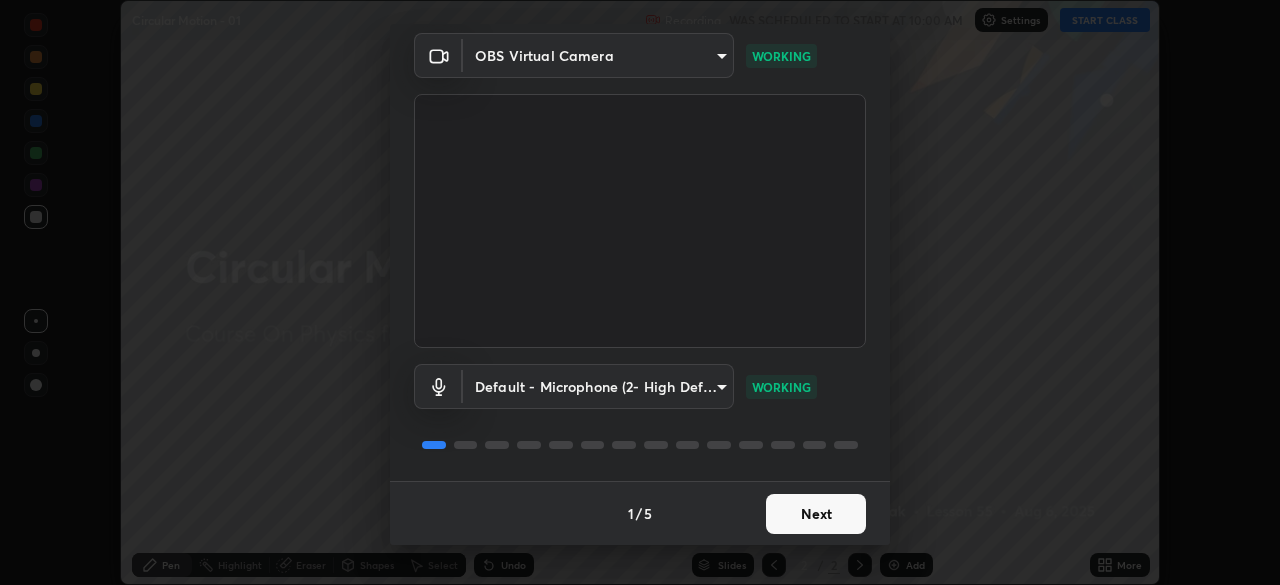 click on "Next" at bounding box center [816, 514] 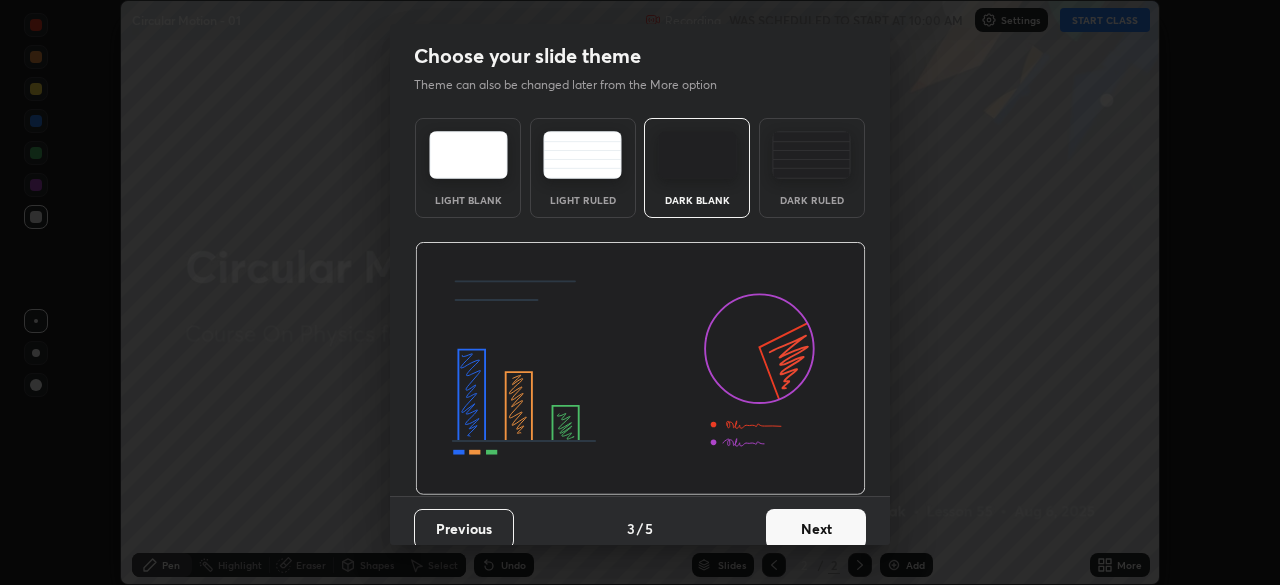 click on "Next" at bounding box center [816, 529] 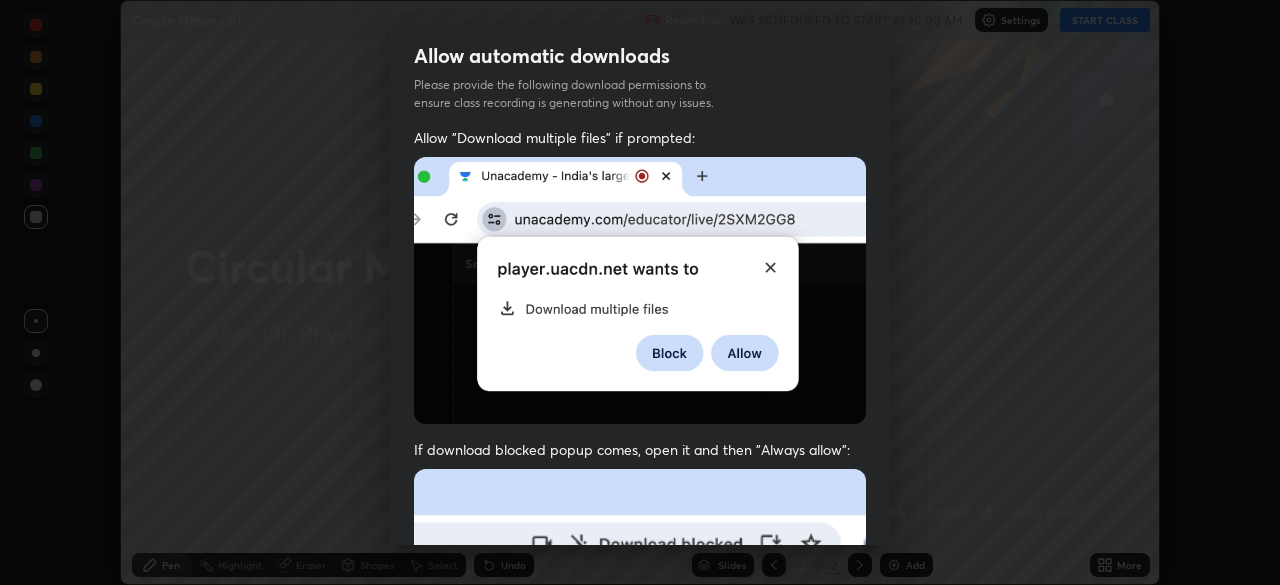 click at bounding box center [640, 687] 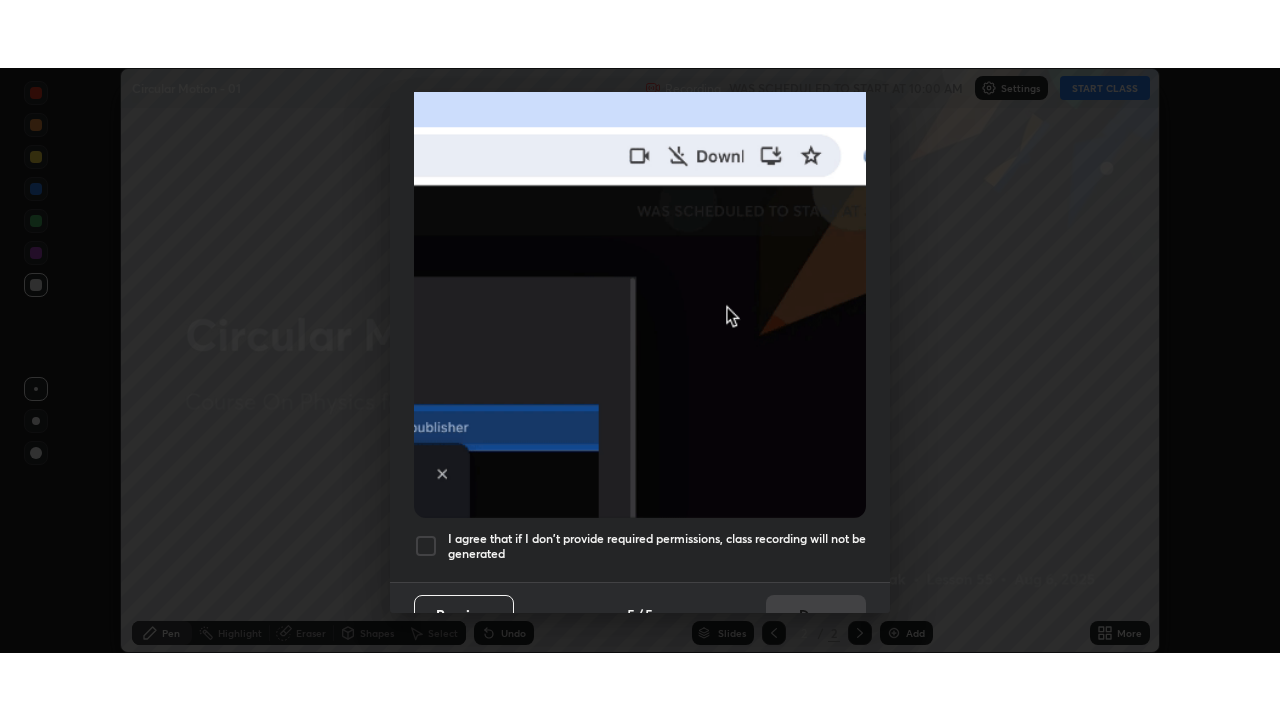 scroll, scrollTop: 479, scrollLeft: 0, axis: vertical 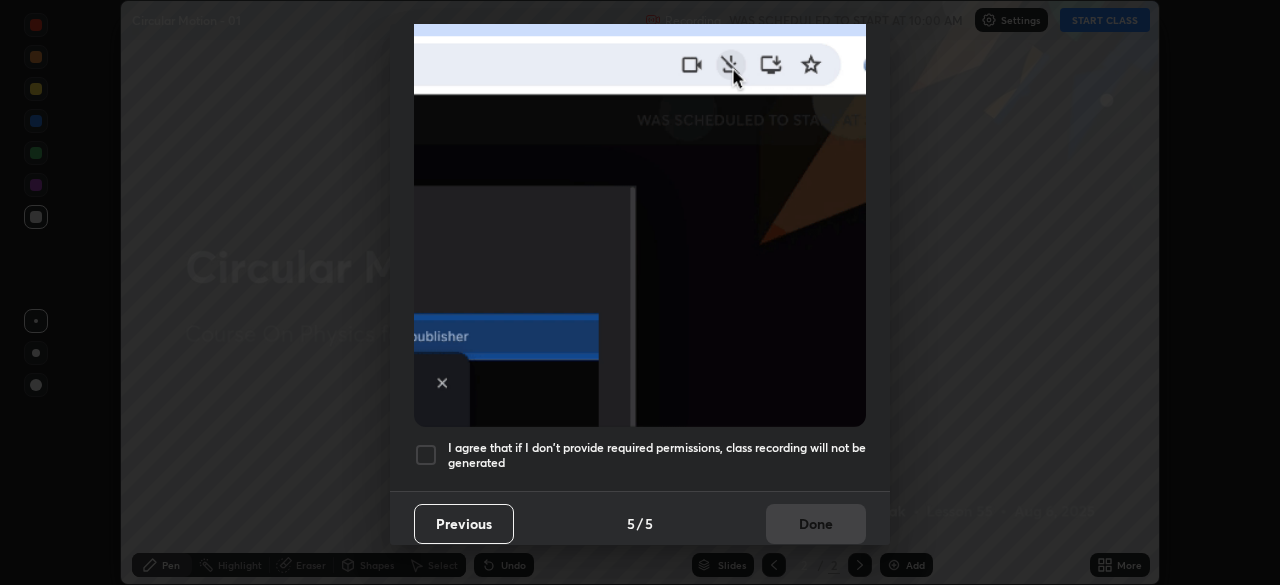 click on "I agree that if I don't provide required permissions, class recording will not be generated" at bounding box center [657, 455] 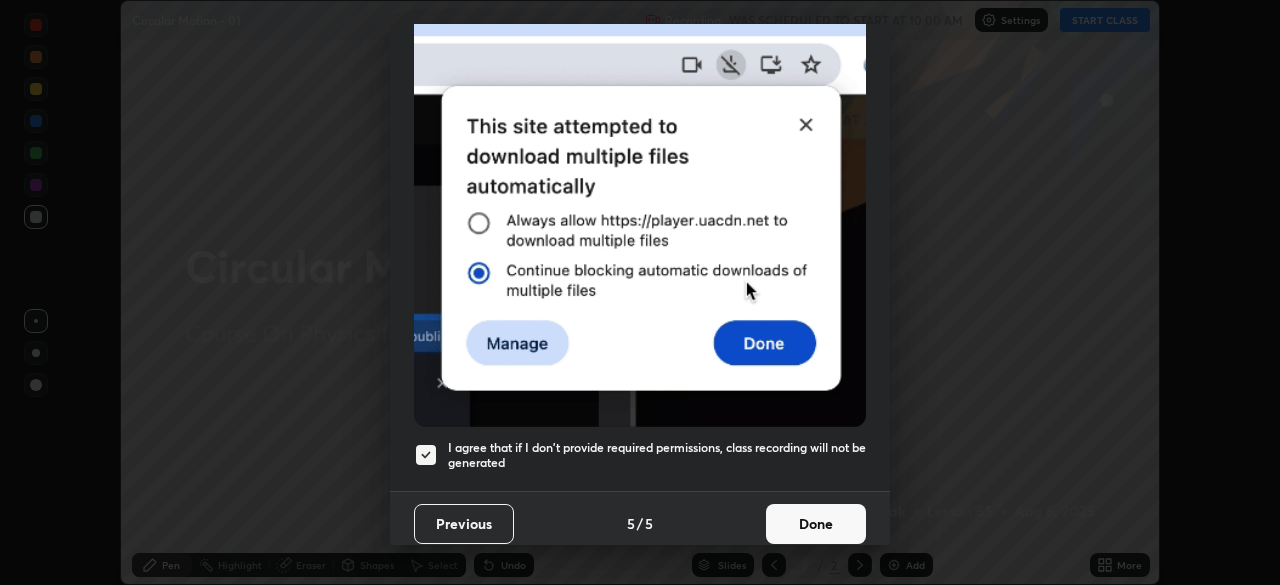 click on "Done" at bounding box center (816, 524) 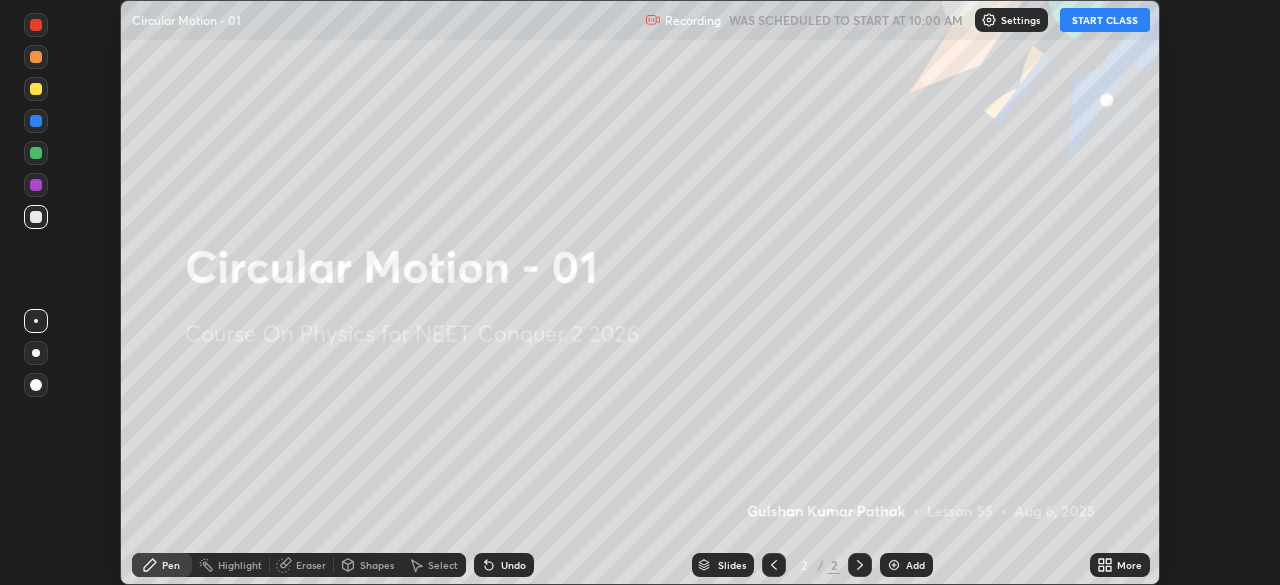 click 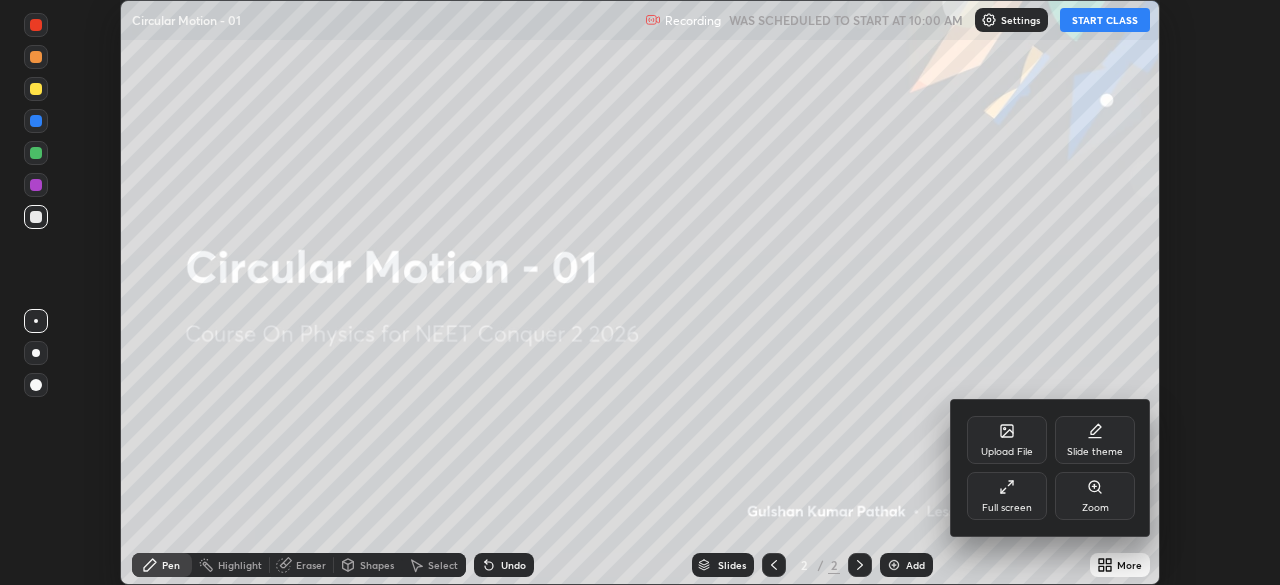 click on "Full screen" at bounding box center (1007, 508) 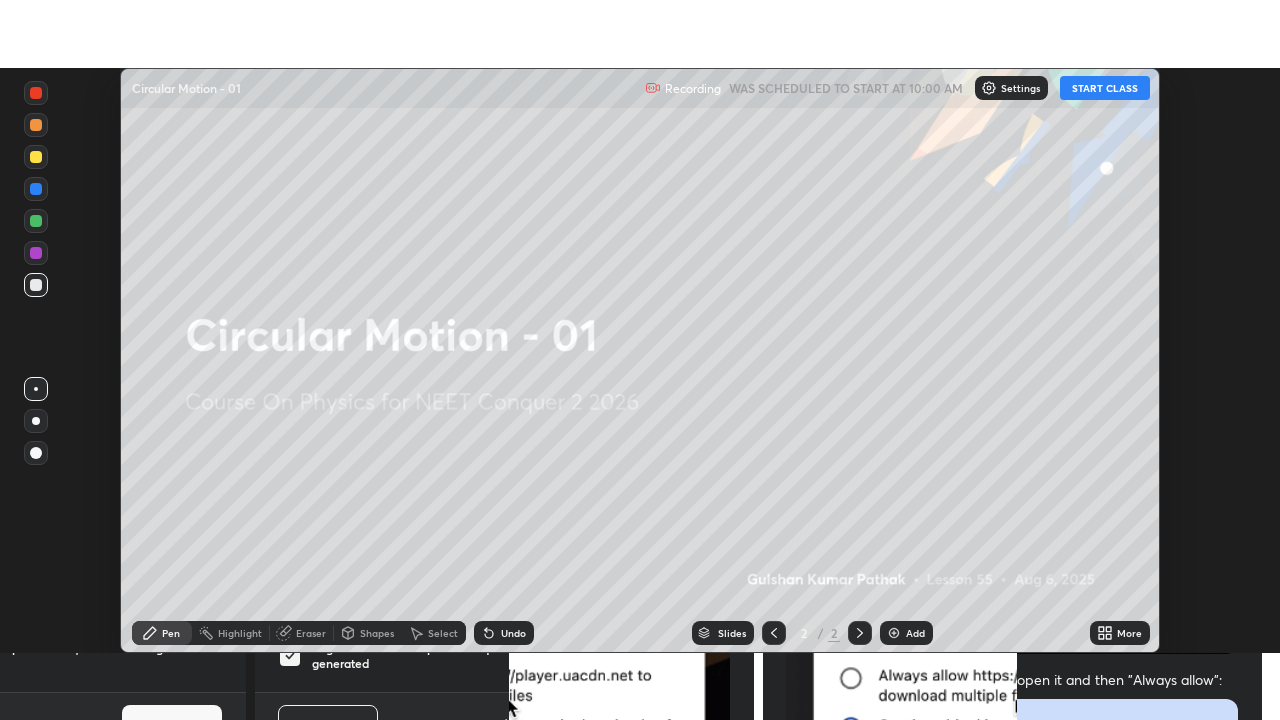 scroll, scrollTop: 99280, scrollLeft: 98720, axis: both 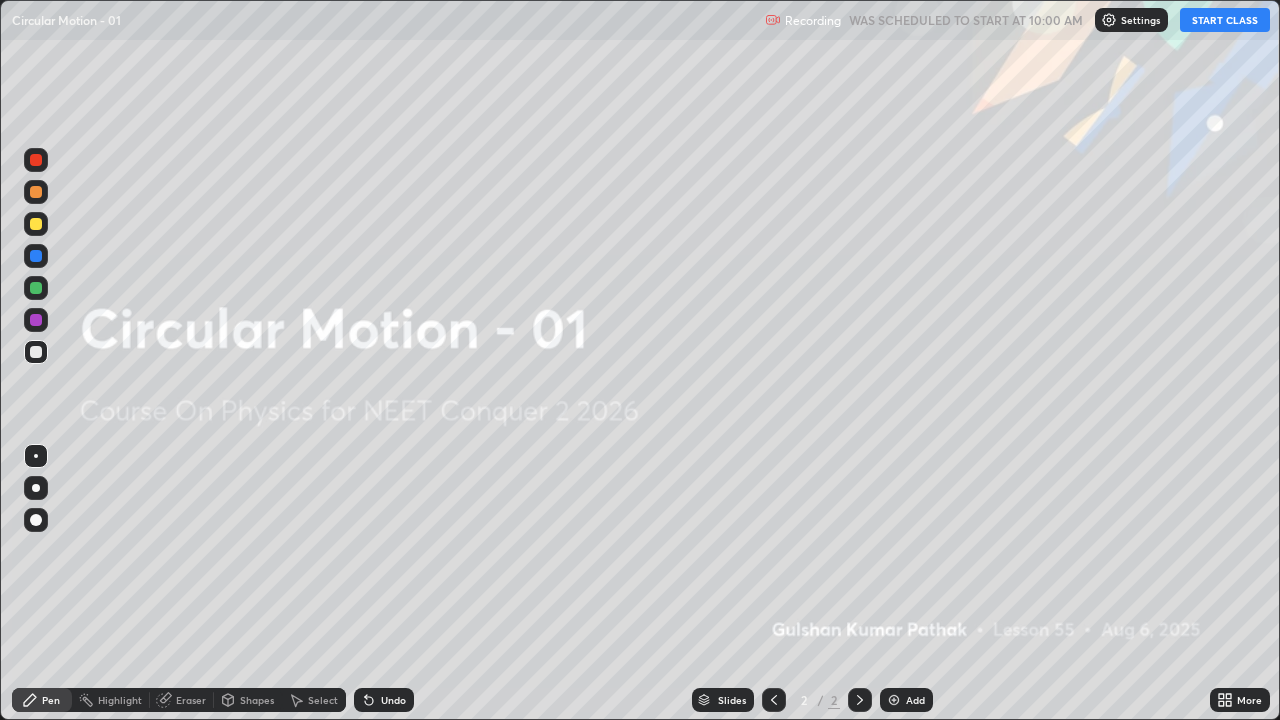 click on "START CLASS" at bounding box center (1225, 20) 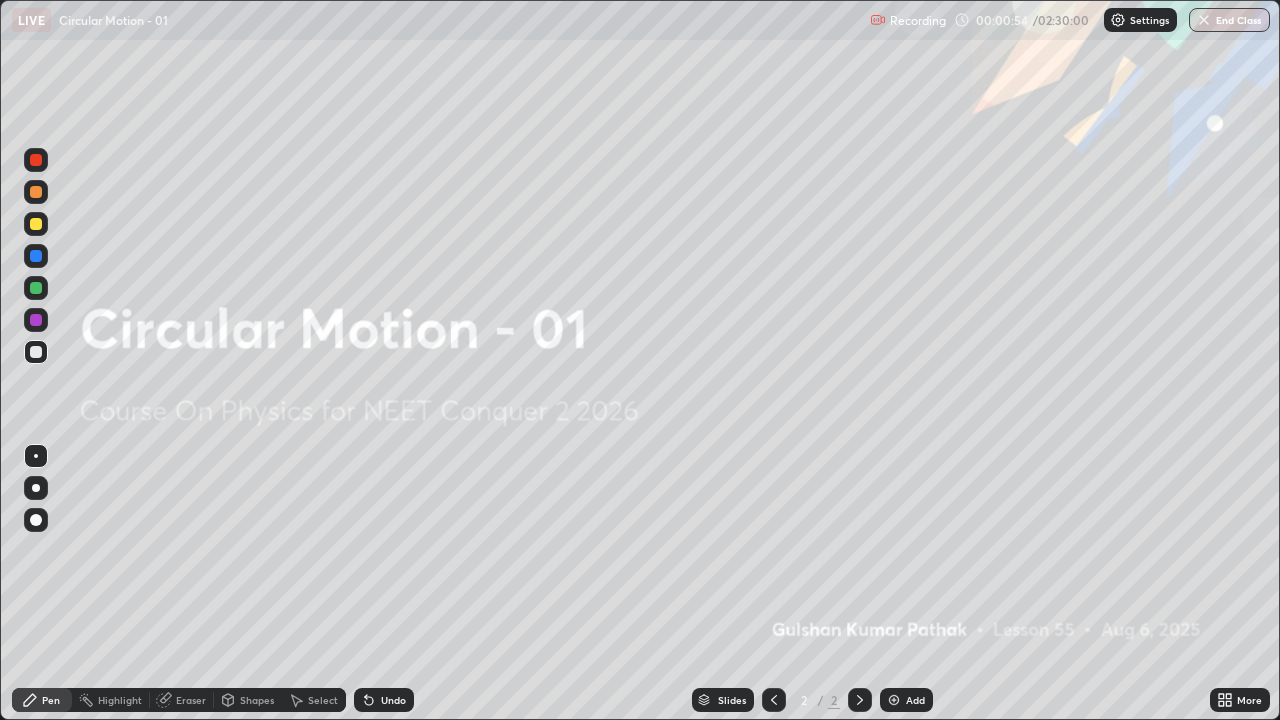 click on "Add" at bounding box center (915, 700) 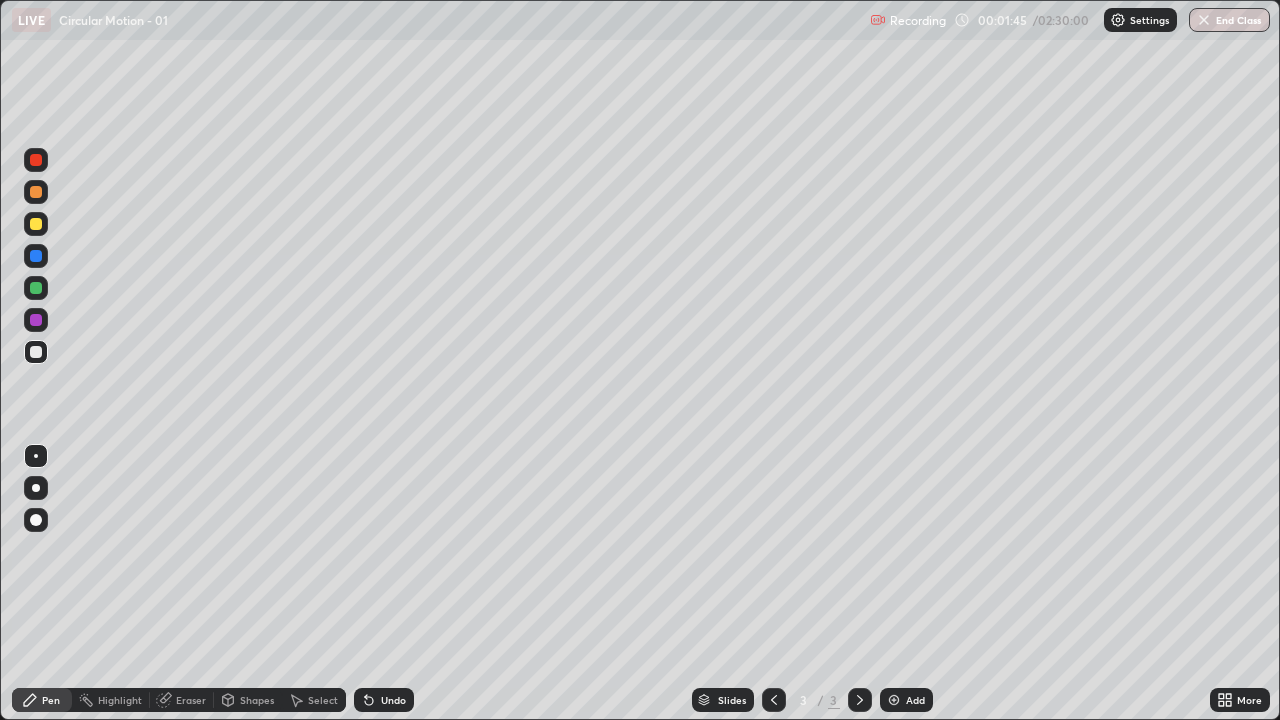 click at bounding box center [36, 520] 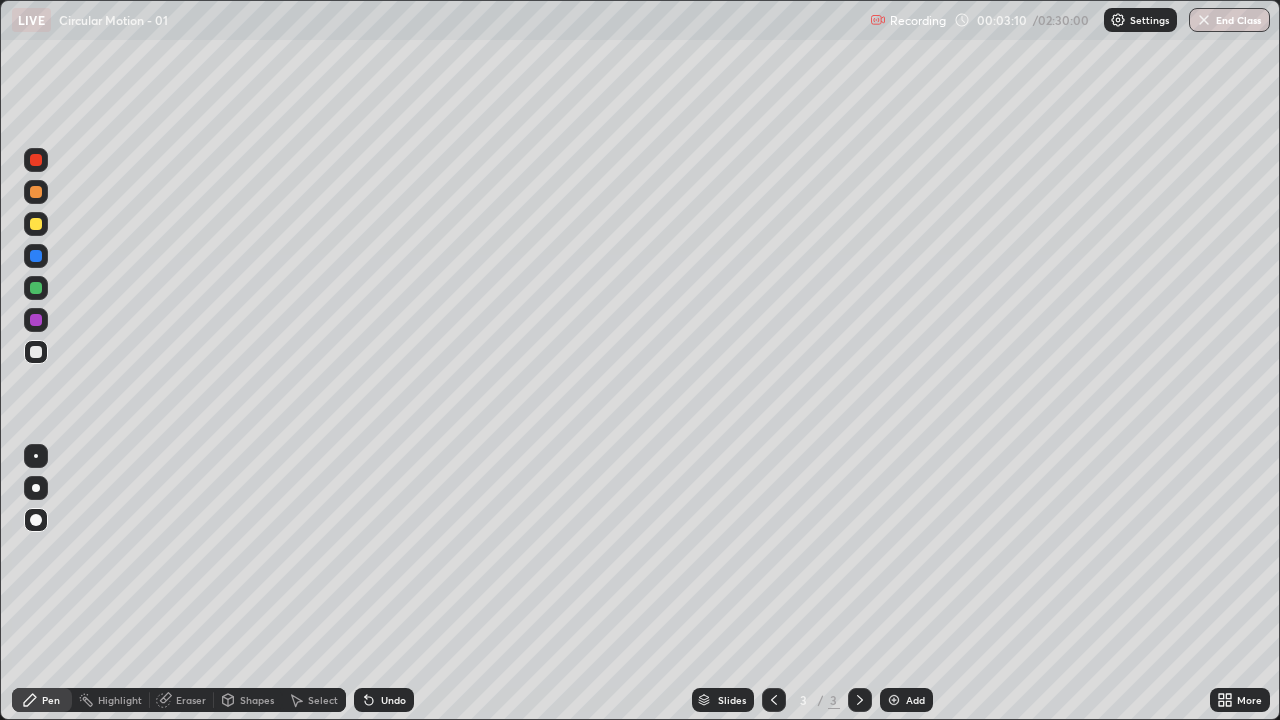 click at bounding box center (36, 320) 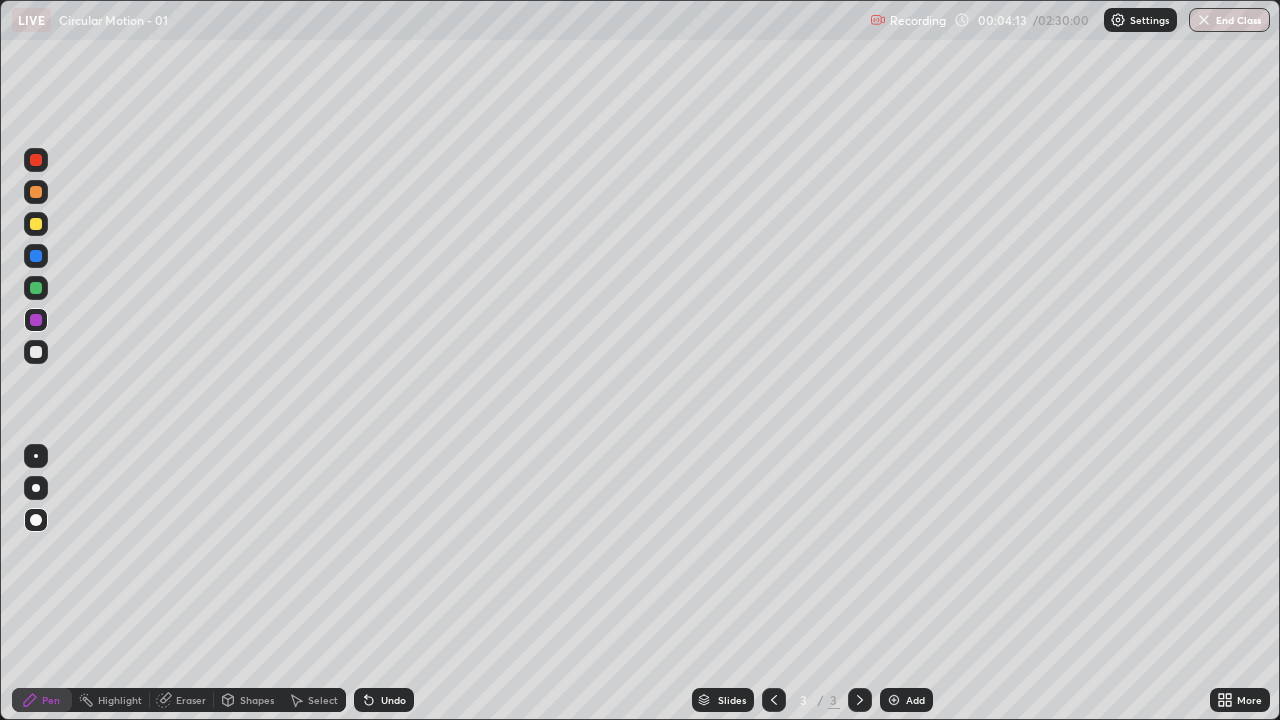 click at bounding box center [36, 288] 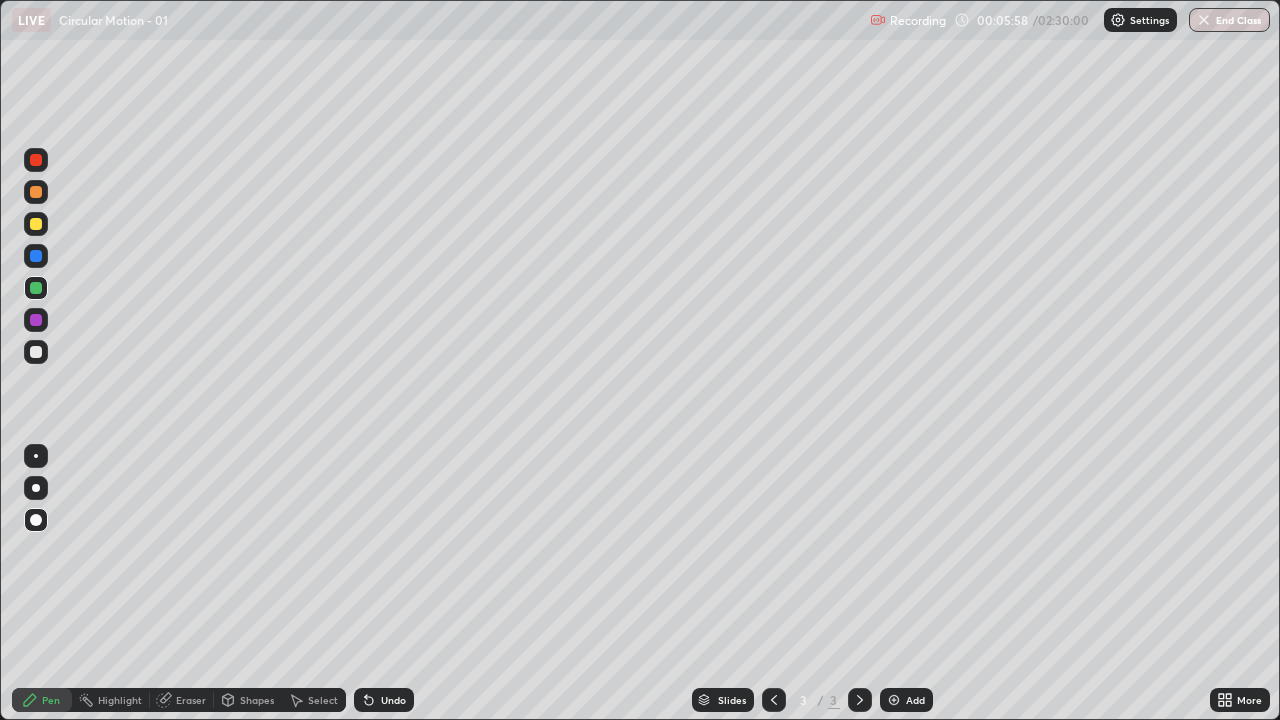 click at bounding box center (36, 352) 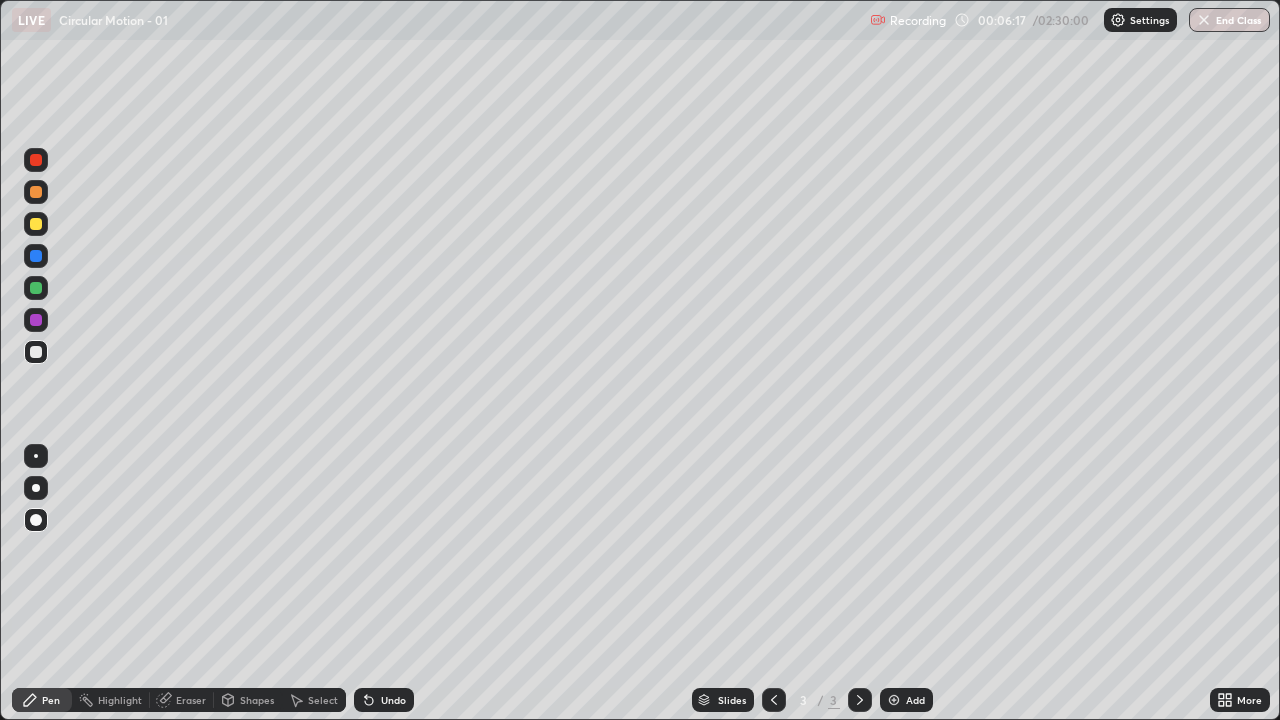 click at bounding box center (36, 256) 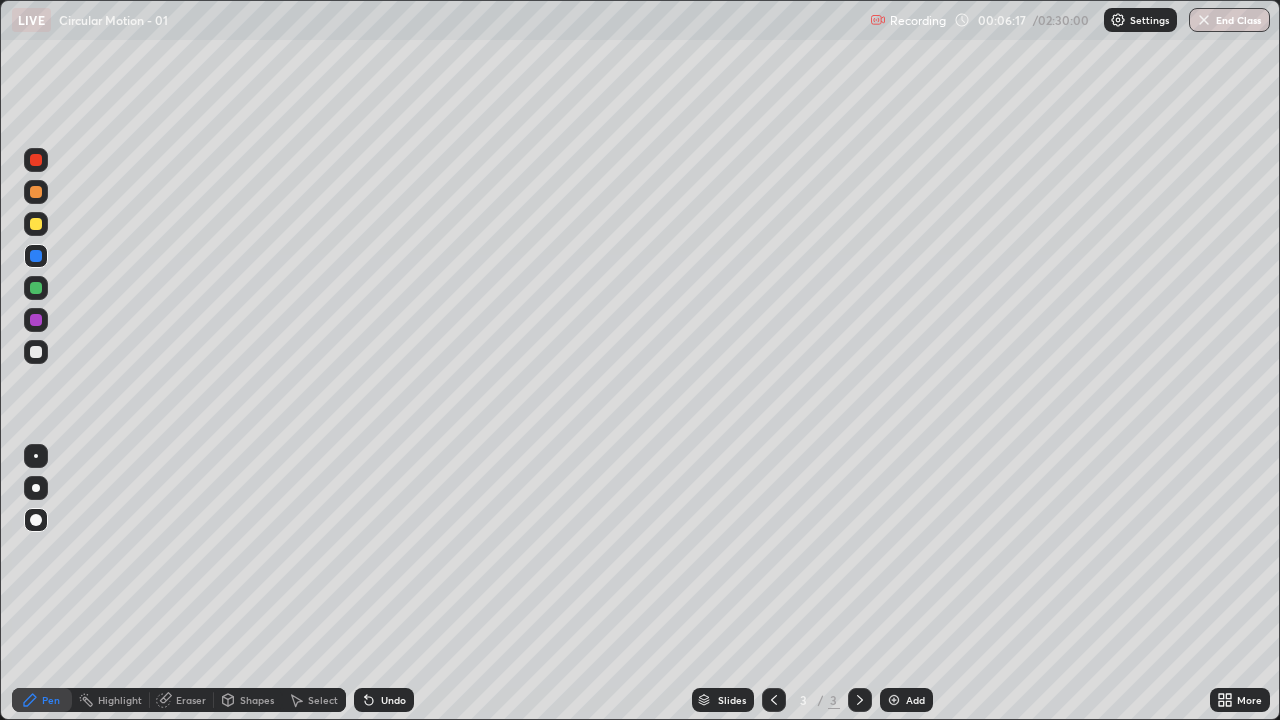 click at bounding box center [36, 456] 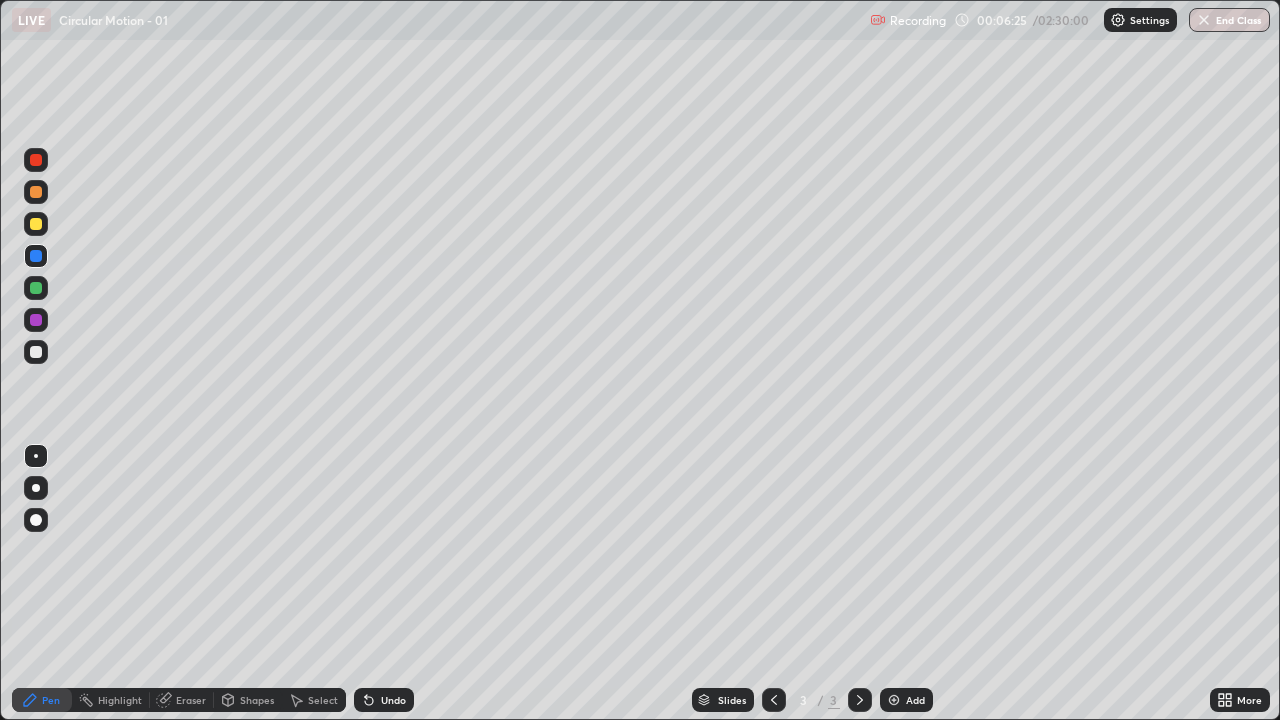 click at bounding box center [36, 352] 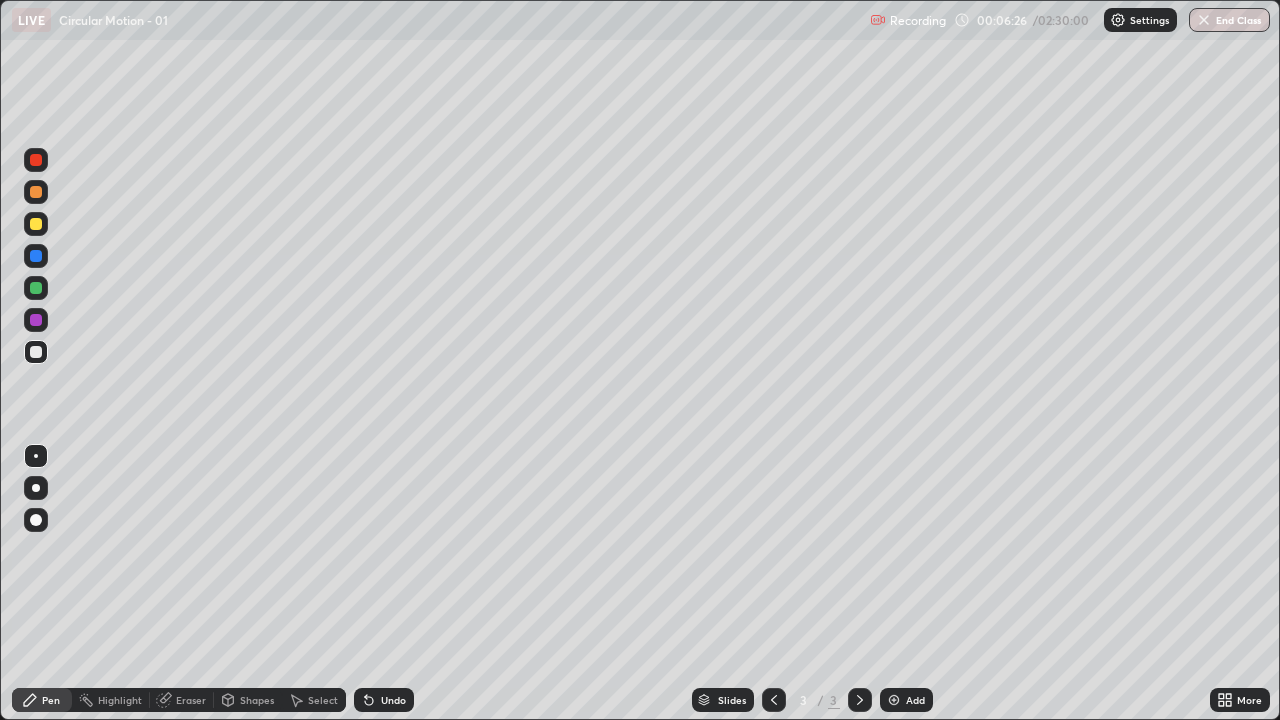 click at bounding box center (36, 520) 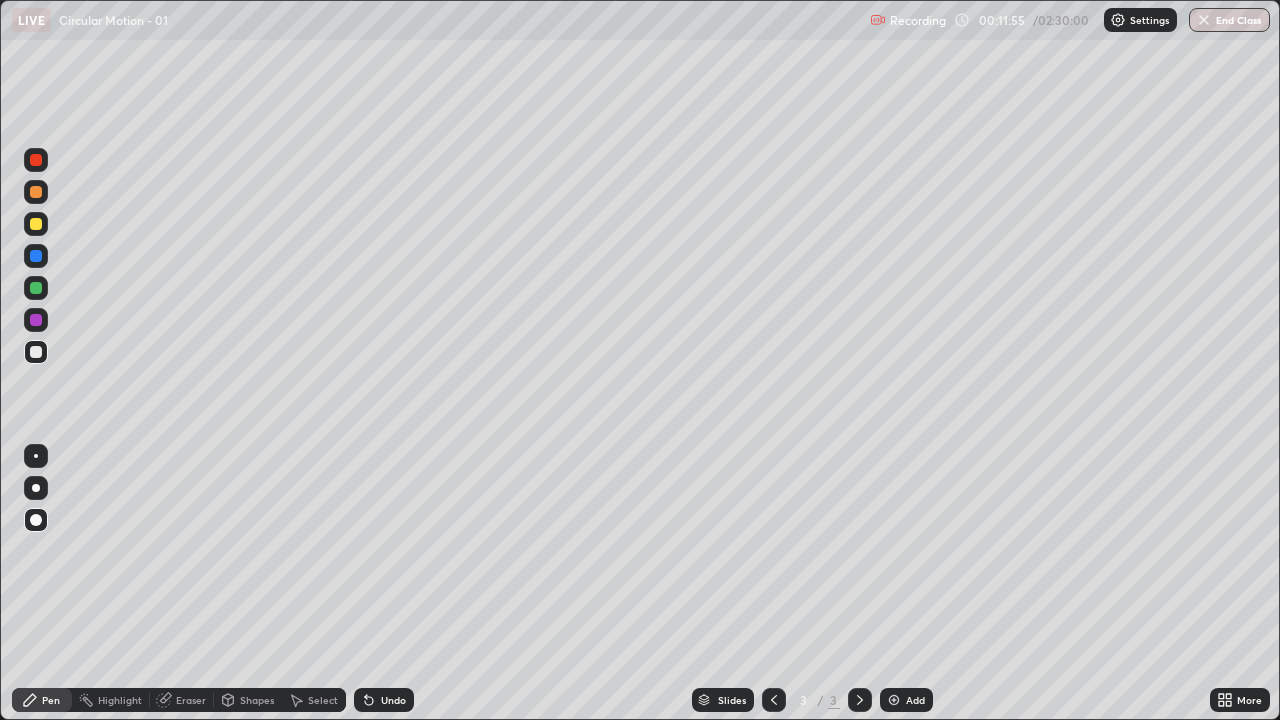 click on "Add" at bounding box center (915, 700) 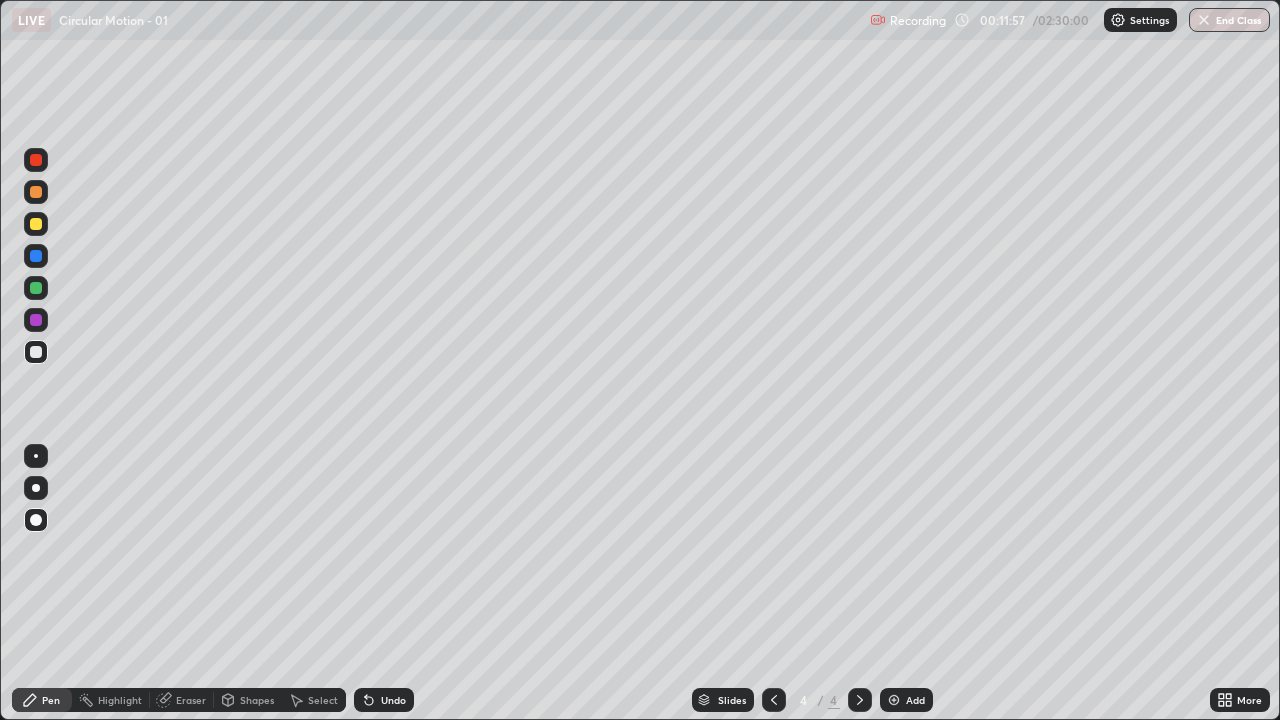 click on "Shapes" at bounding box center (257, 700) 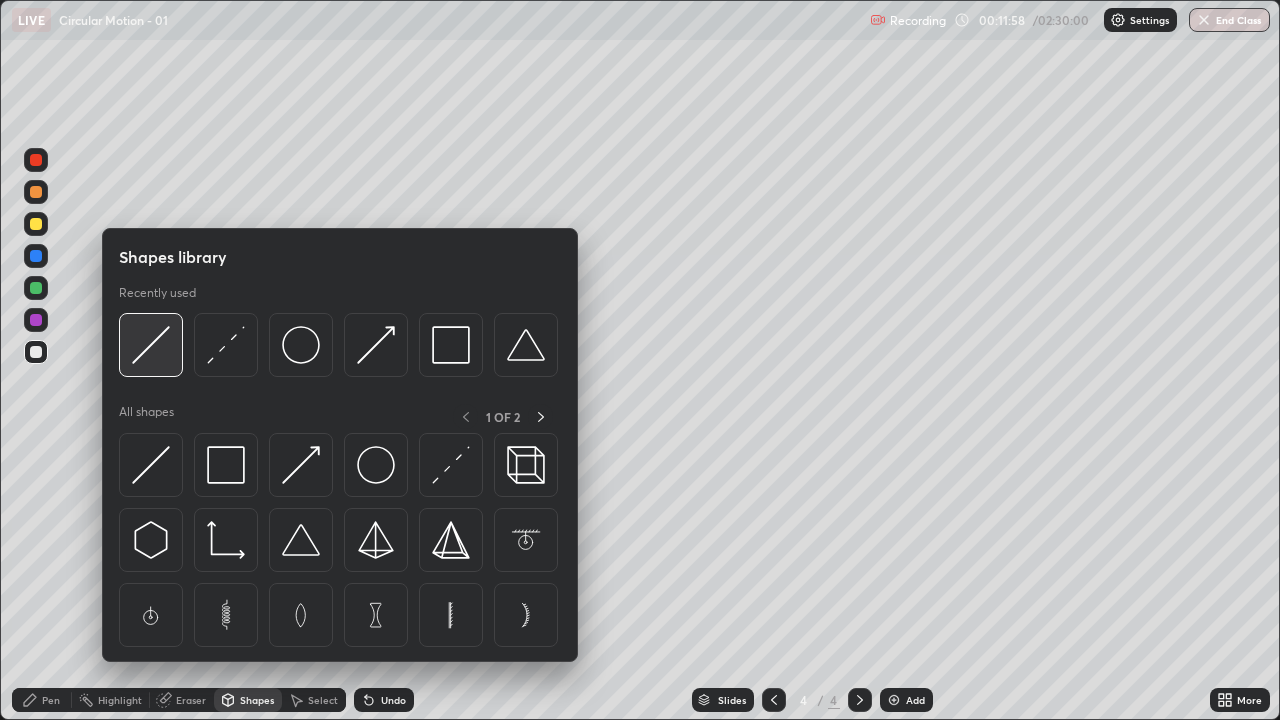 click at bounding box center (151, 345) 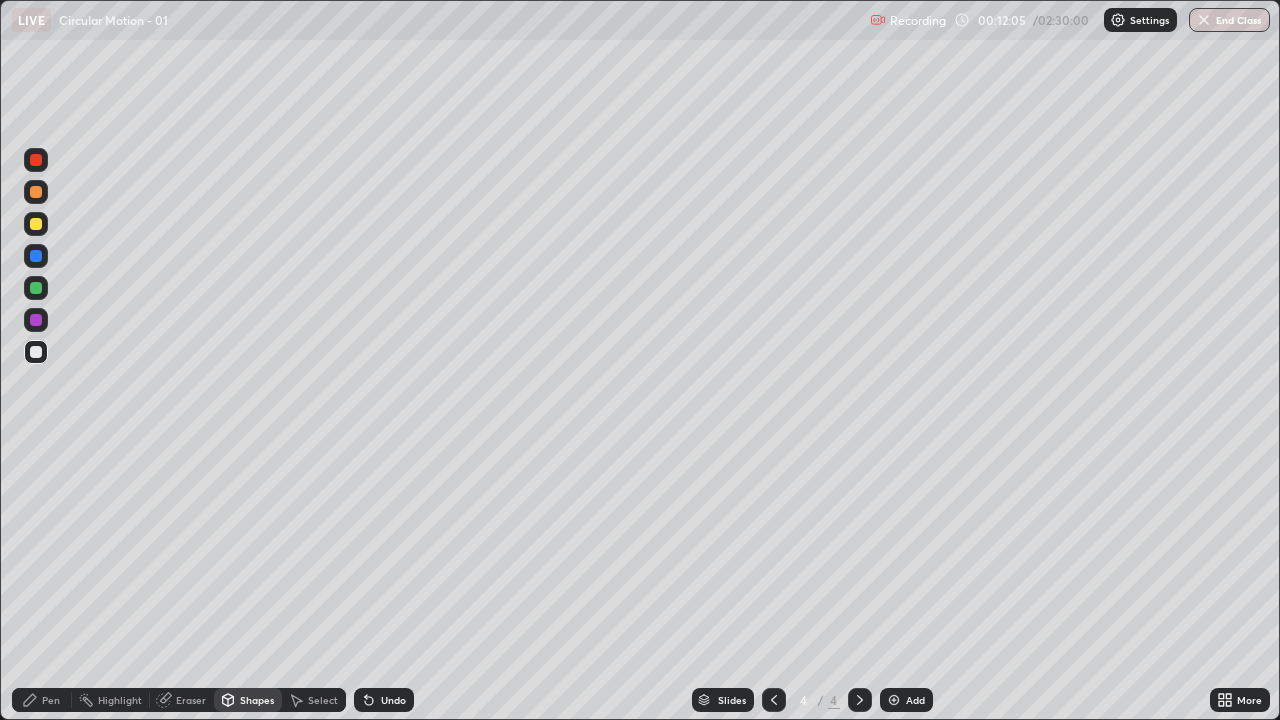 click on "Shapes" at bounding box center (257, 700) 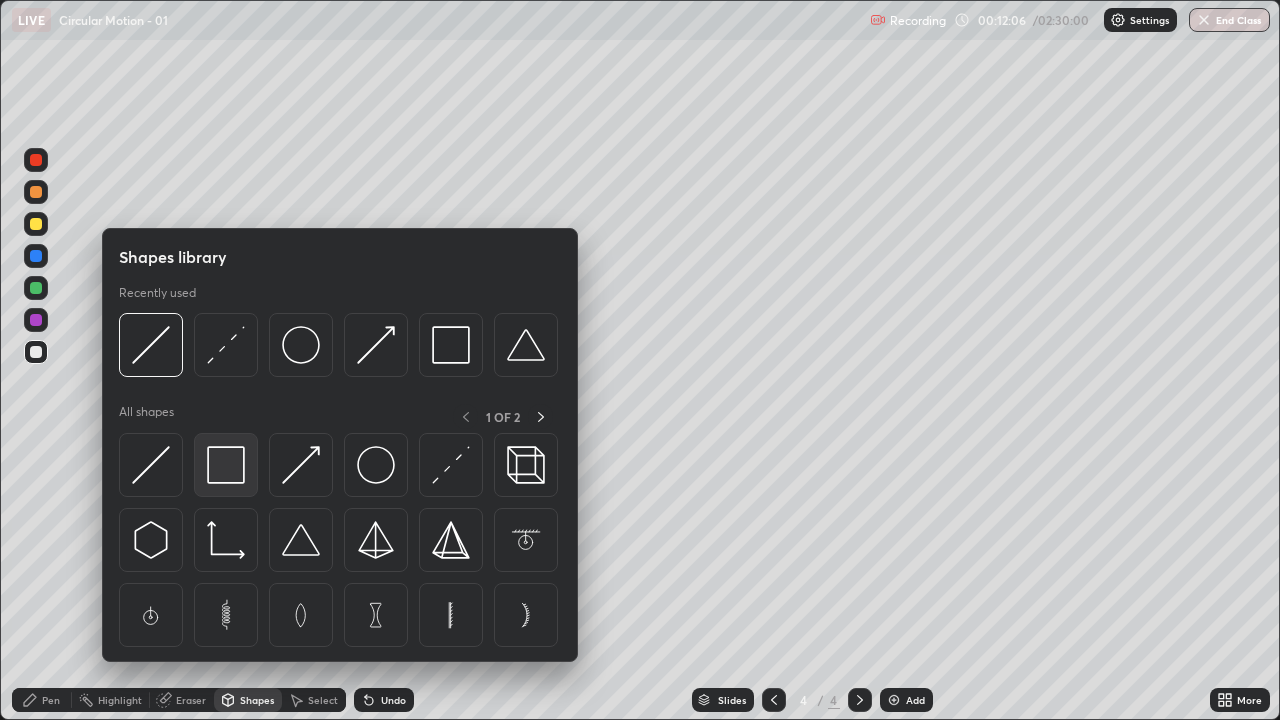click at bounding box center [226, 465] 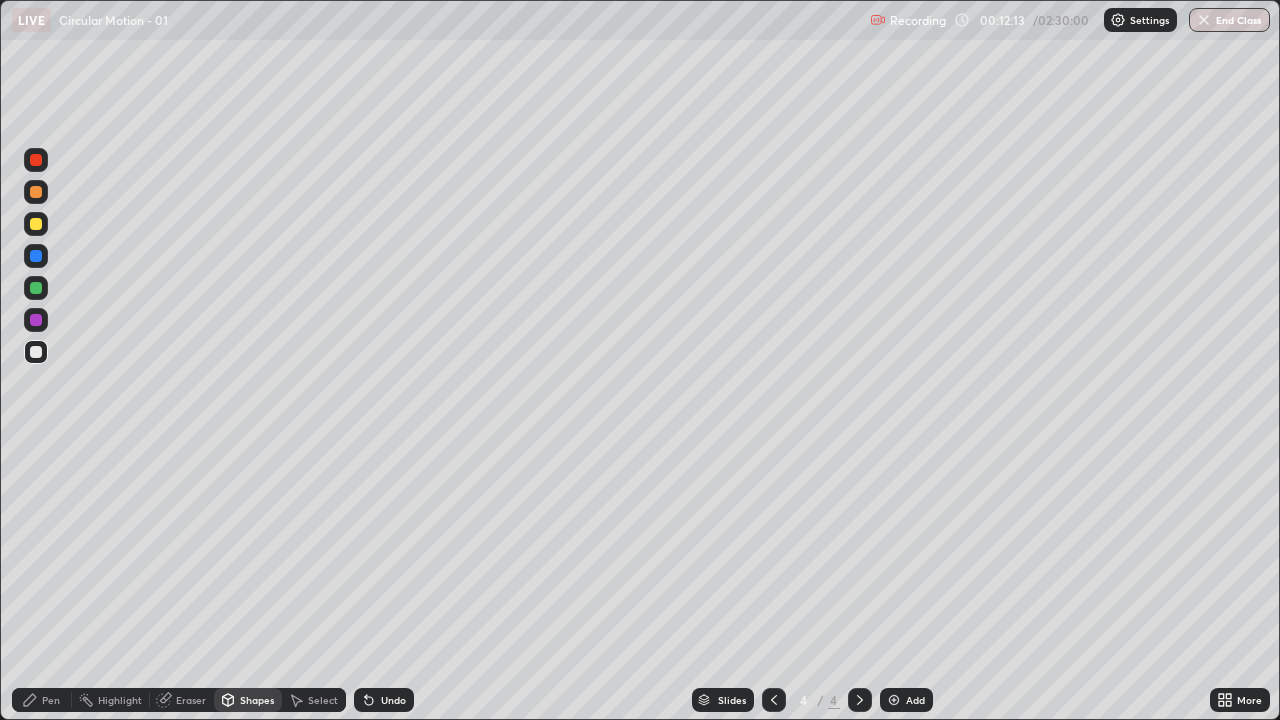 click on "Shapes" at bounding box center (257, 700) 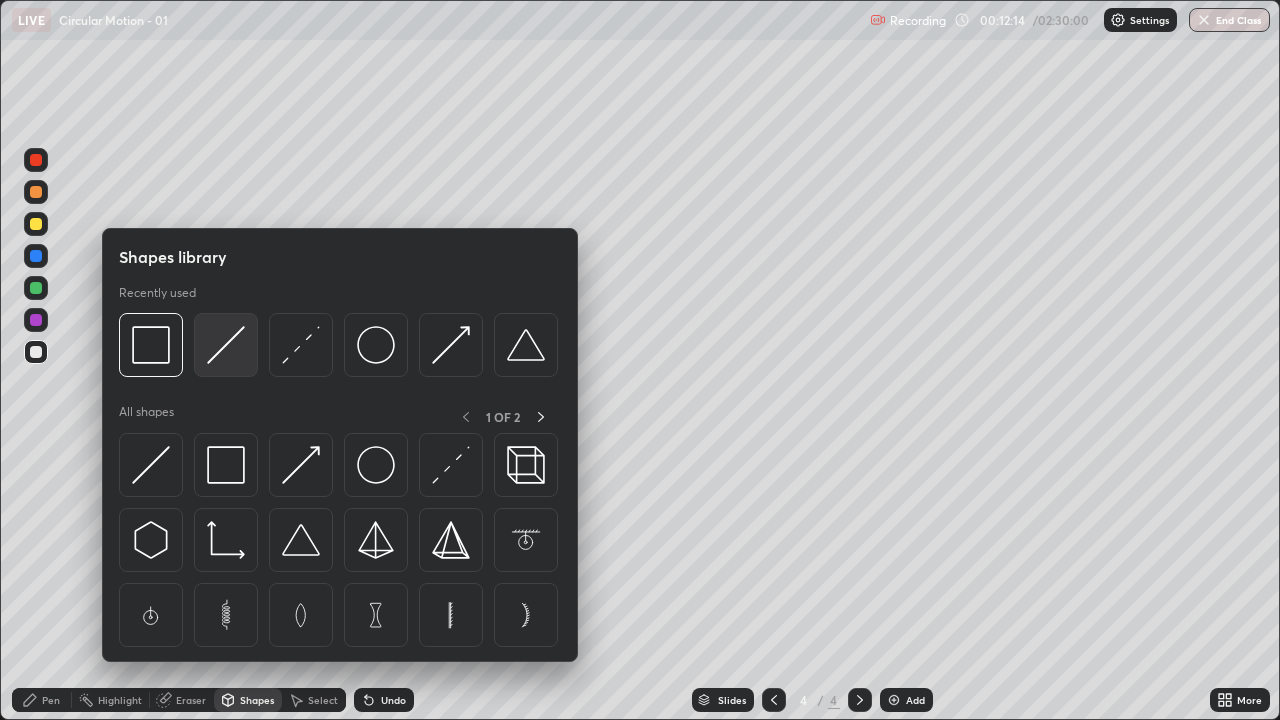 click at bounding box center [226, 345] 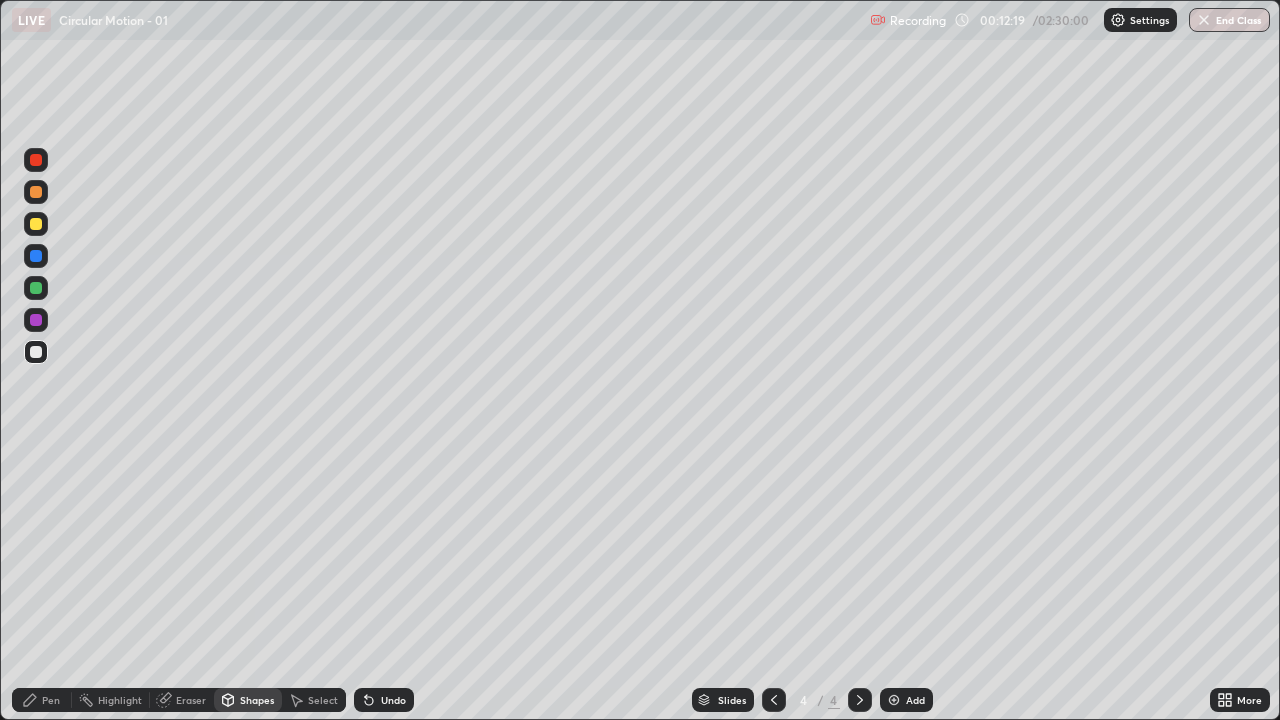 click on "Shapes" at bounding box center (248, 700) 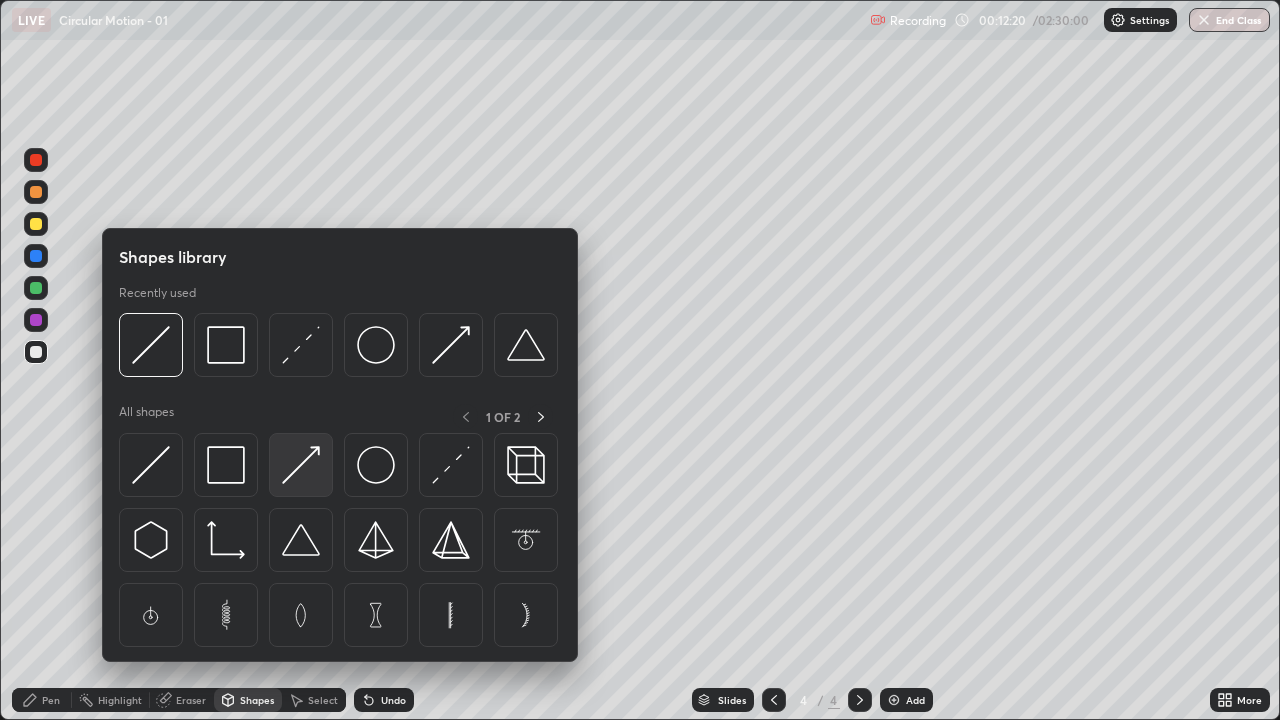 click at bounding box center [301, 465] 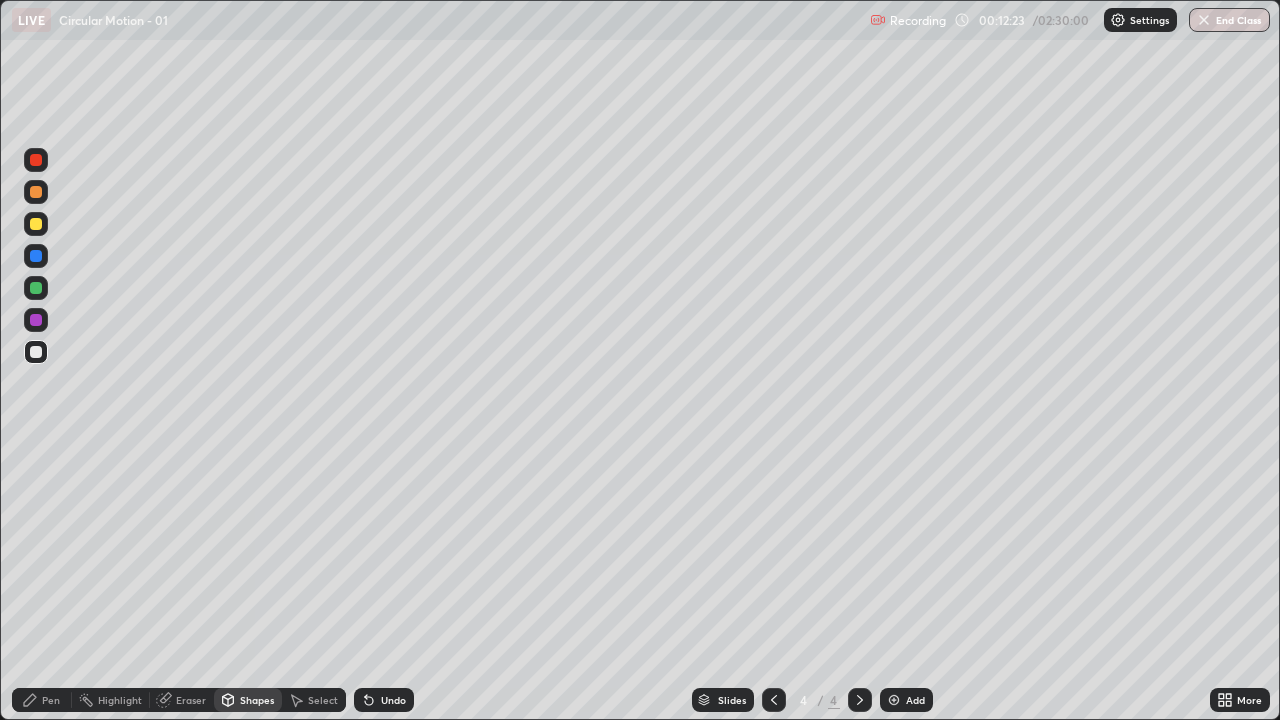 click on "Pen" at bounding box center (51, 700) 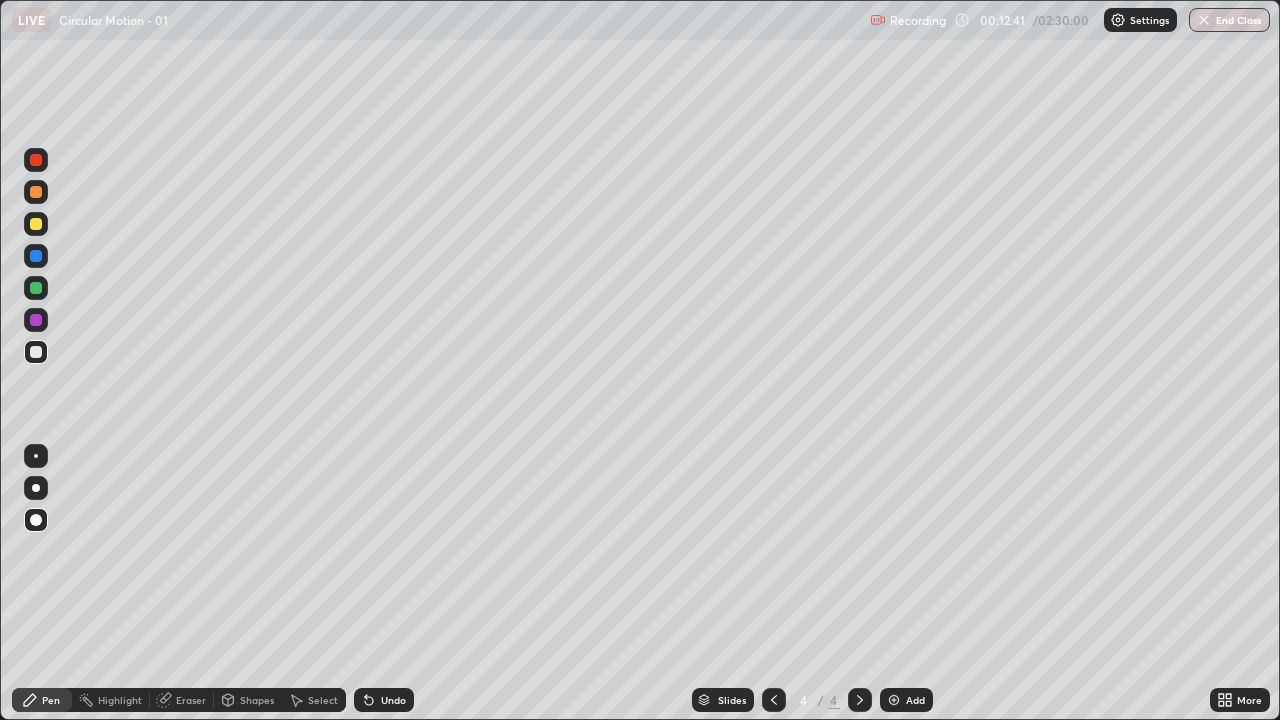 click at bounding box center (36, 320) 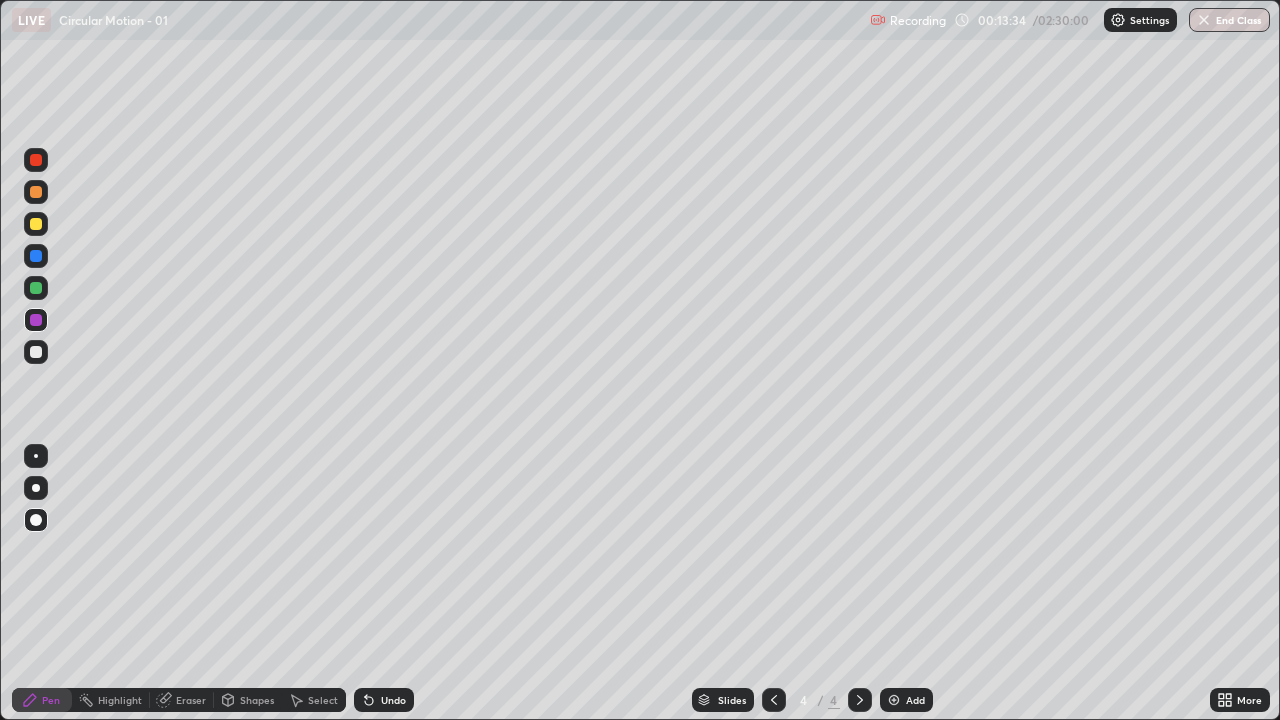 click at bounding box center (36, 288) 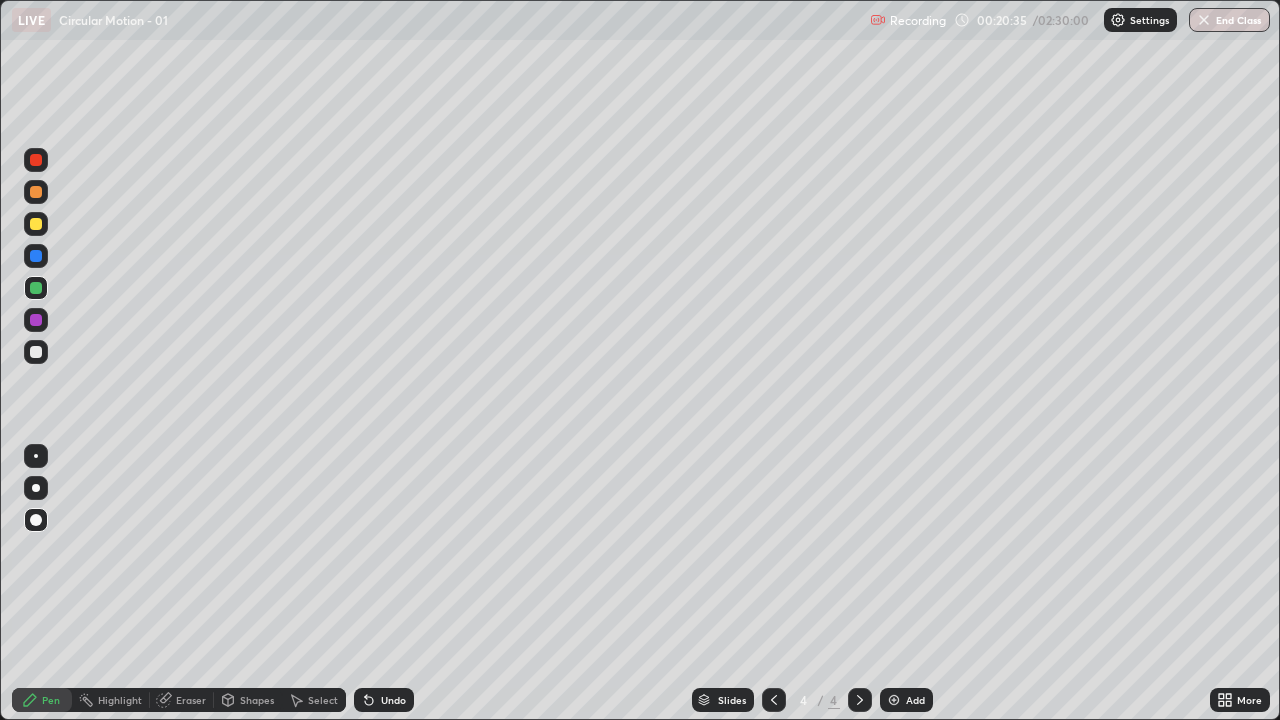 click on "Add" at bounding box center (915, 700) 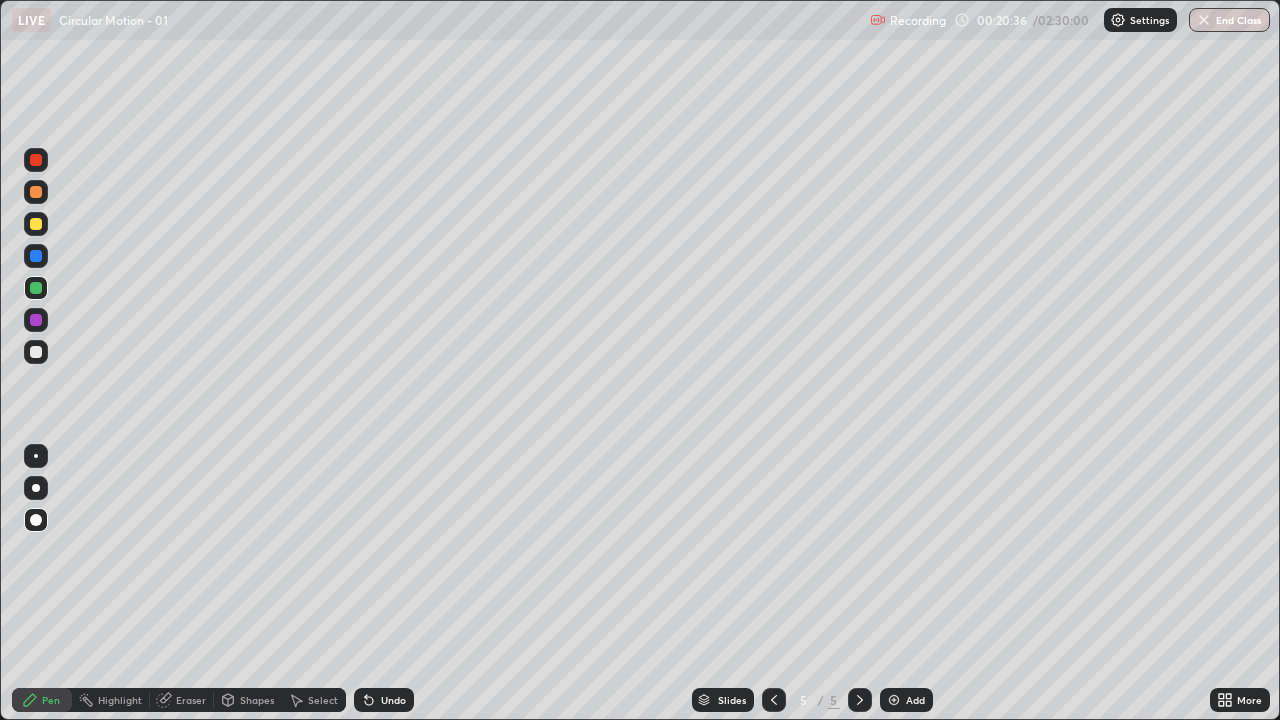click on "Shapes" at bounding box center [257, 700] 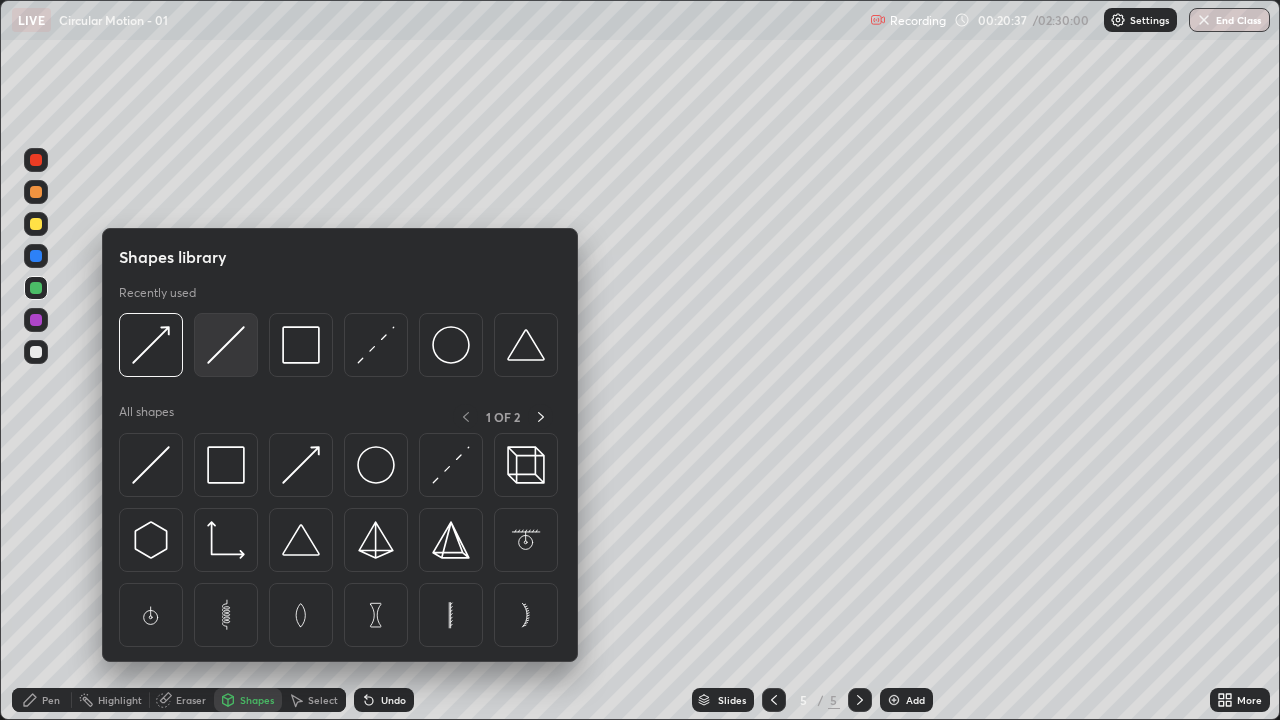 click at bounding box center [226, 345] 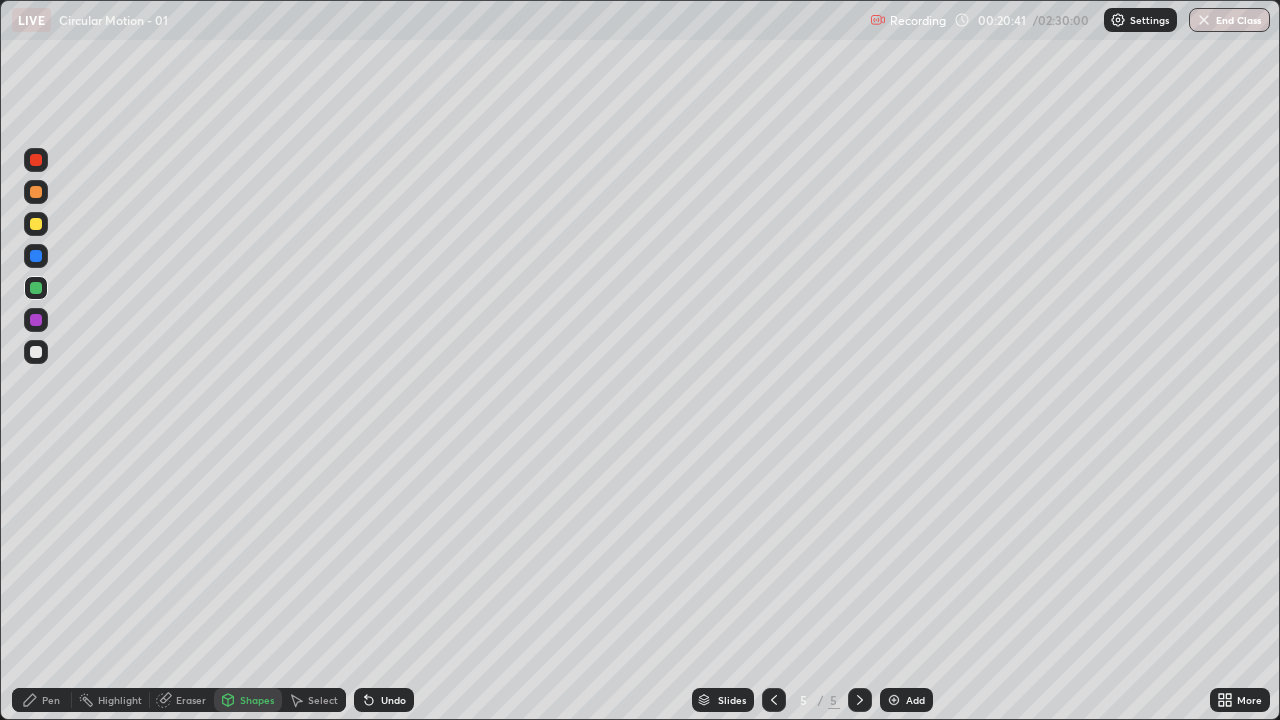click on "Shapes" at bounding box center (257, 700) 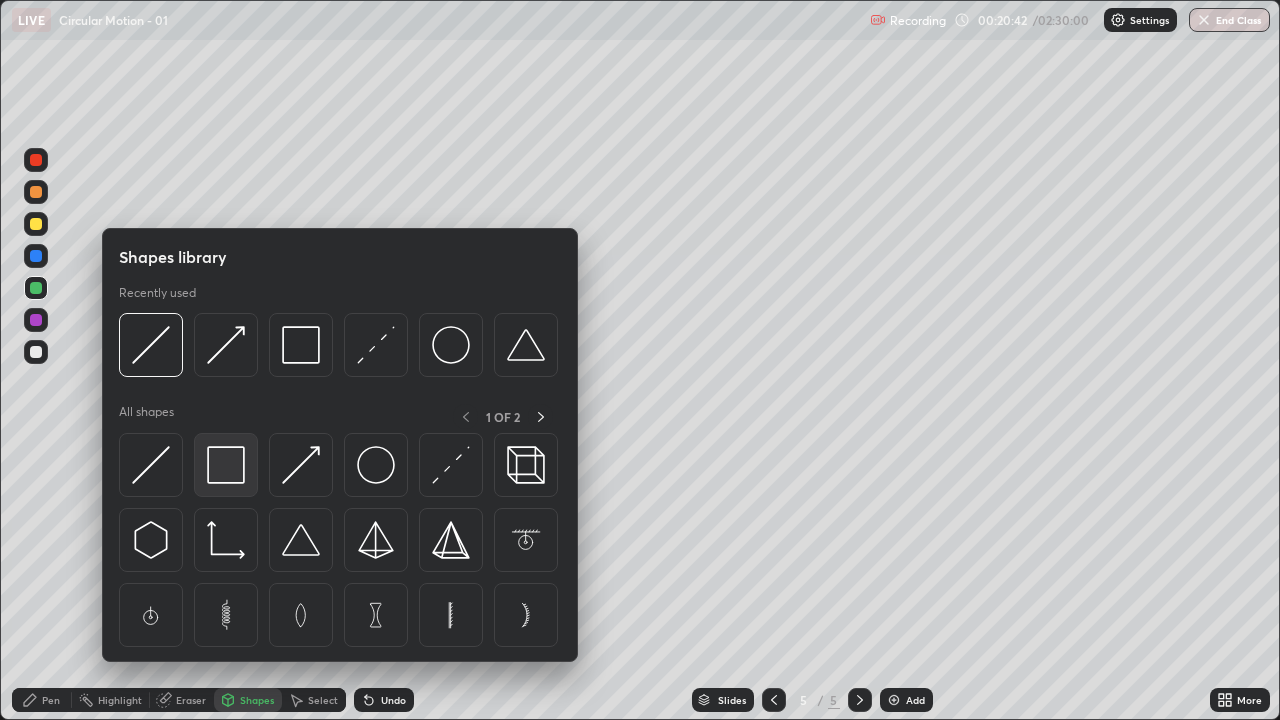 click at bounding box center (226, 465) 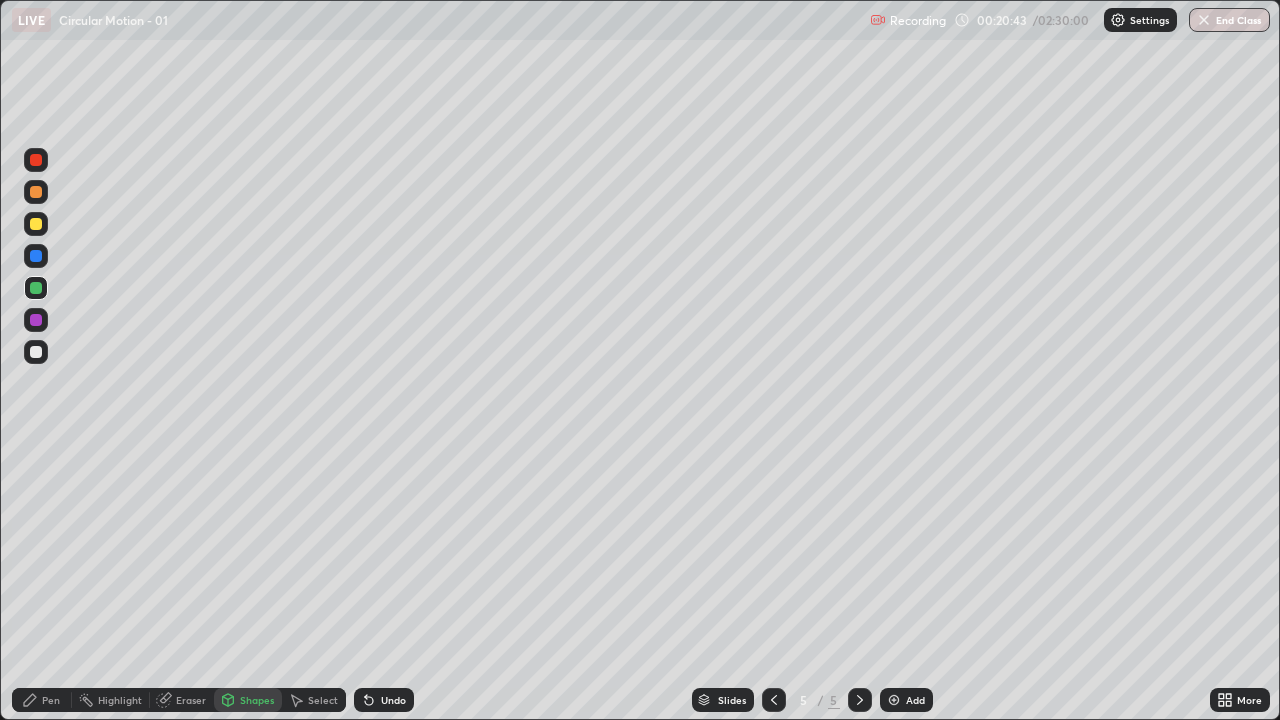 click at bounding box center (36, 352) 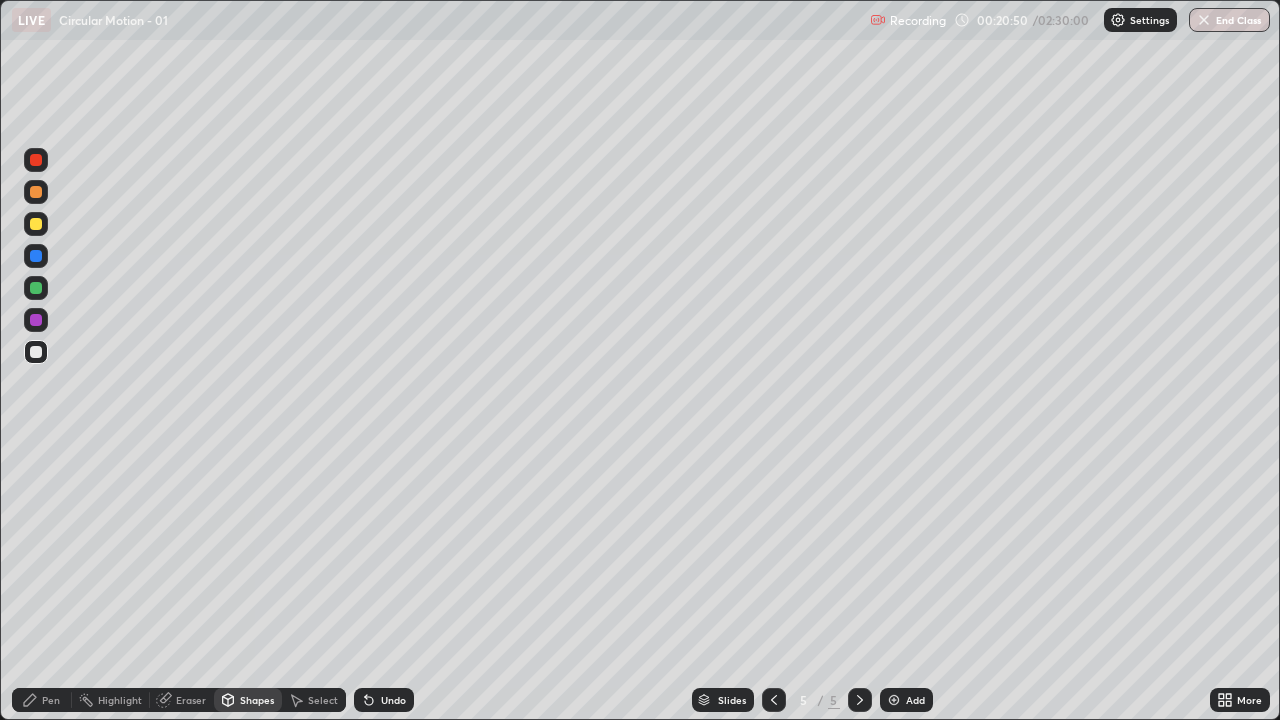 click on "Pen" at bounding box center (42, 700) 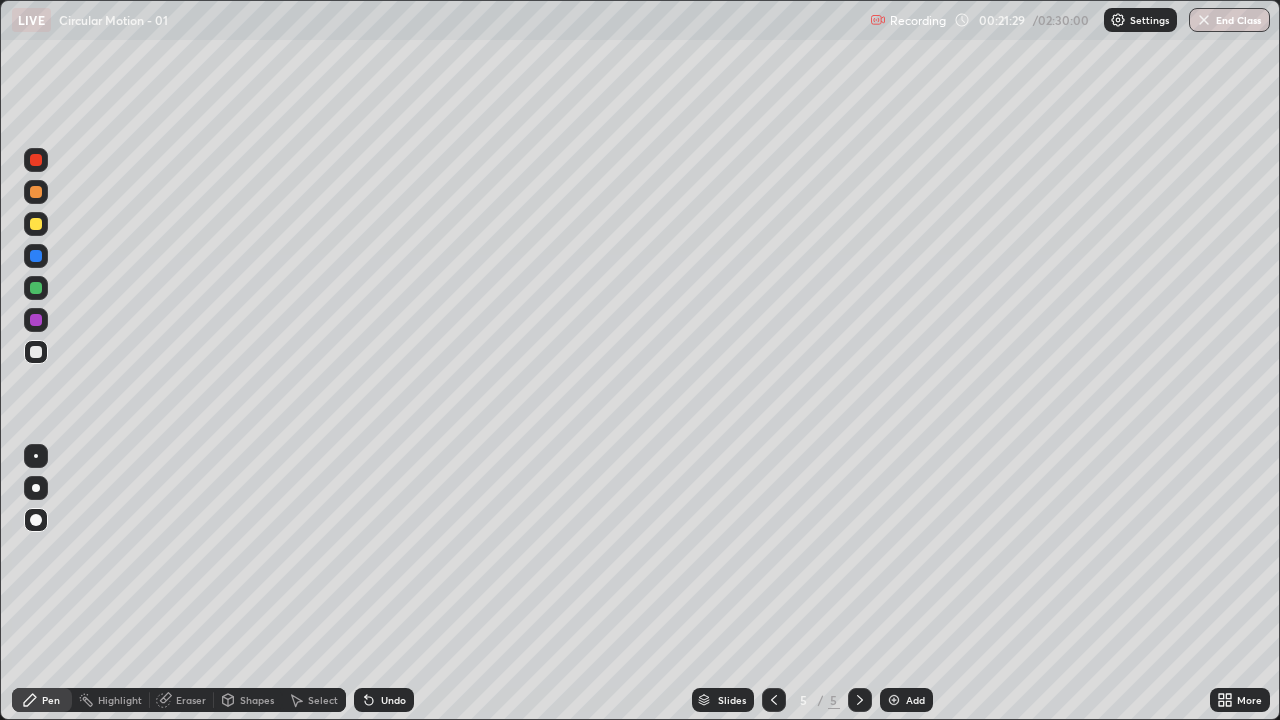 click at bounding box center [36, 320] 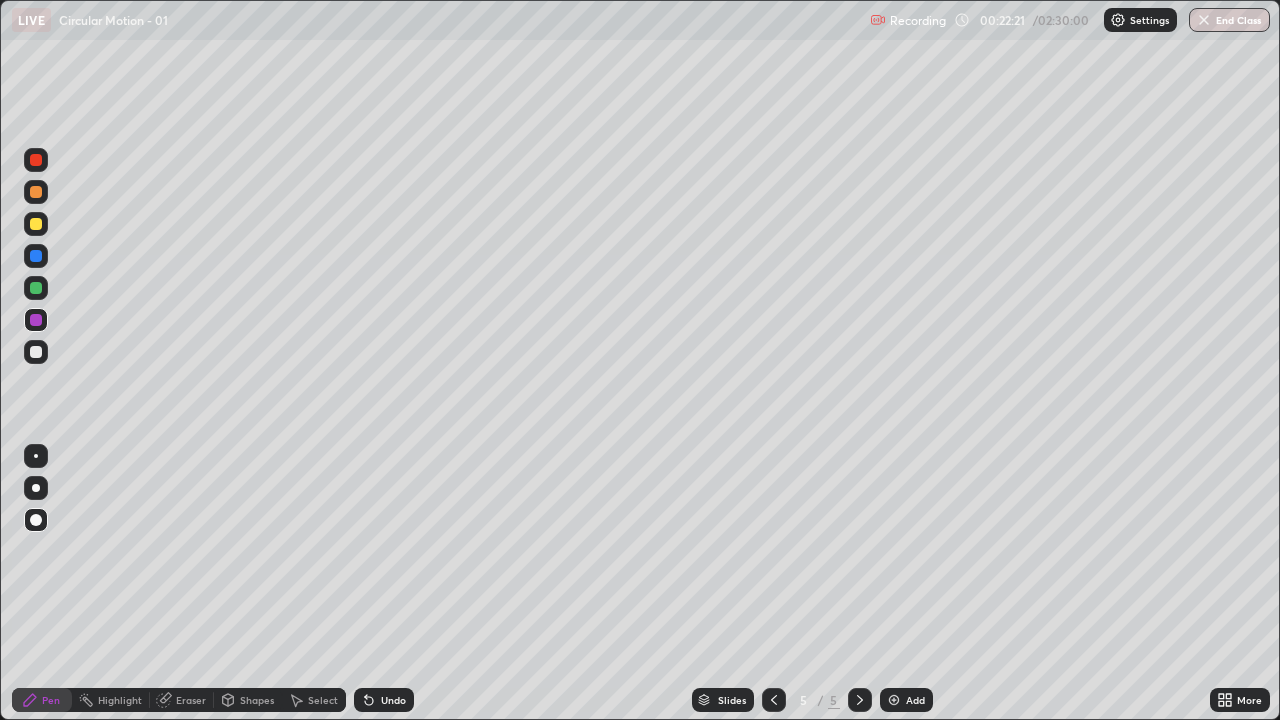 click at bounding box center [36, 288] 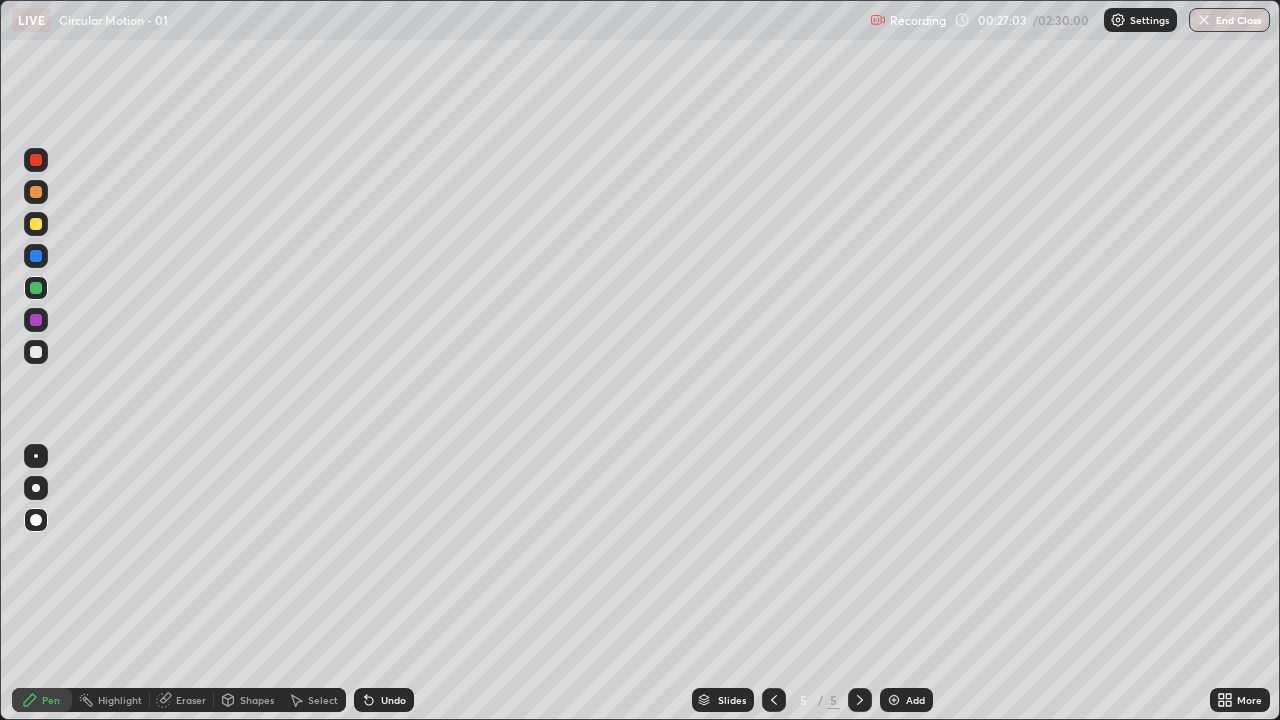 click on "Add" at bounding box center [915, 700] 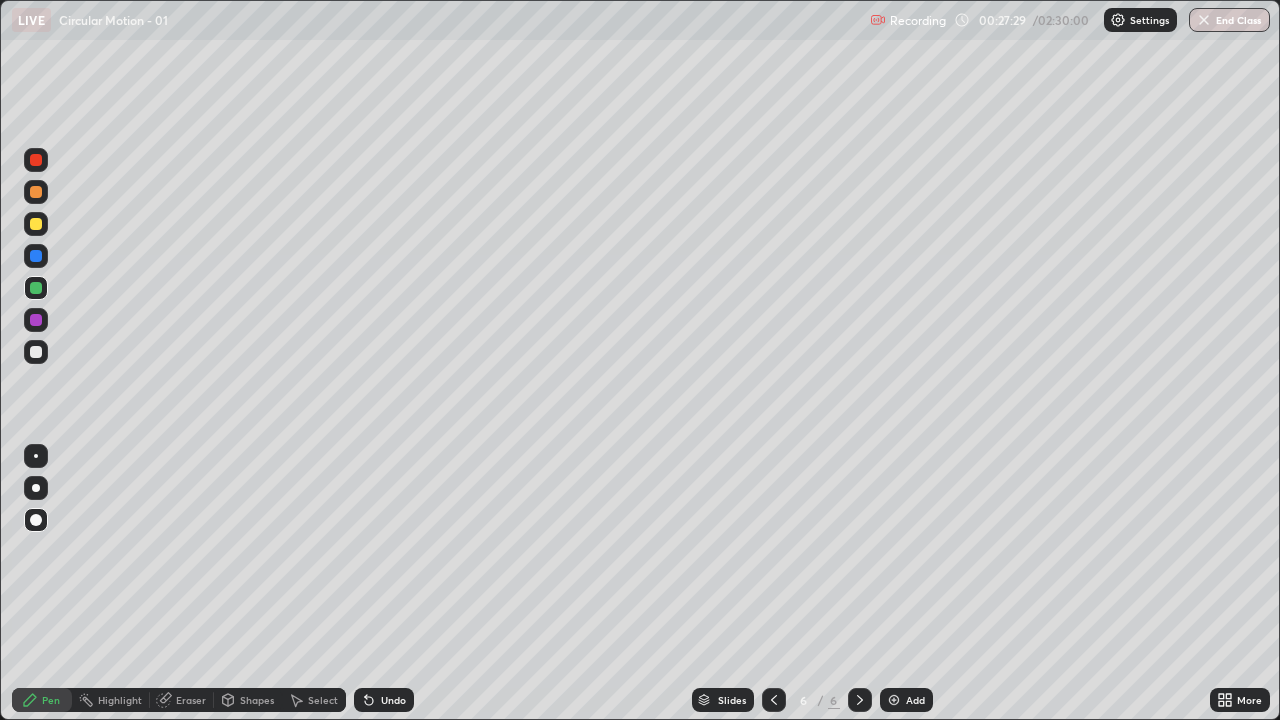 click on "Shapes" at bounding box center [257, 700] 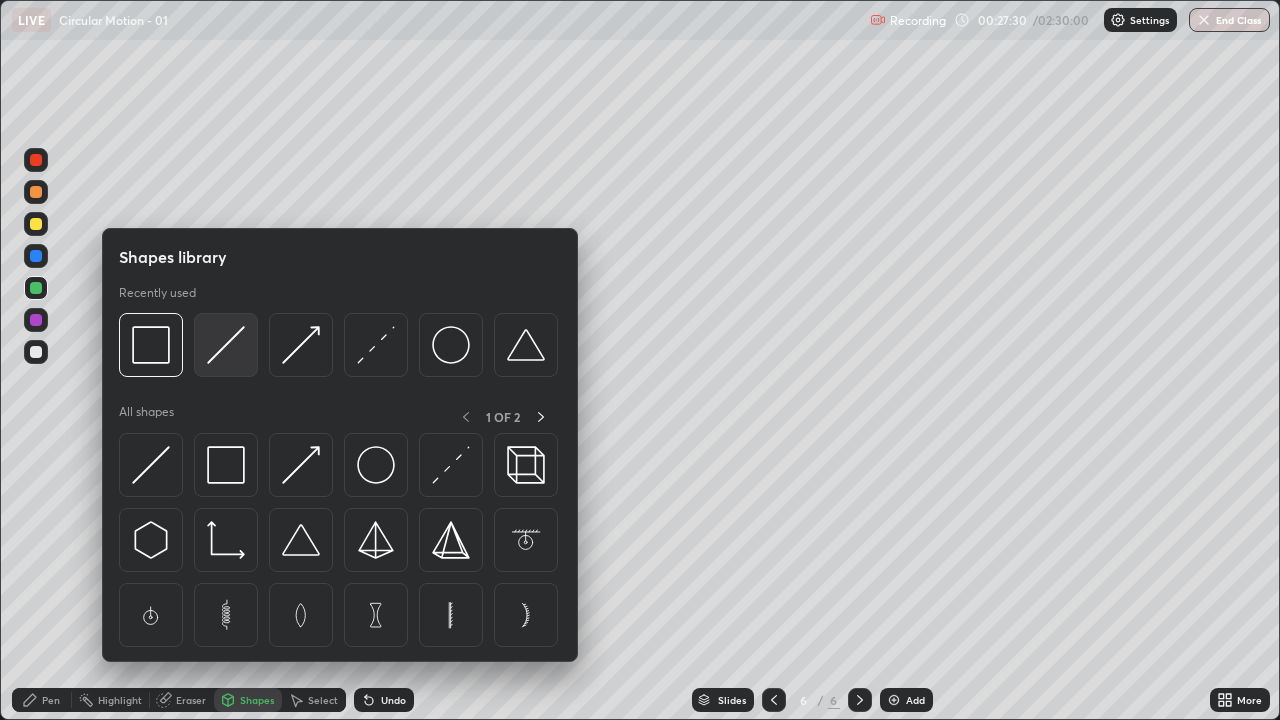 click at bounding box center (226, 345) 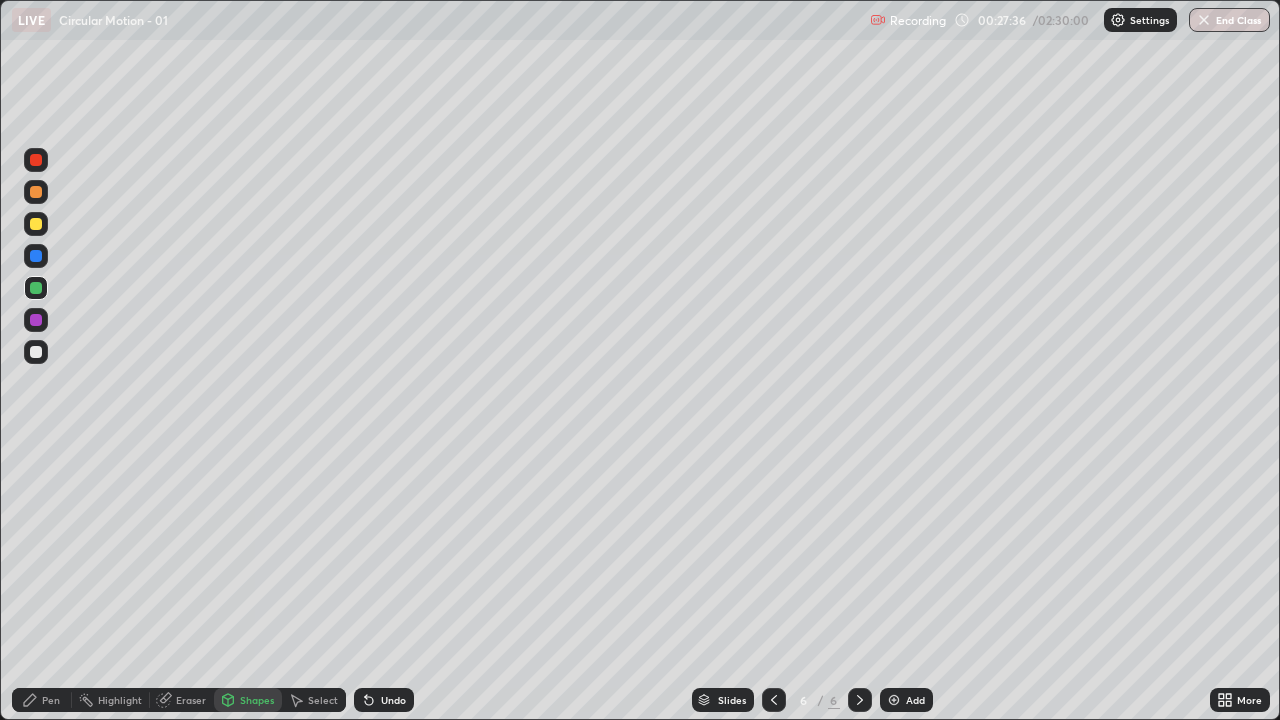 click on "Shapes" at bounding box center [257, 700] 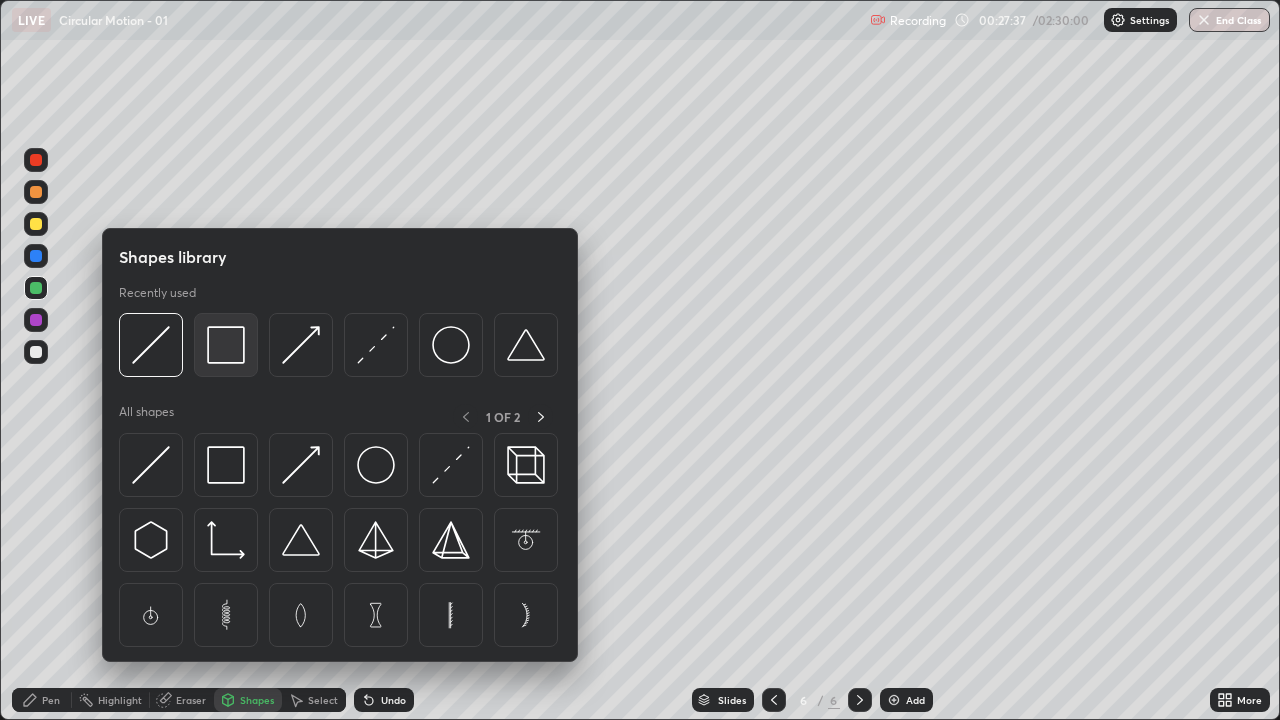 click at bounding box center [226, 345] 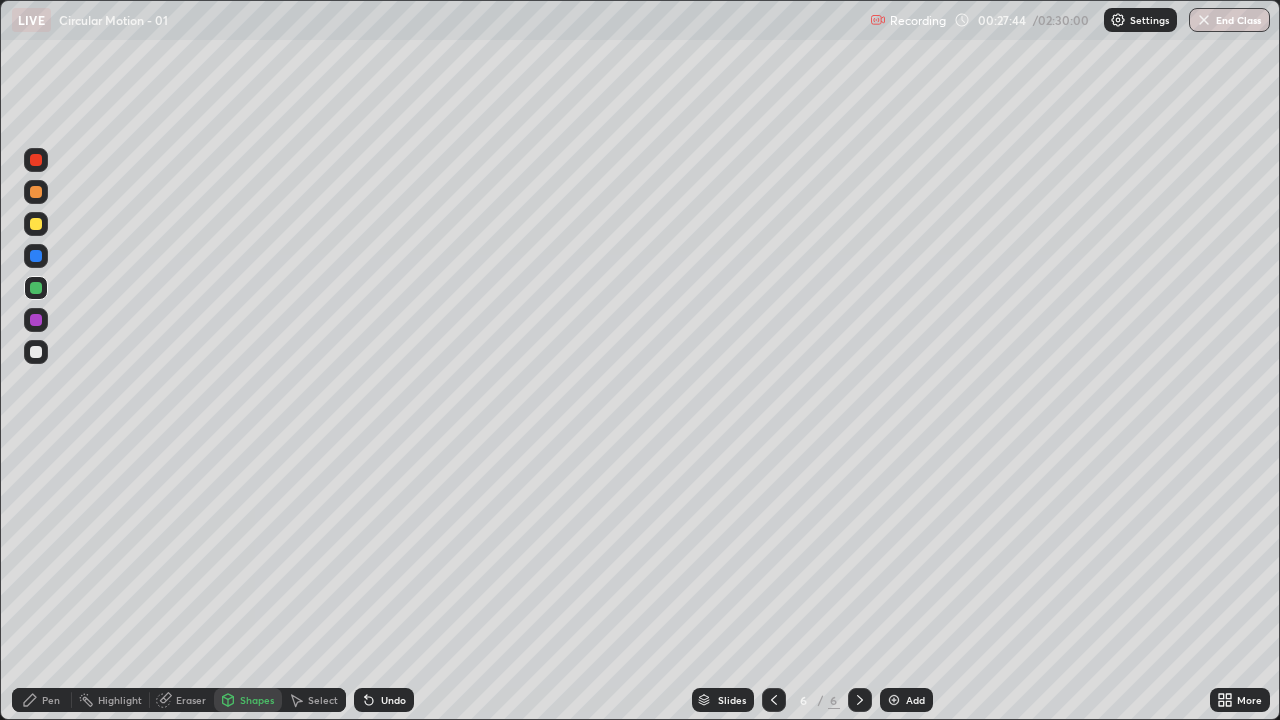 click on "Undo" at bounding box center (393, 700) 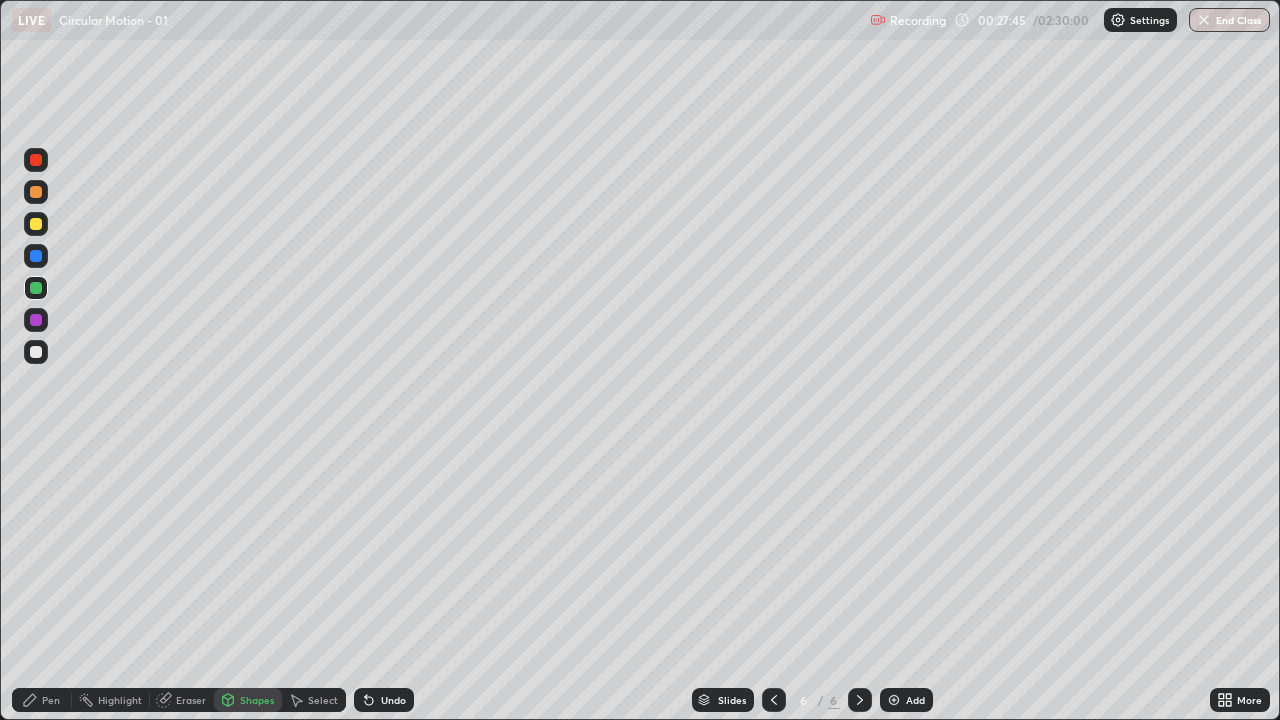 click on "Shapes" at bounding box center [257, 700] 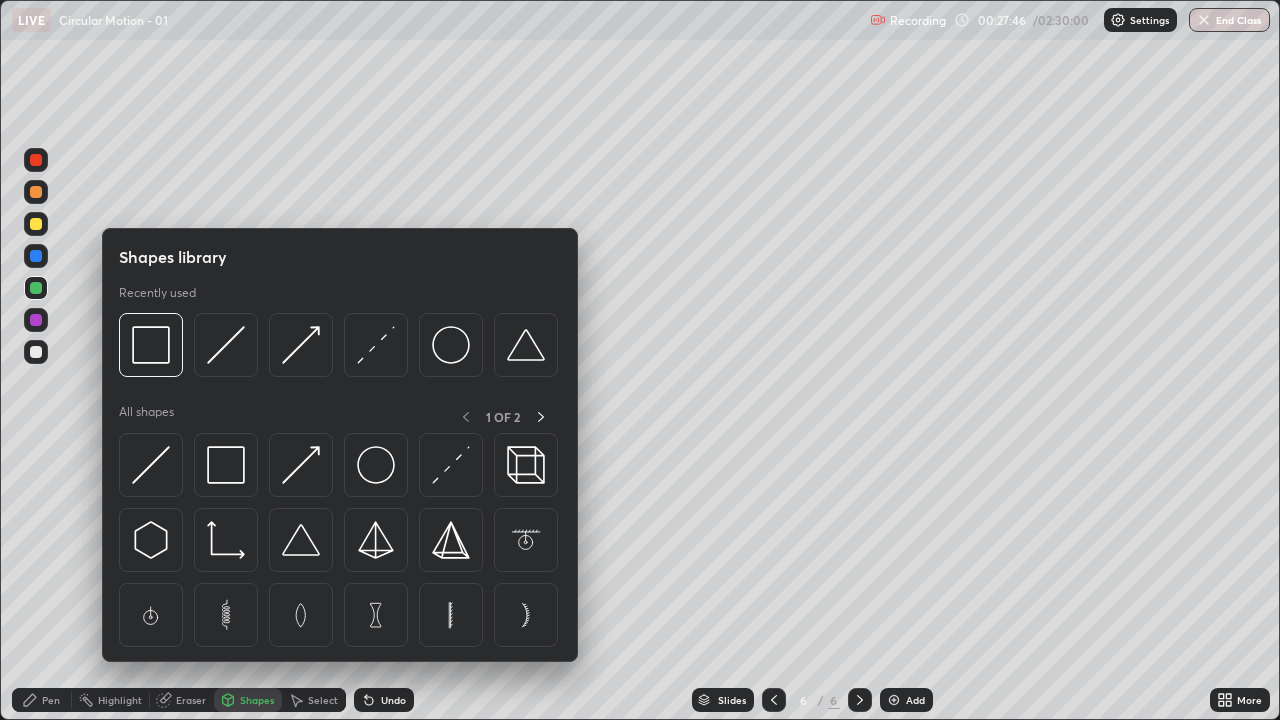 click on "Pen" at bounding box center [51, 700] 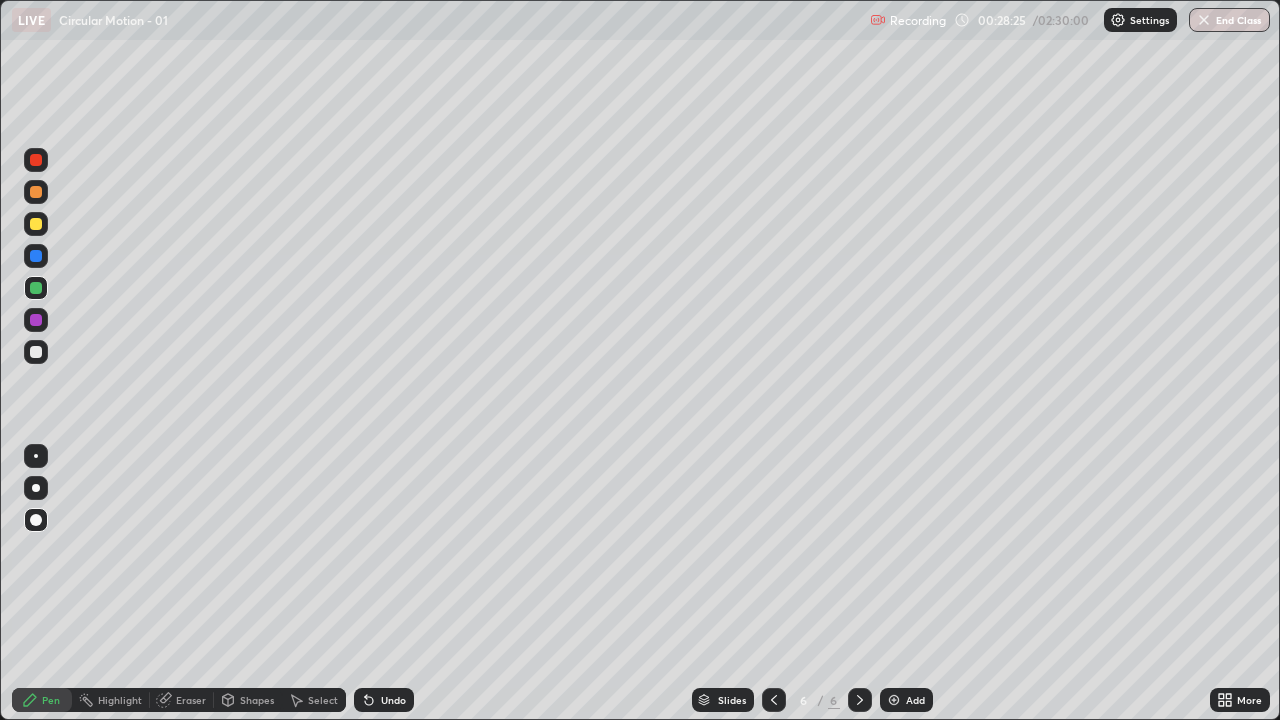 click at bounding box center (36, 352) 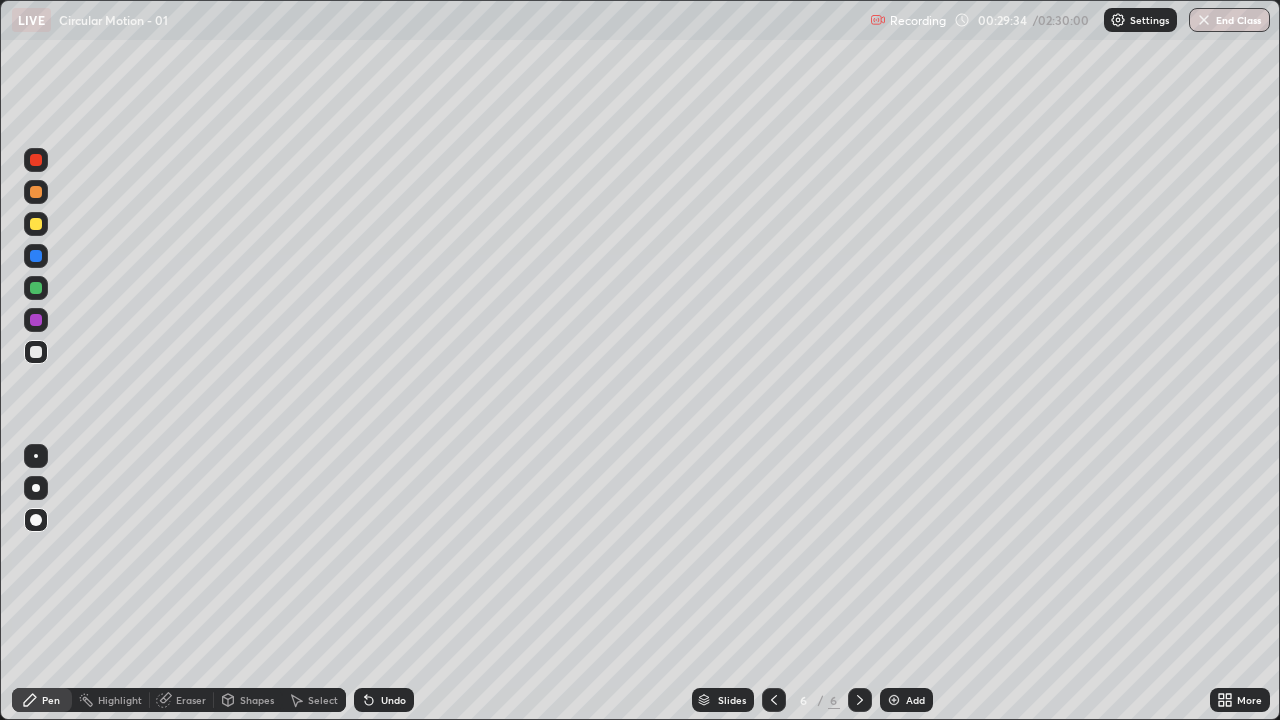 click at bounding box center [36, 224] 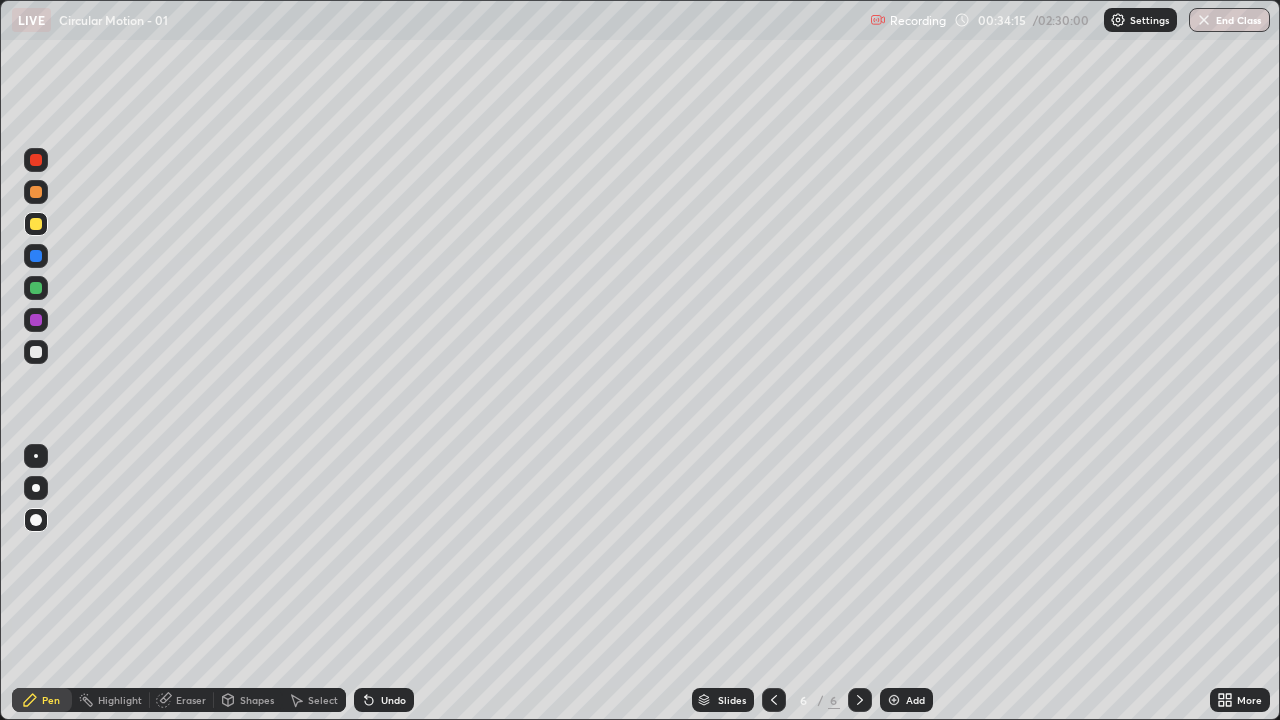 click on "Add" at bounding box center [915, 700] 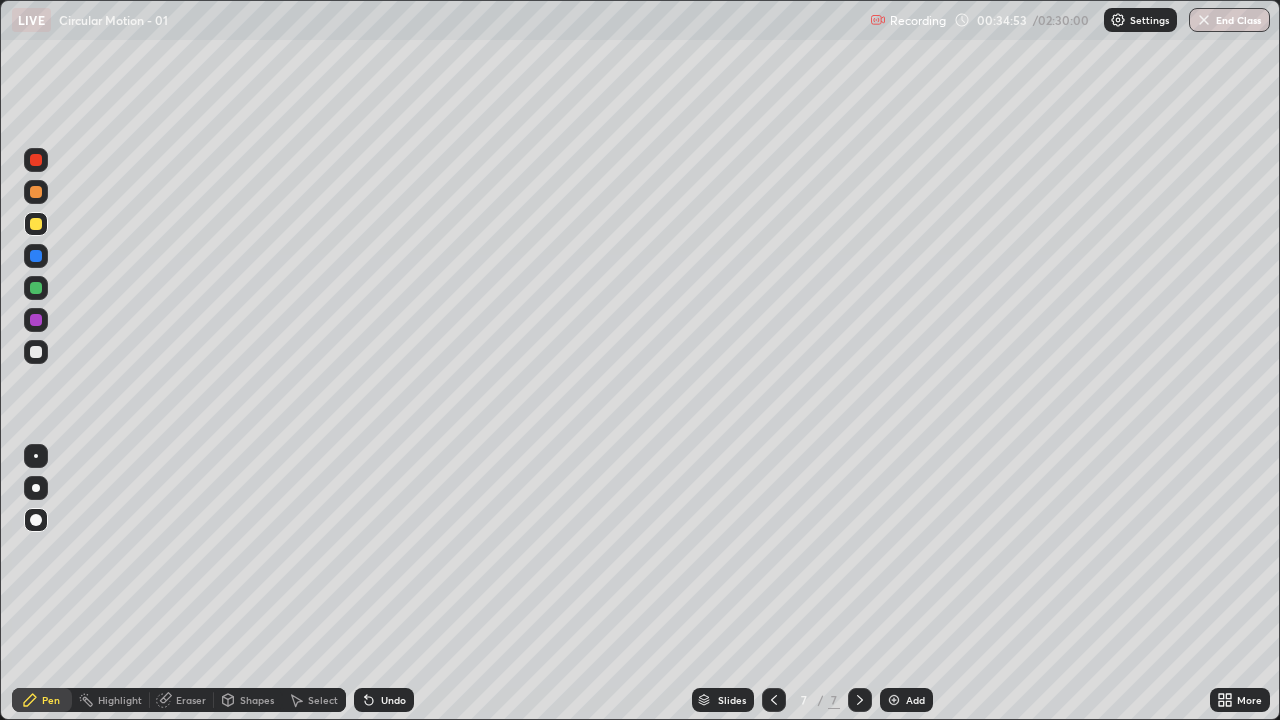 click on "Shapes" at bounding box center [257, 700] 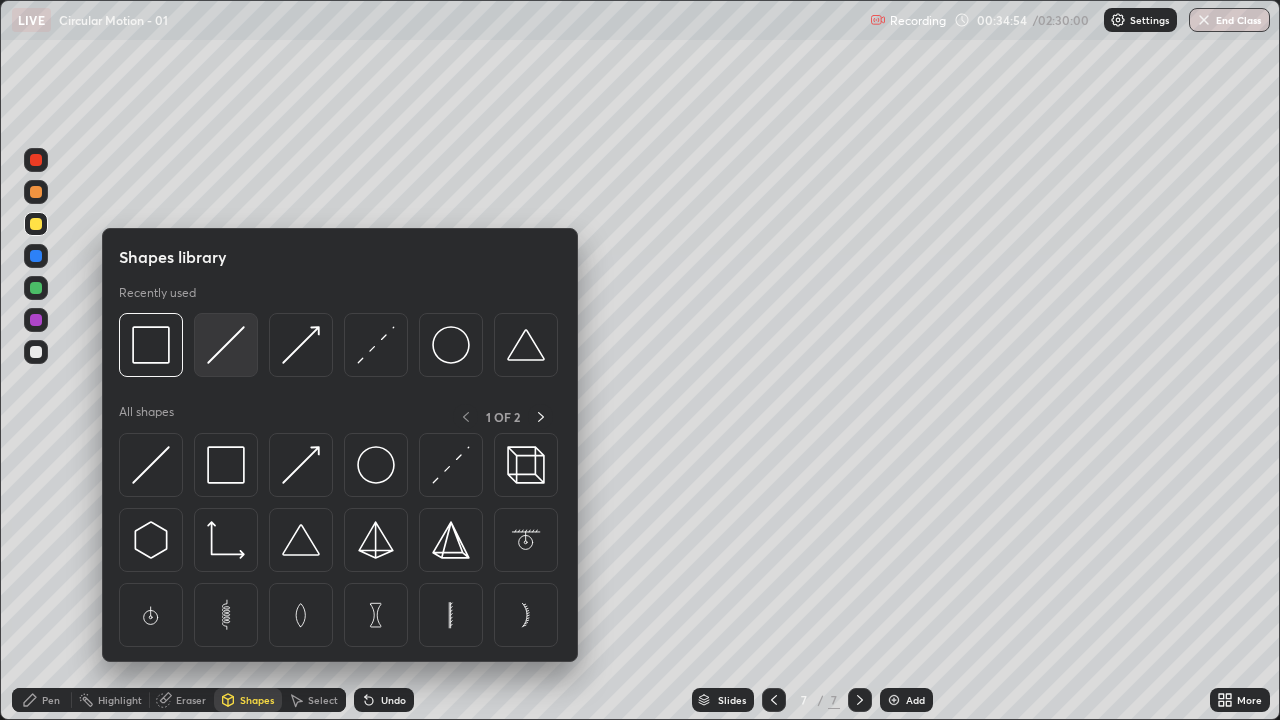 click at bounding box center (226, 345) 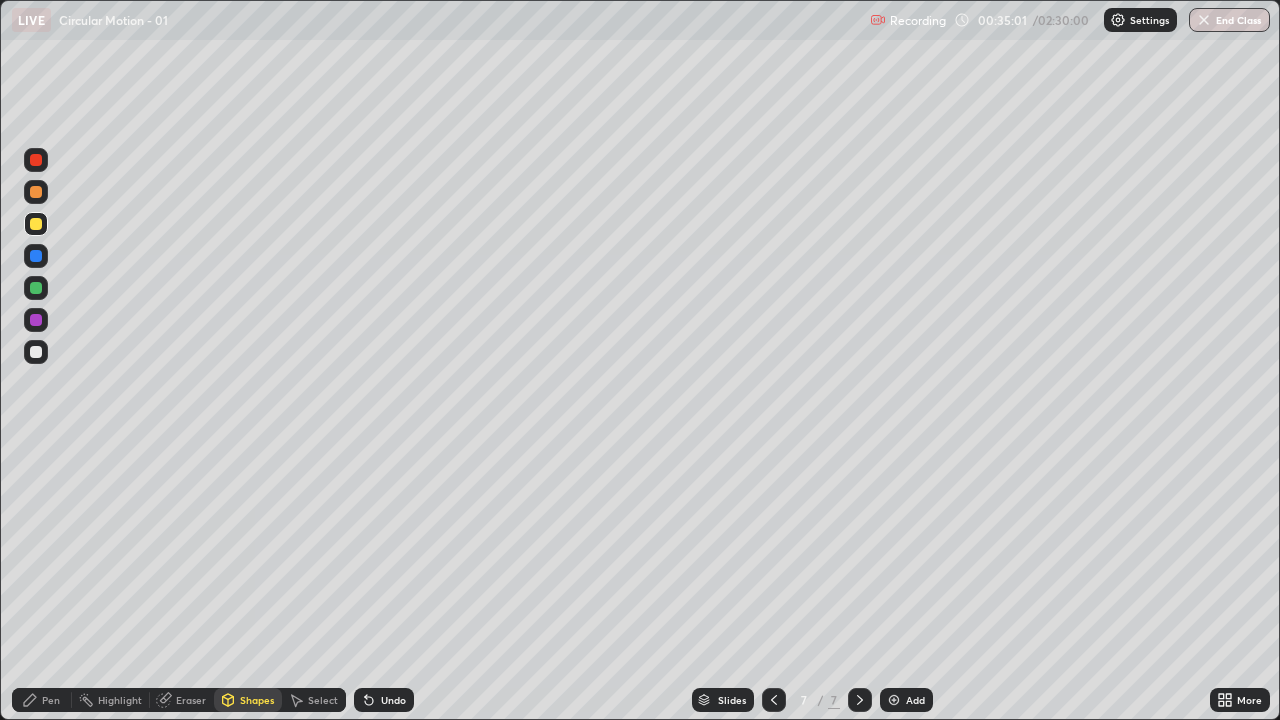 click on "Pen" at bounding box center [51, 700] 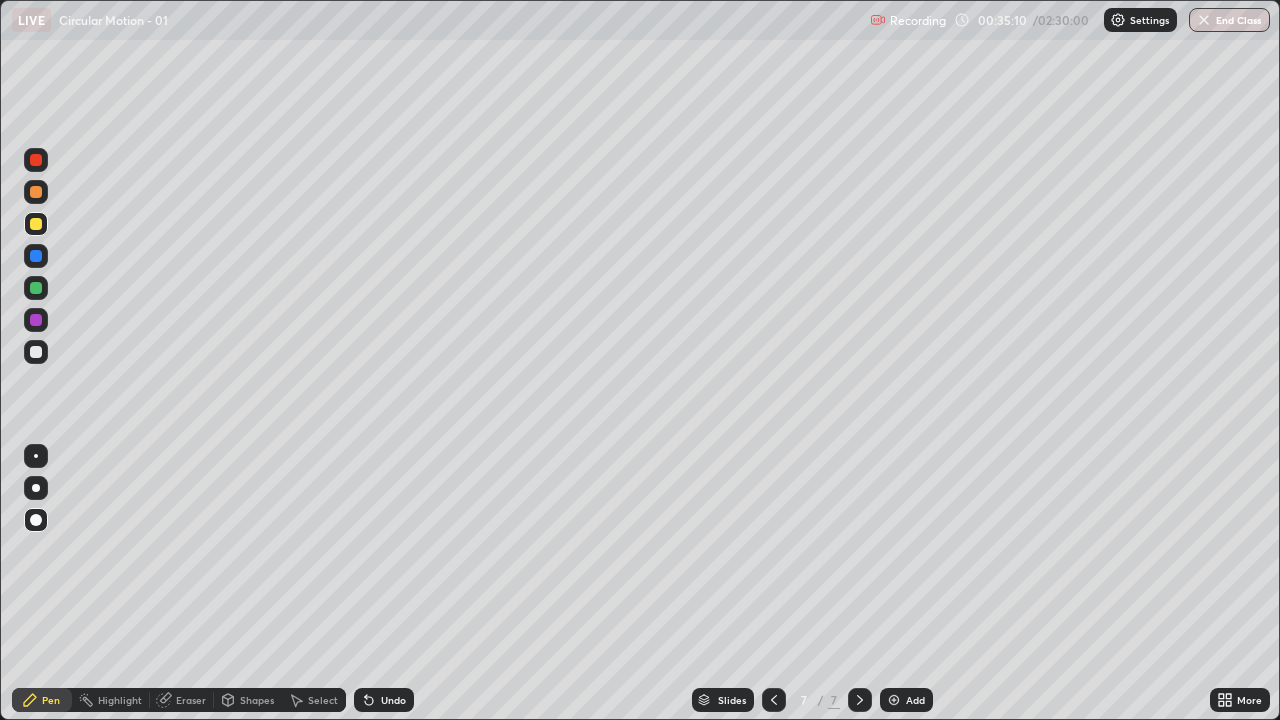 click on "Undo" at bounding box center (393, 700) 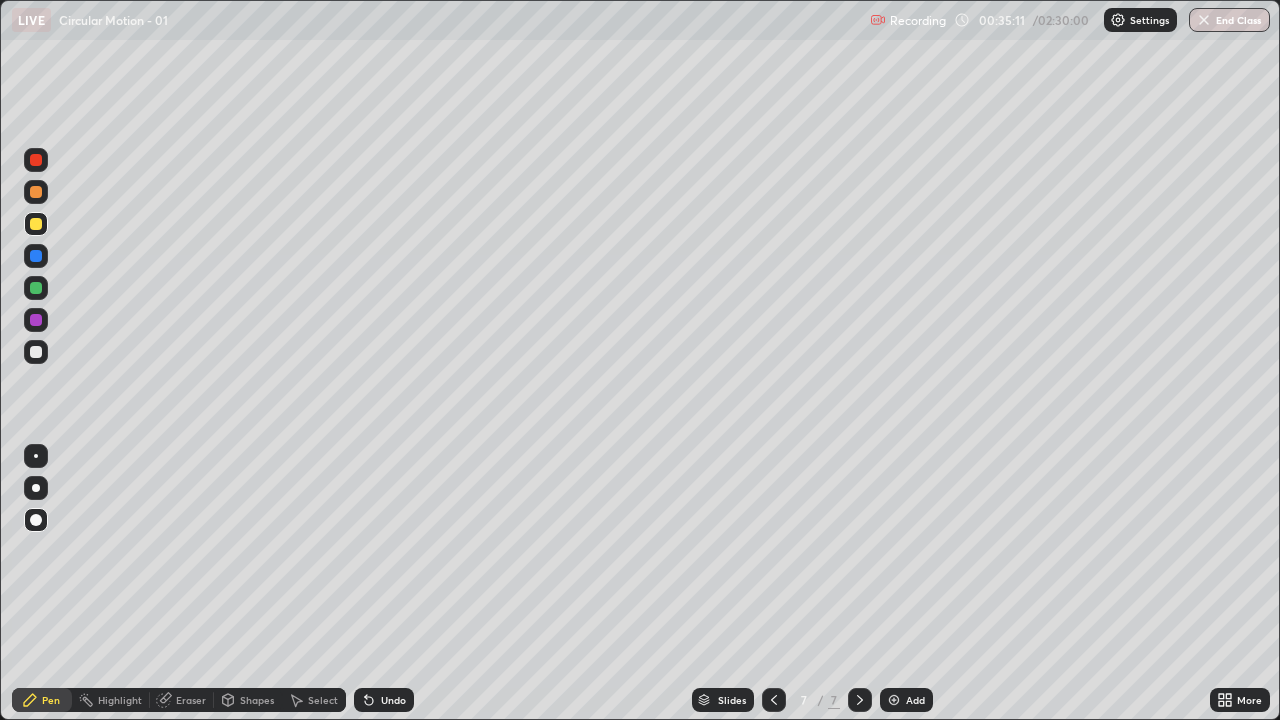 click on "Undo" at bounding box center (384, 700) 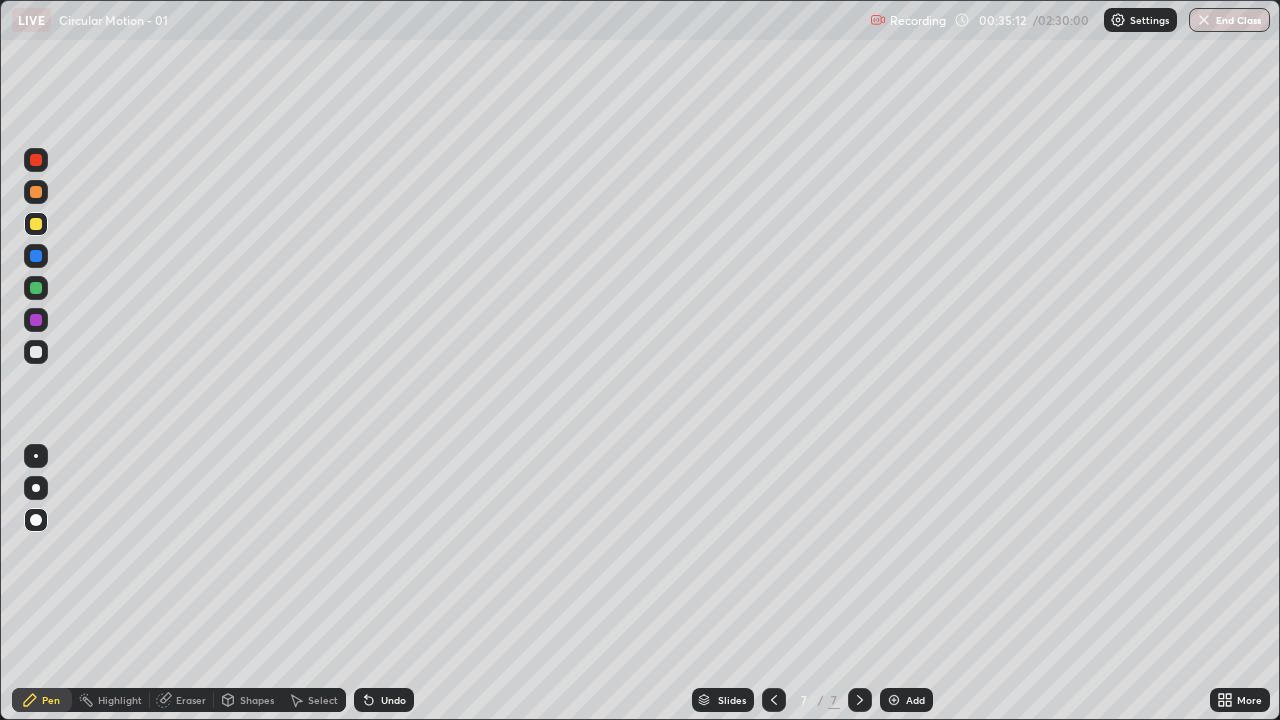 click on "Undo" at bounding box center (380, 700) 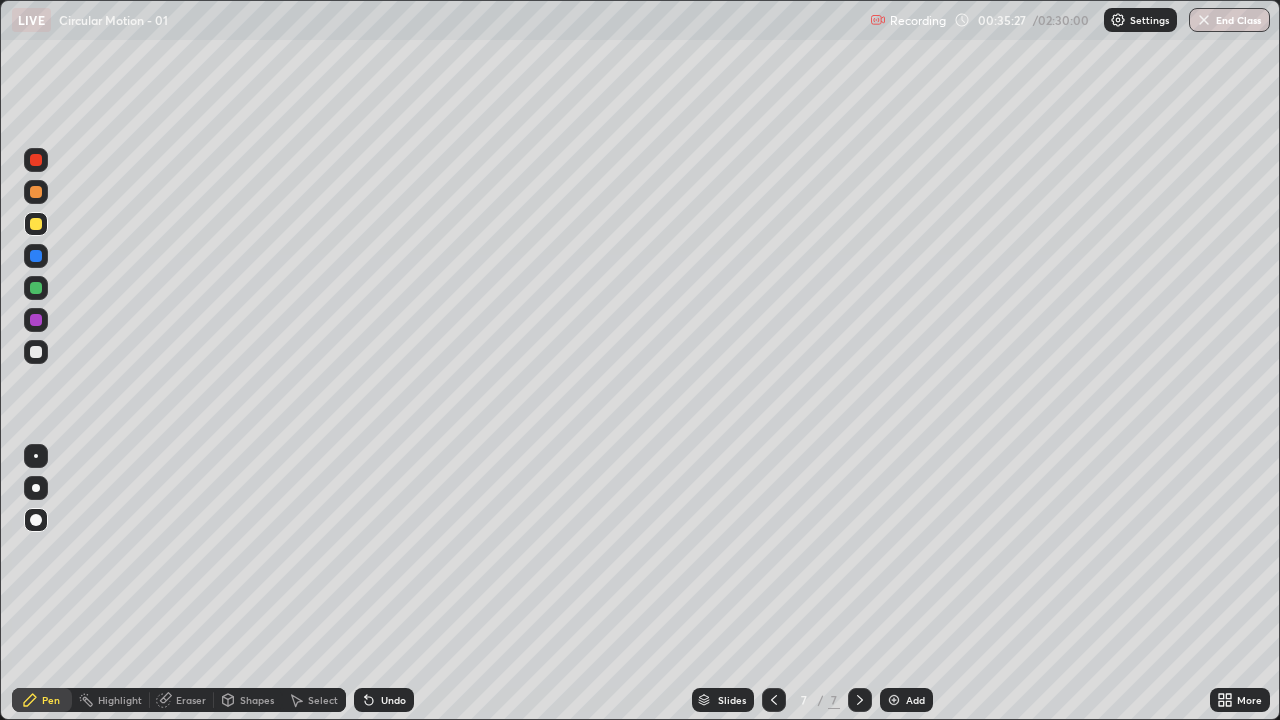 click on "Undo" at bounding box center (393, 700) 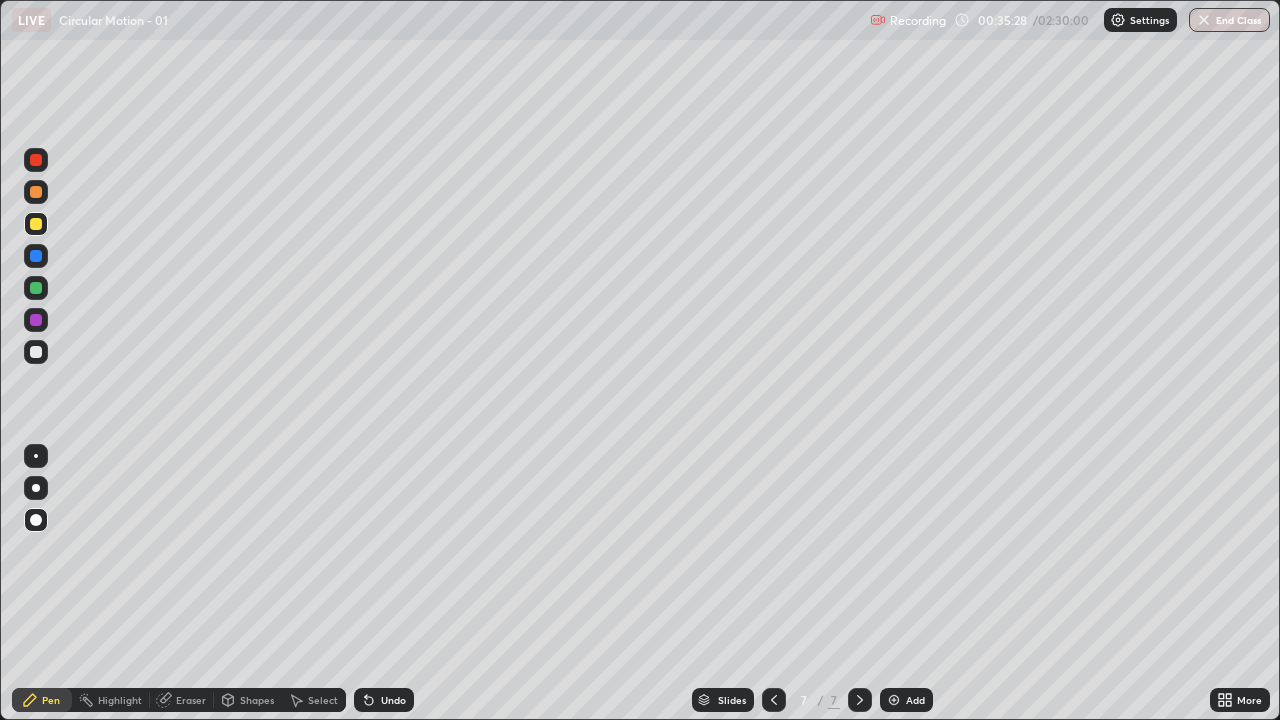 click on "Undo" at bounding box center (384, 700) 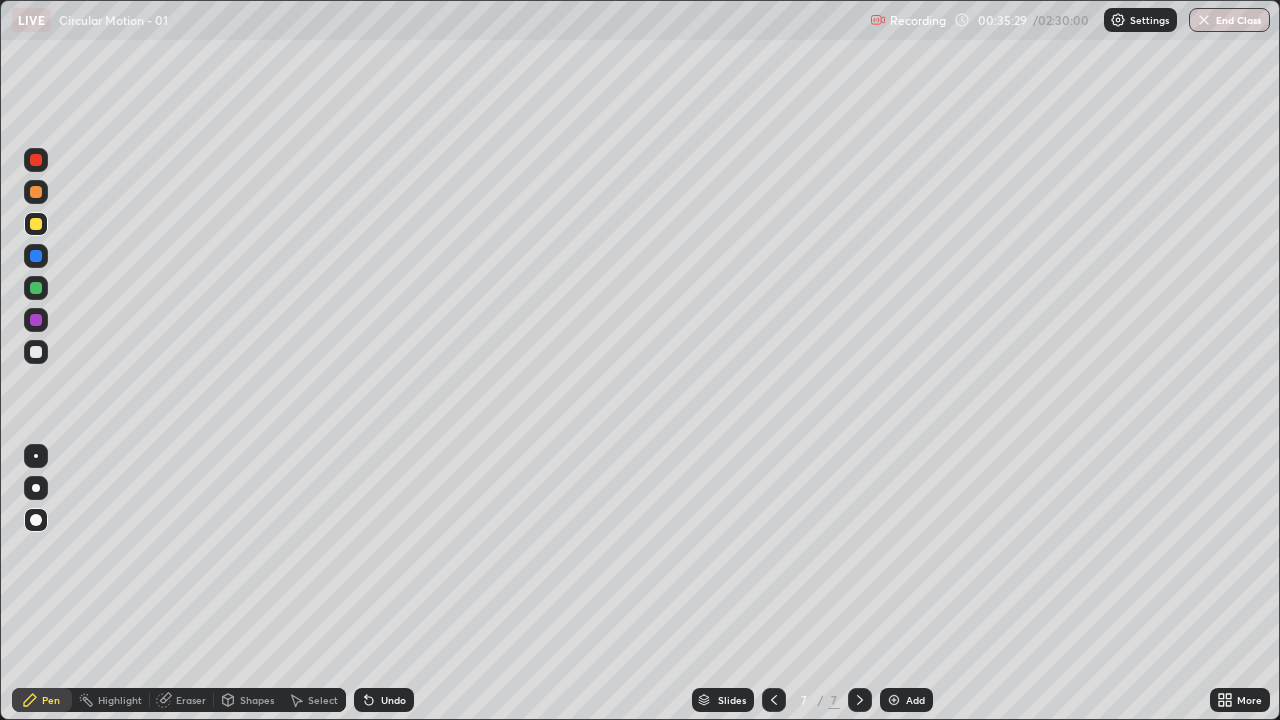 click on "Undo" at bounding box center (384, 700) 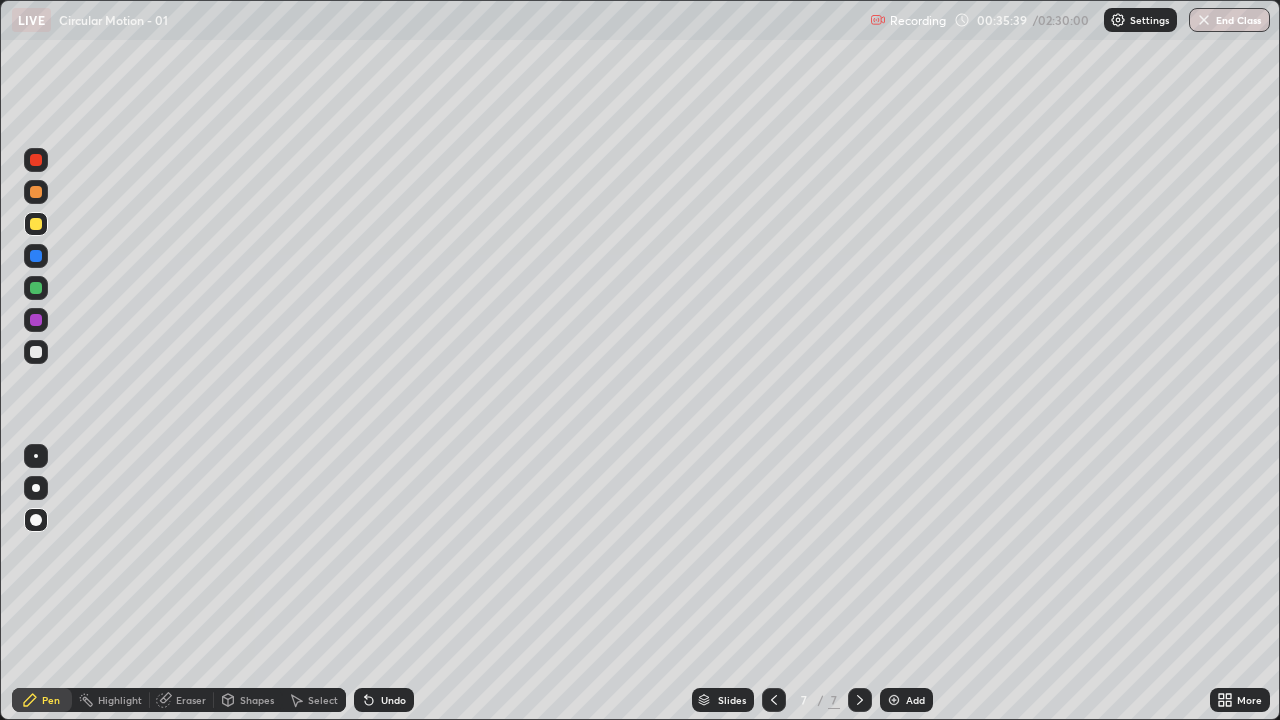 click at bounding box center [36, 352] 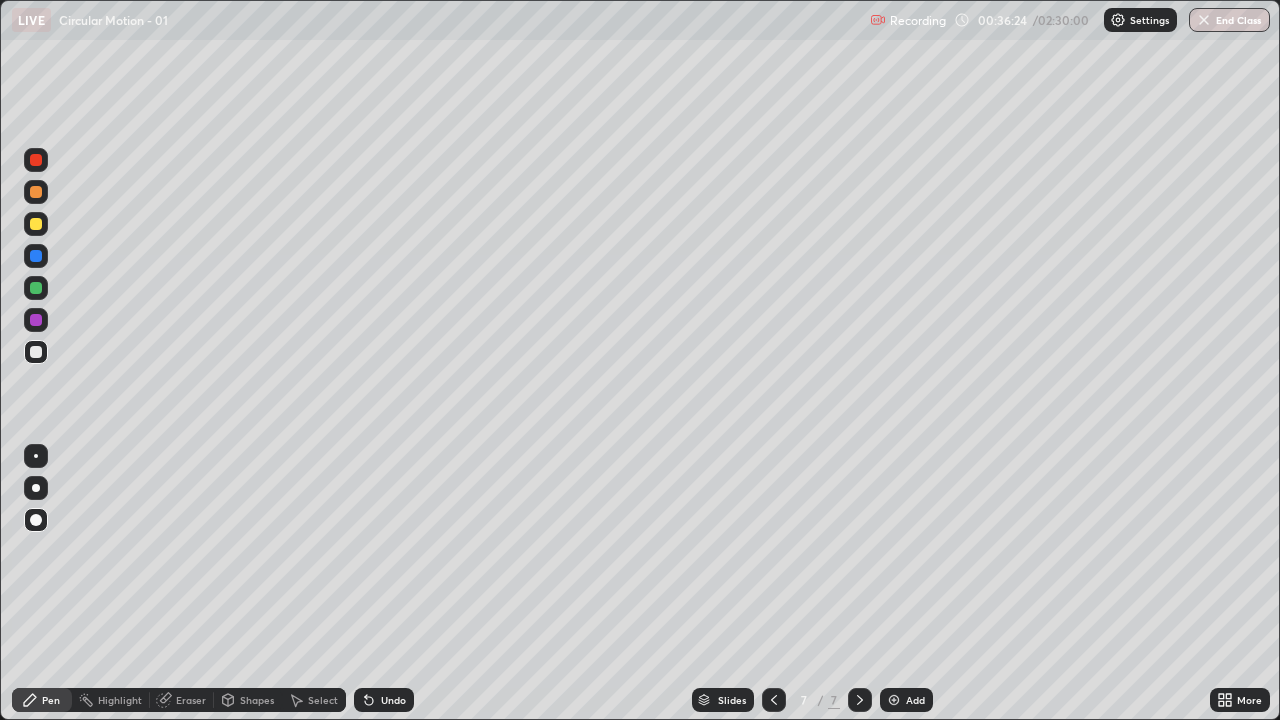 click at bounding box center [36, 320] 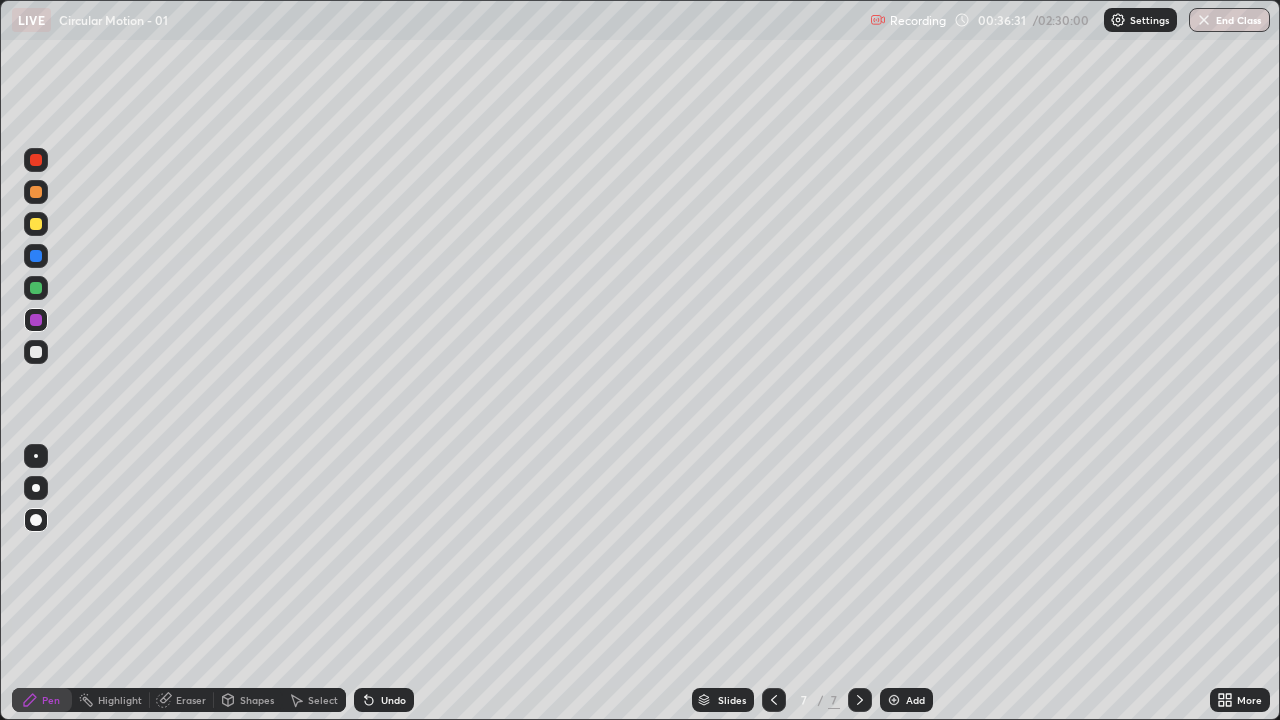 click at bounding box center [36, 256] 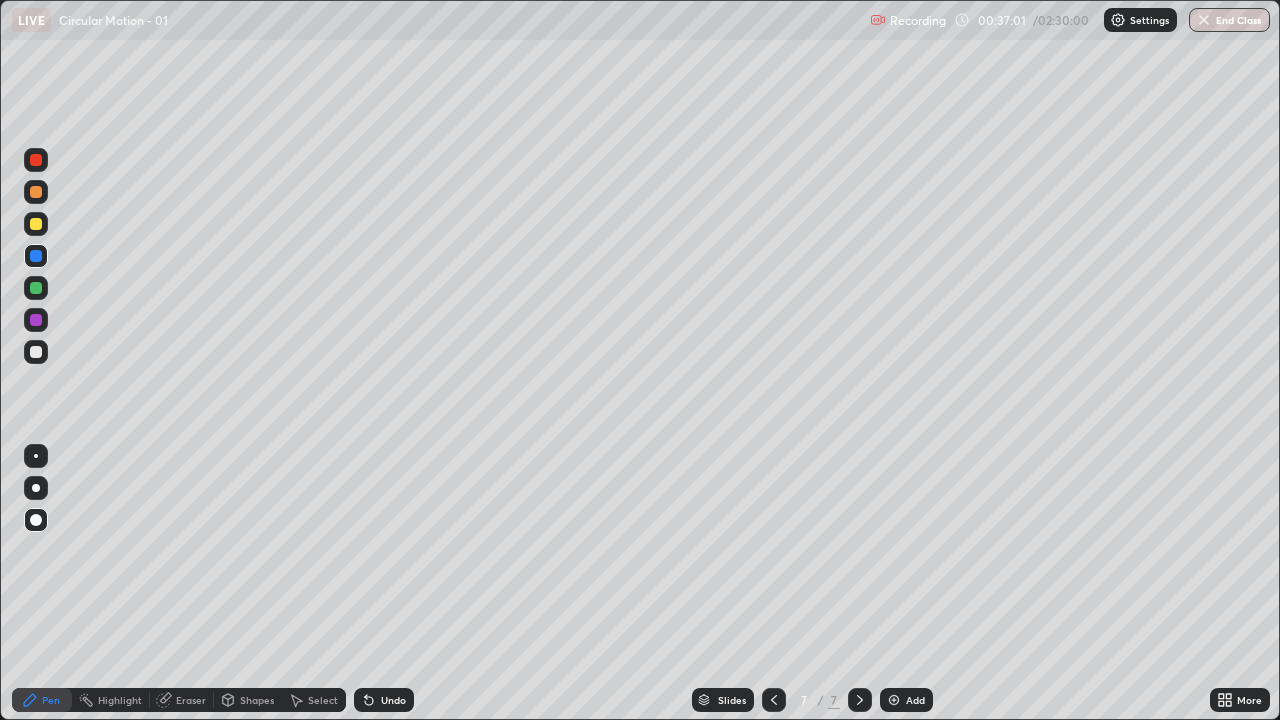 click at bounding box center [36, 288] 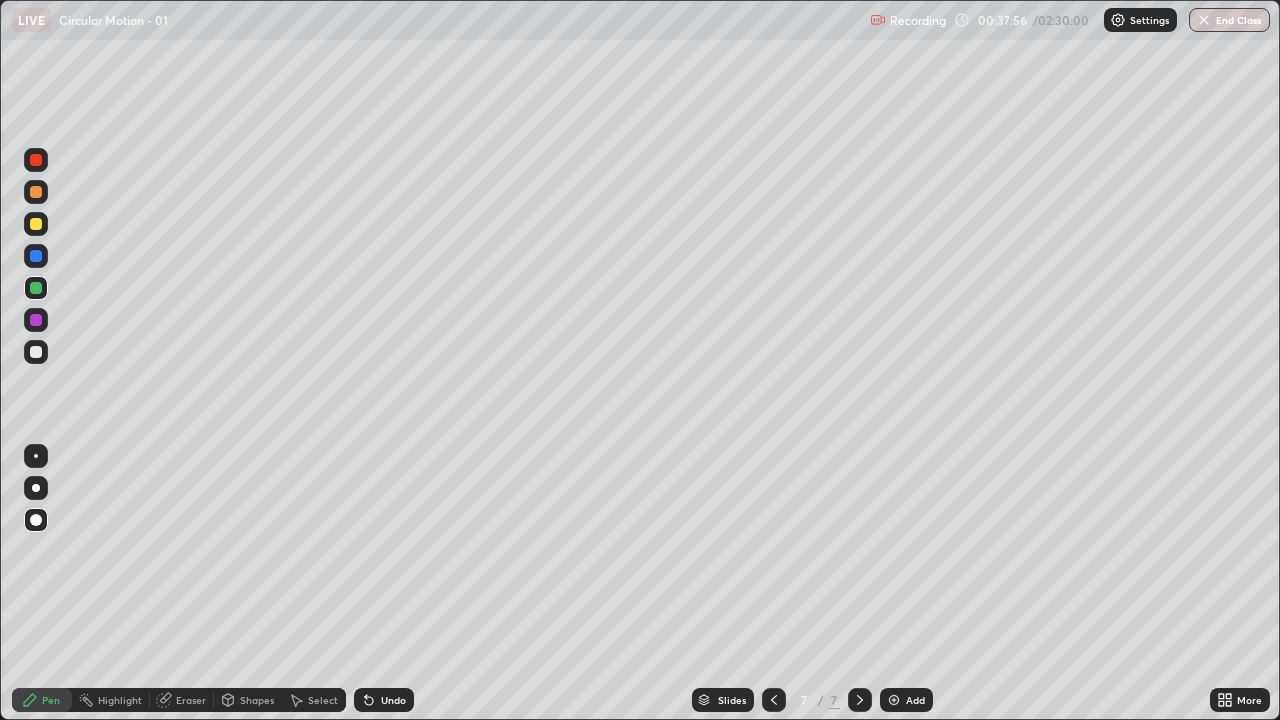 click at bounding box center [36, 320] 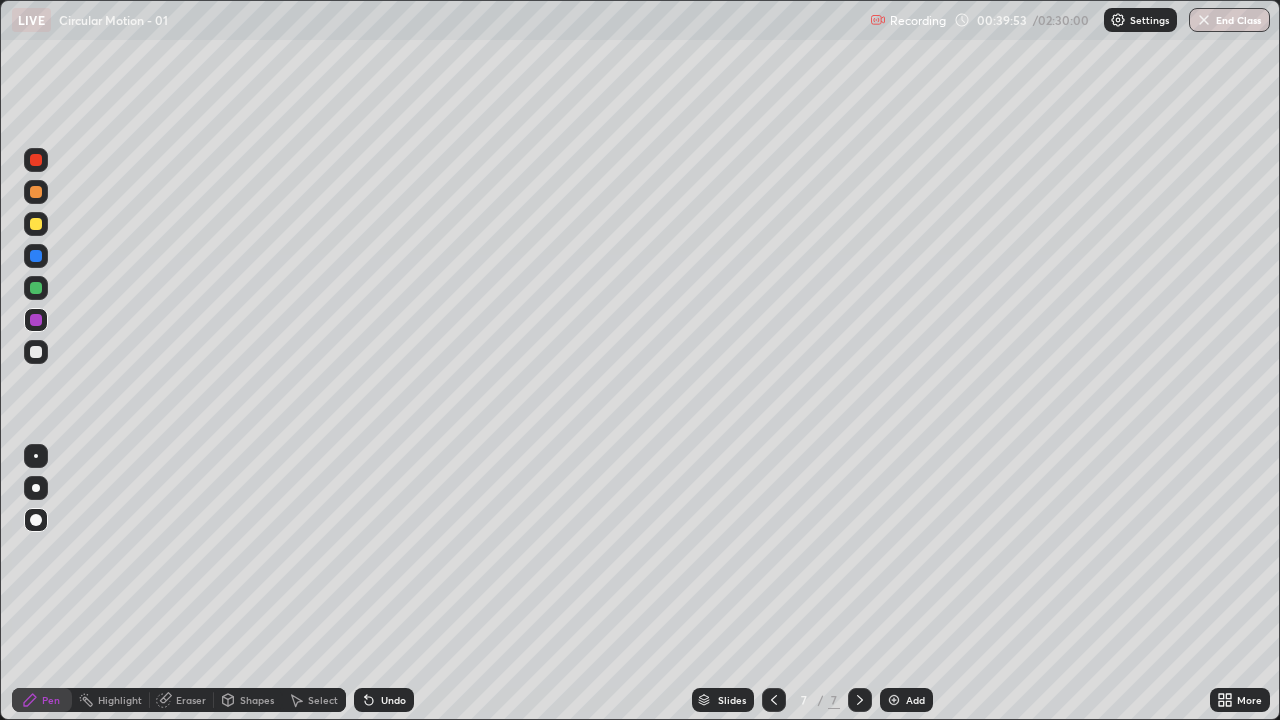 click at bounding box center [894, 700] 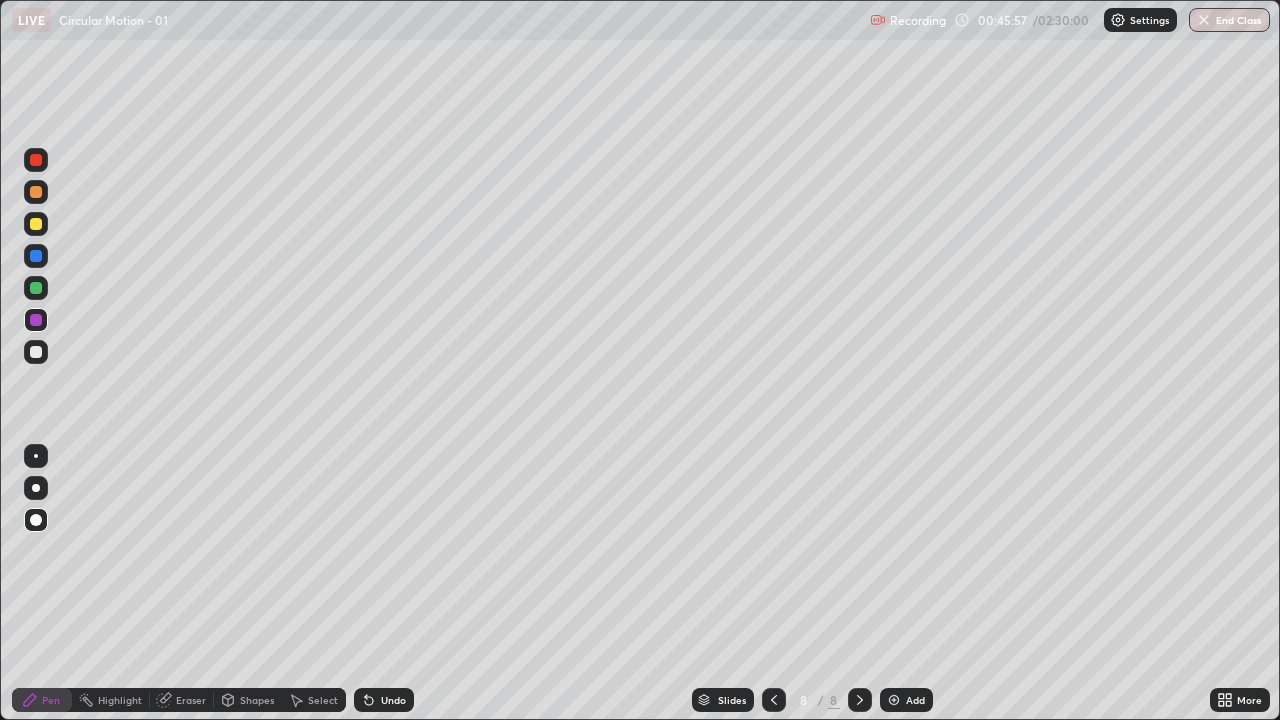 click at bounding box center (36, 352) 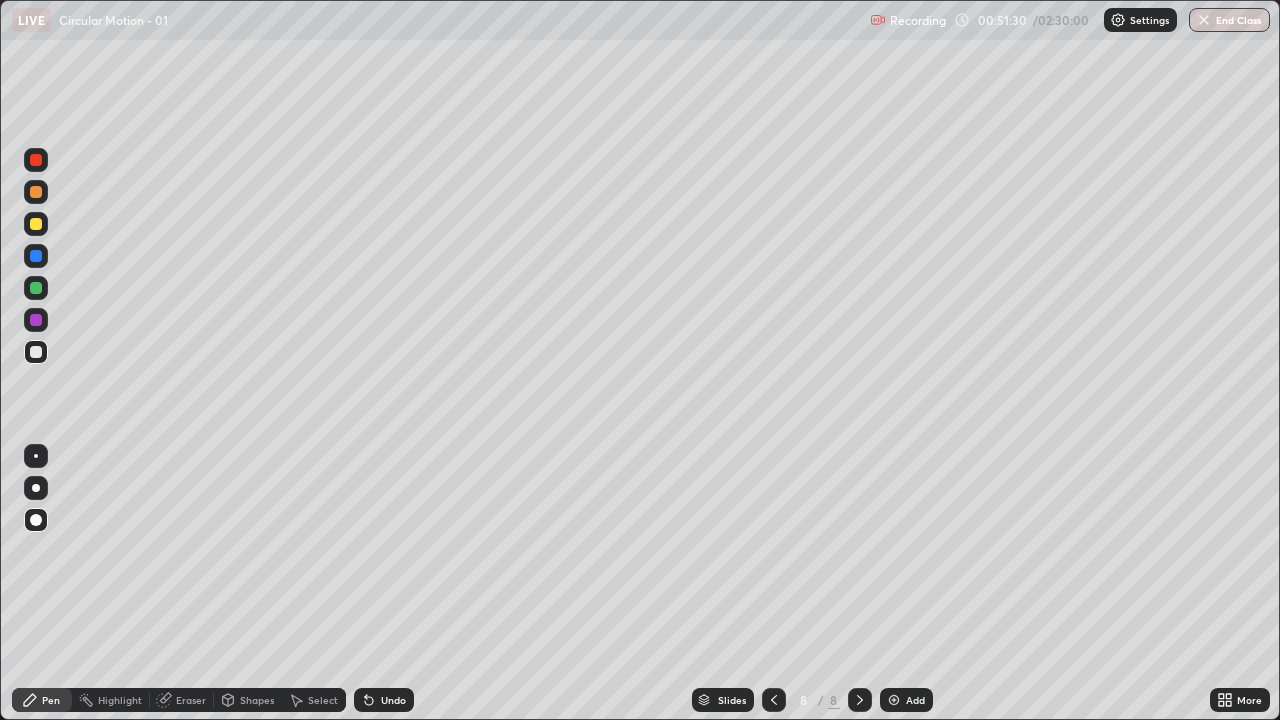 click on "Add" at bounding box center [915, 700] 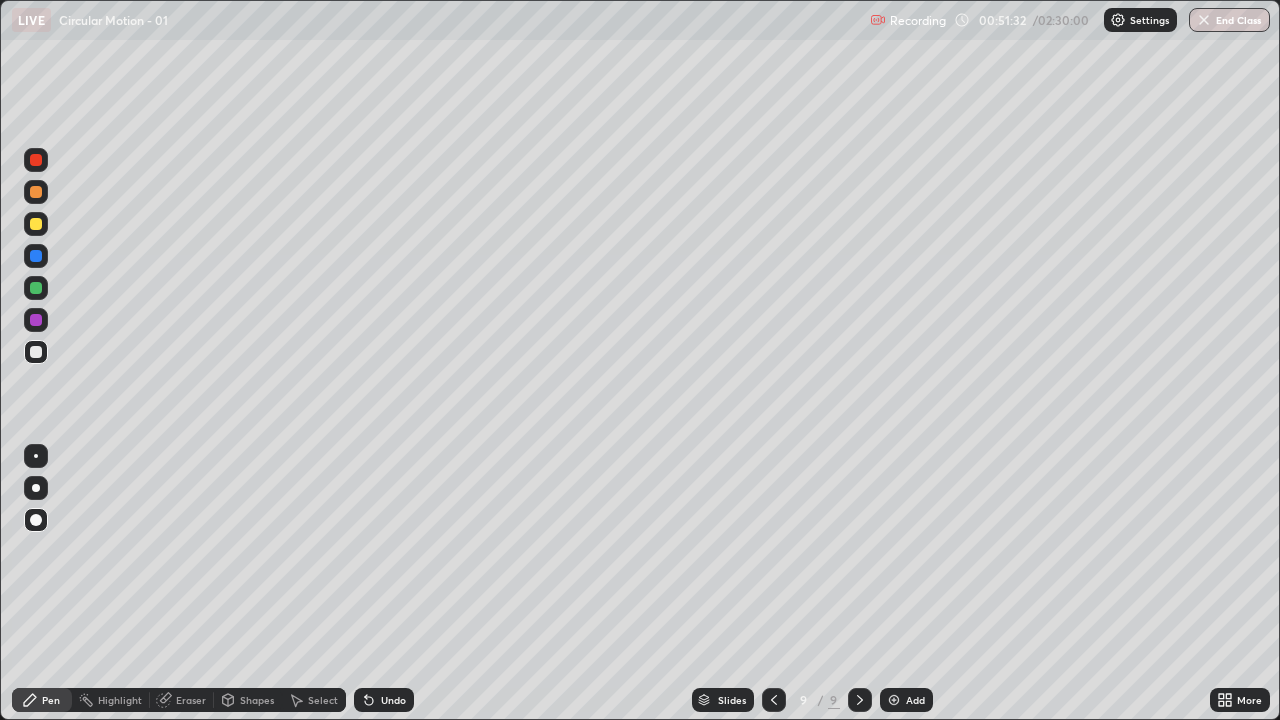 click 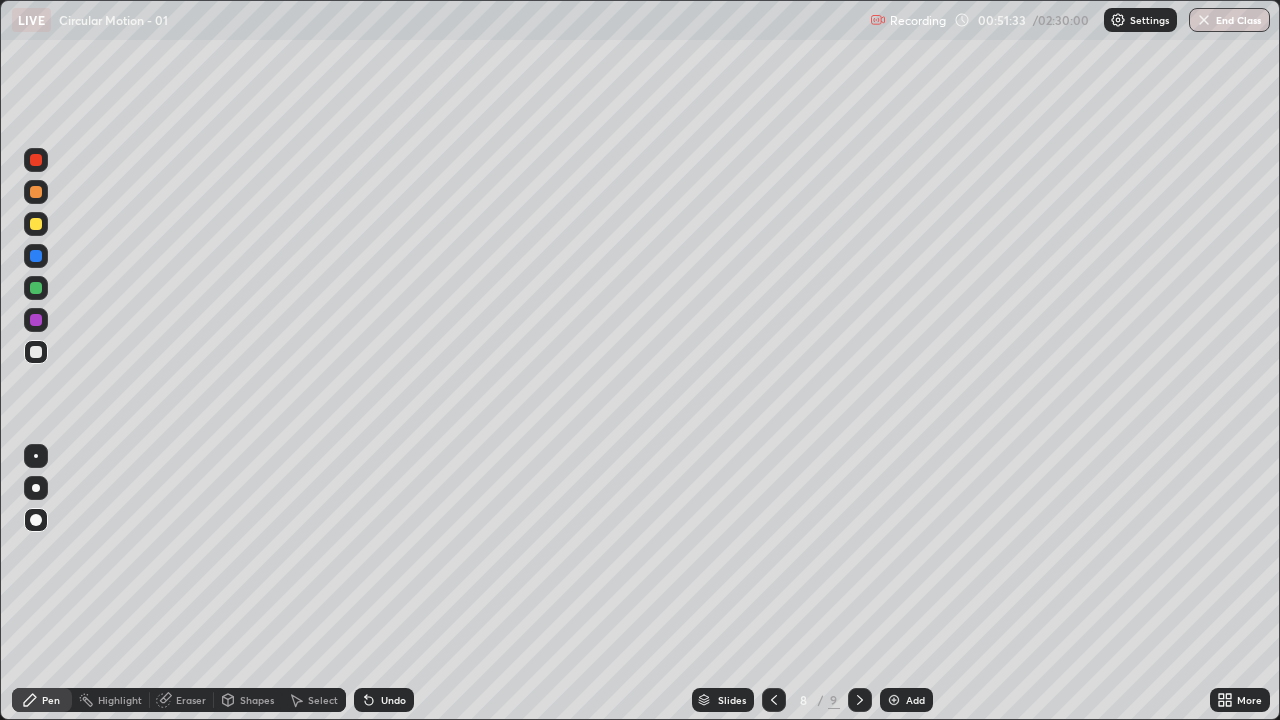 click on "Undo" at bounding box center [384, 700] 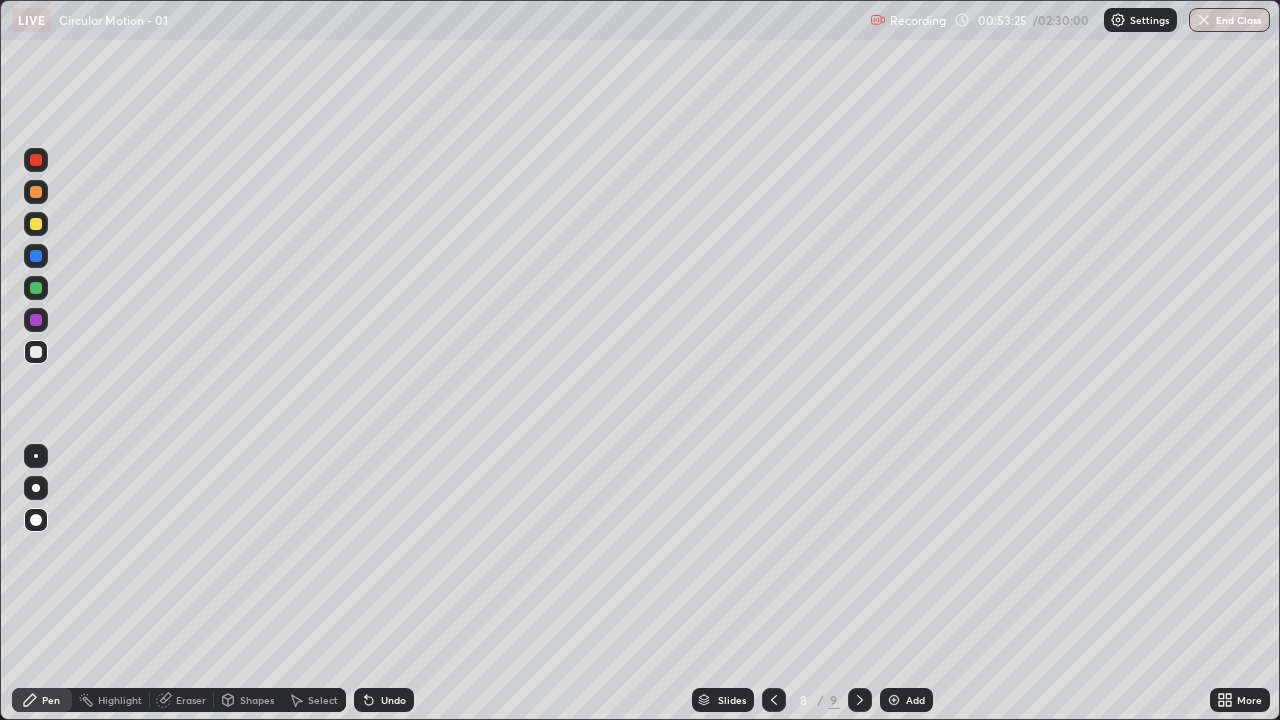 click on "Add" at bounding box center [906, 700] 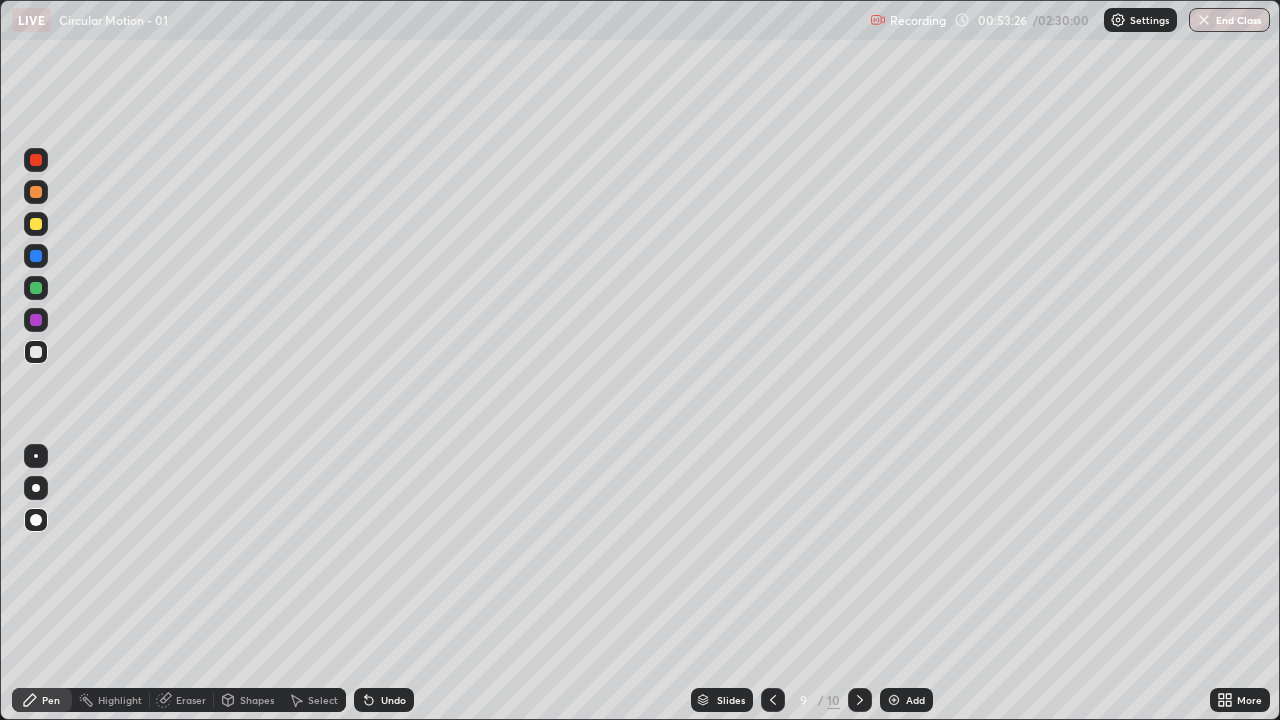 click on "Shapes" at bounding box center [257, 700] 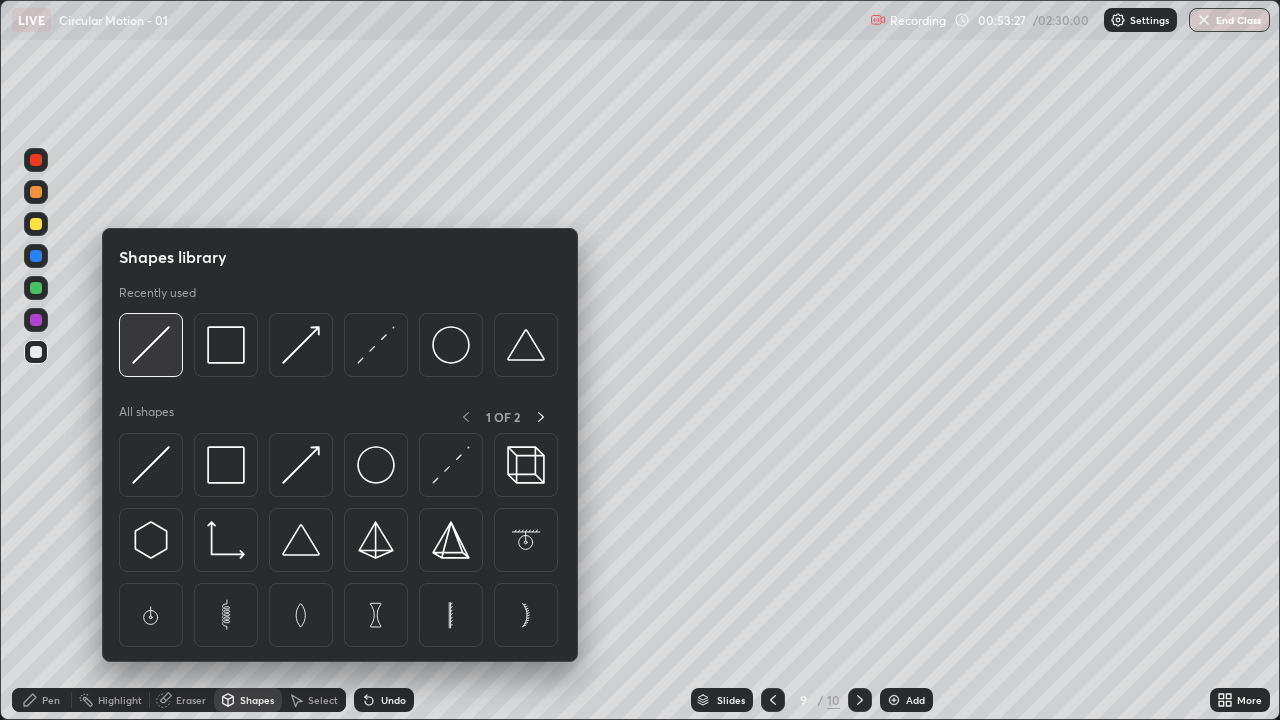 click at bounding box center [151, 345] 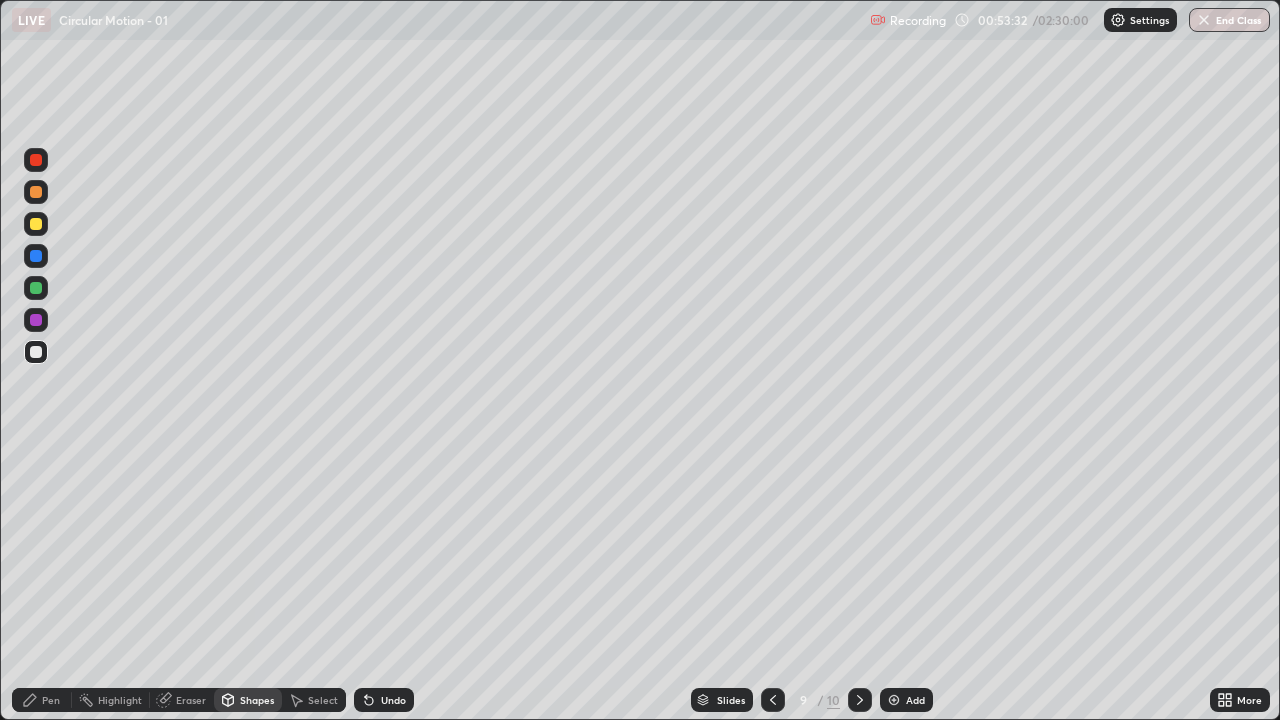 click on "Pen" at bounding box center [51, 700] 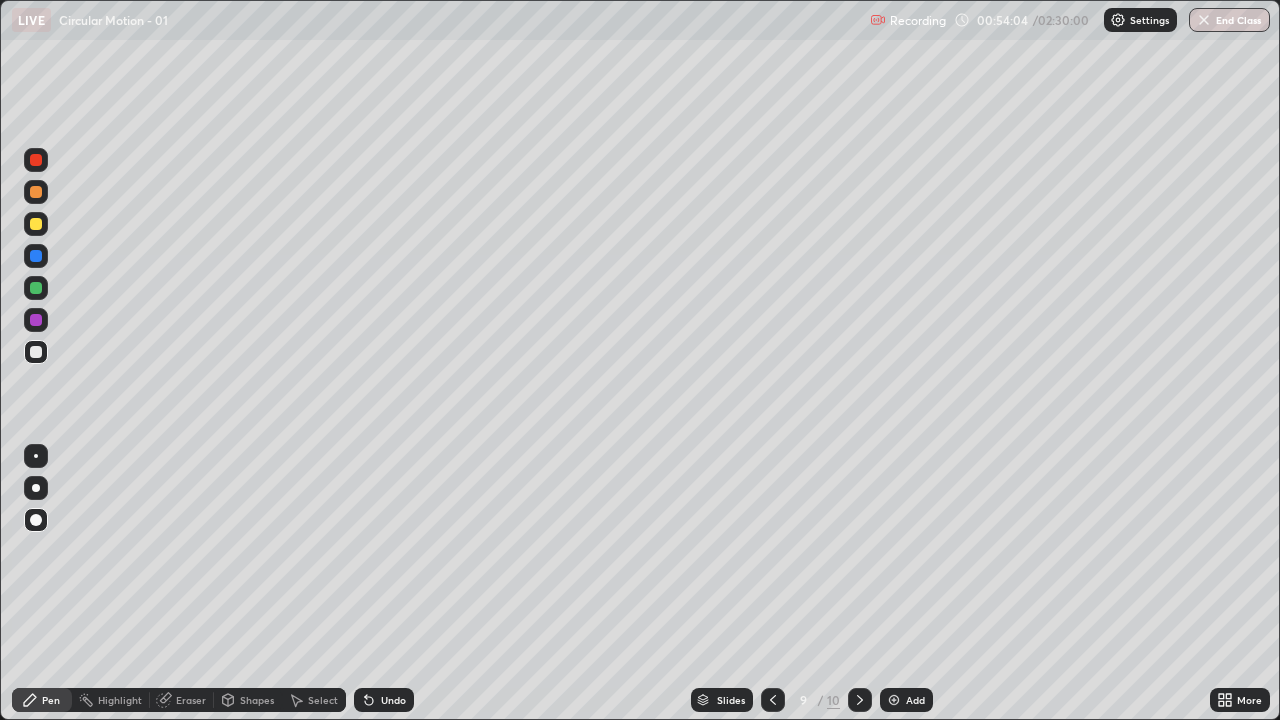 click at bounding box center [36, 320] 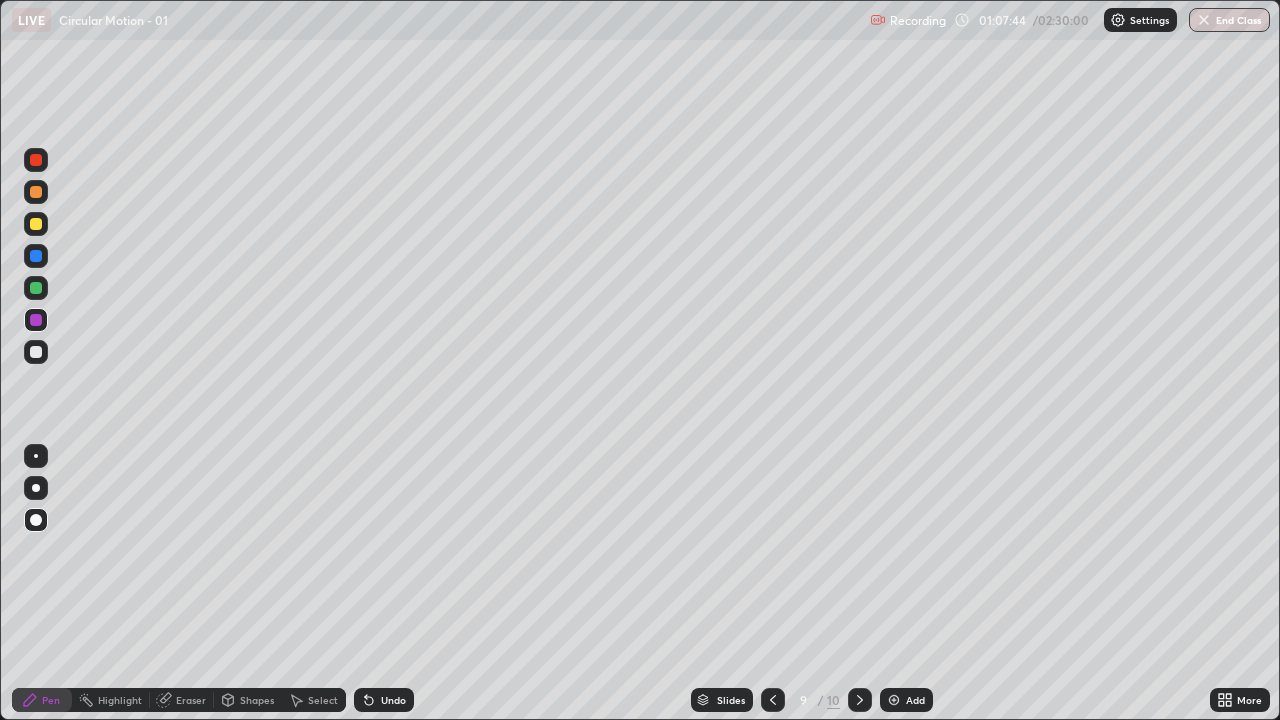 click on "Add" at bounding box center (906, 700) 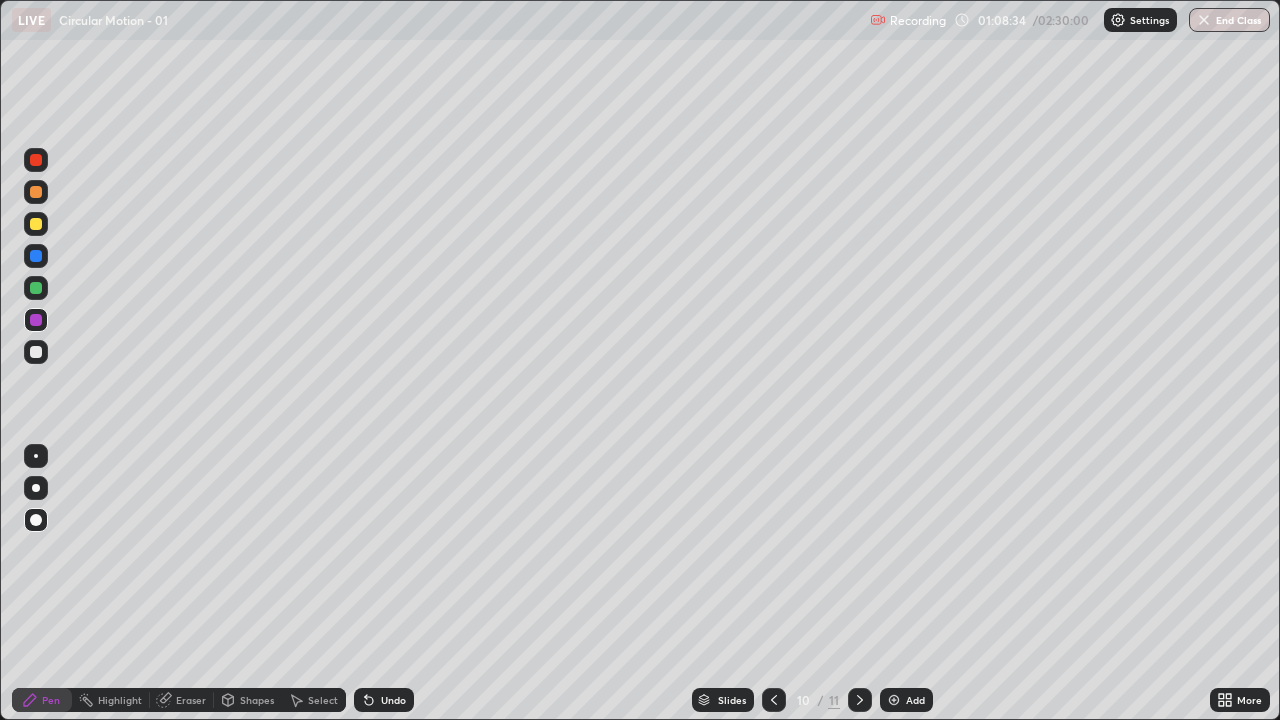click at bounding box center [36, 224] 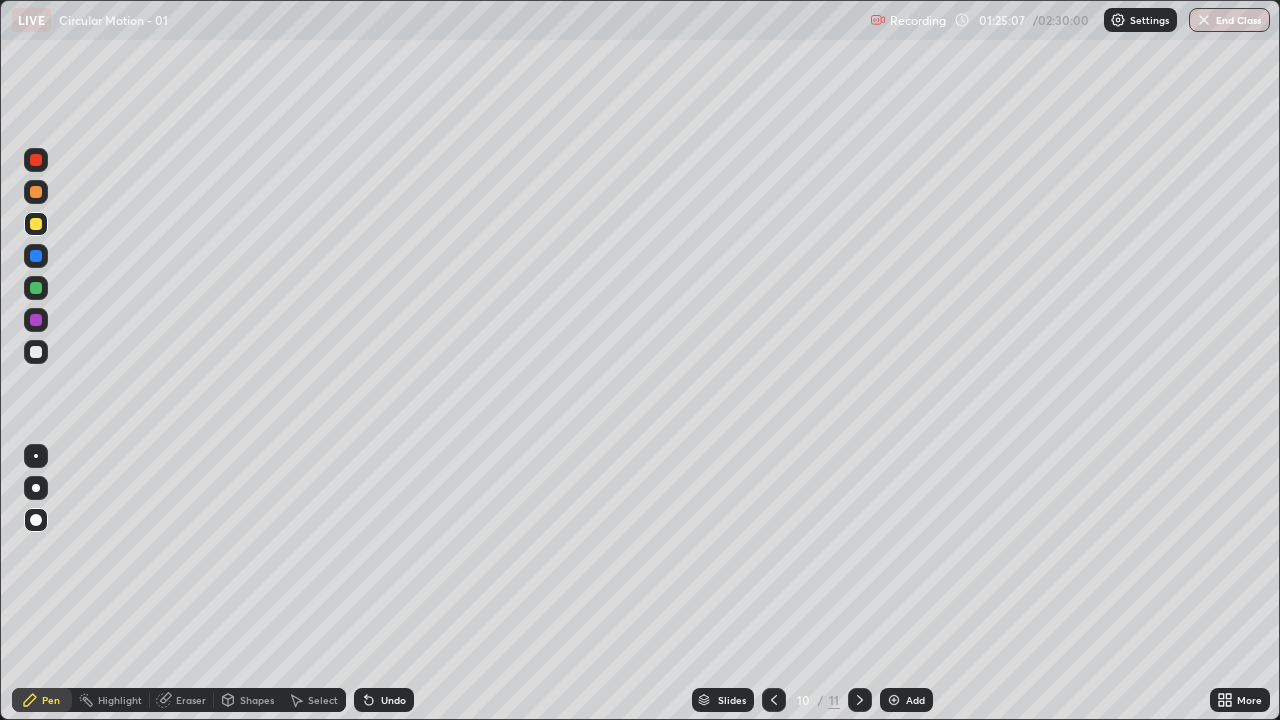 click on "Add" at bounding box center (915, 700) 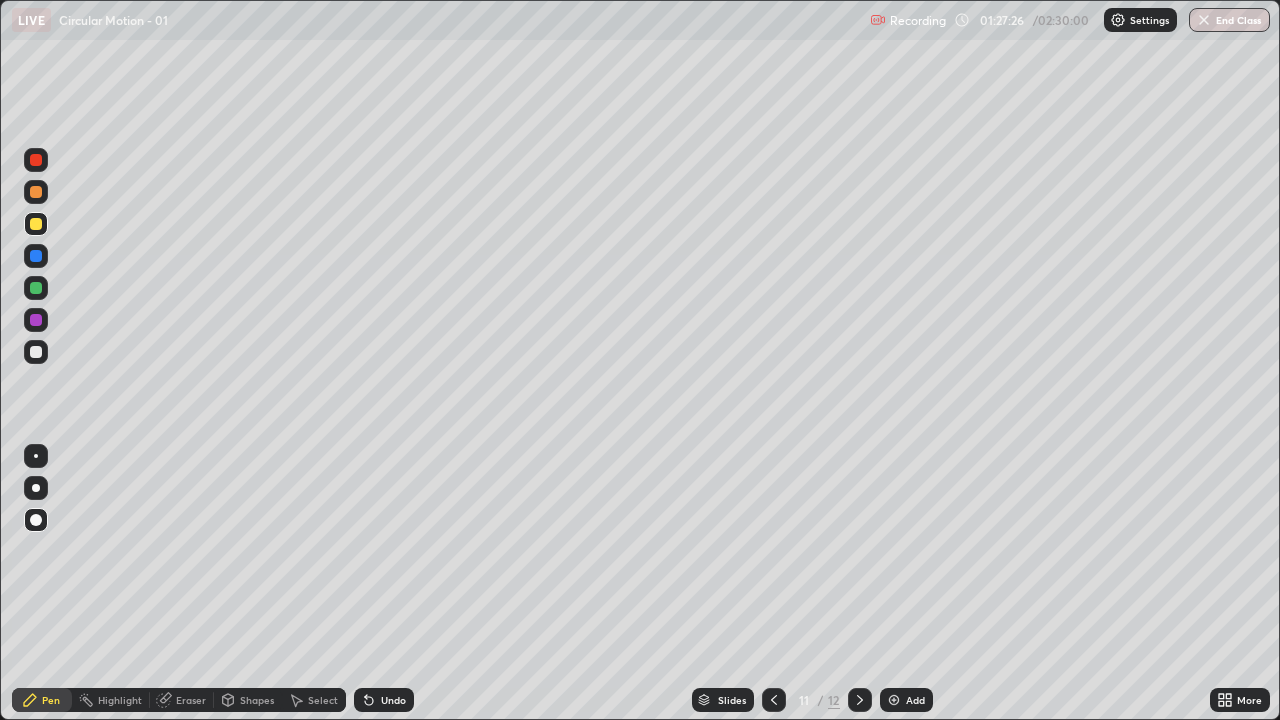 click on "Shapes" at bounding box center (257, 700) 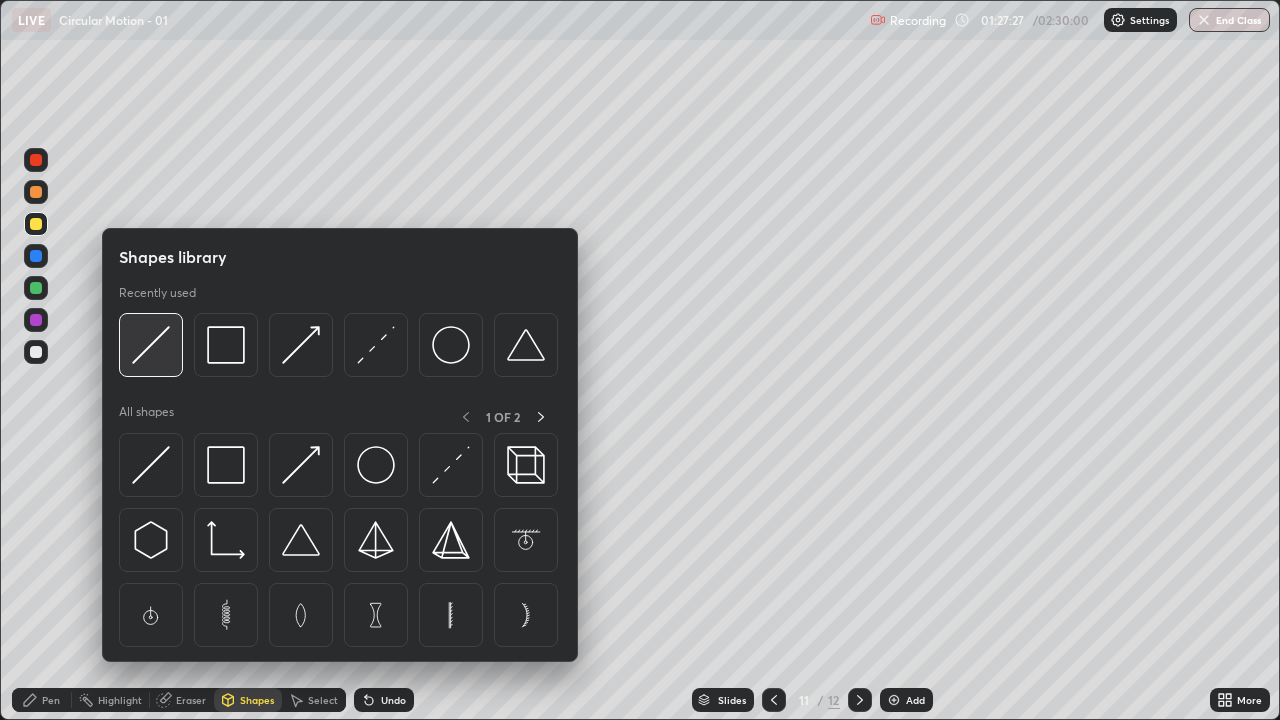 click at bounding box center [151, 345] 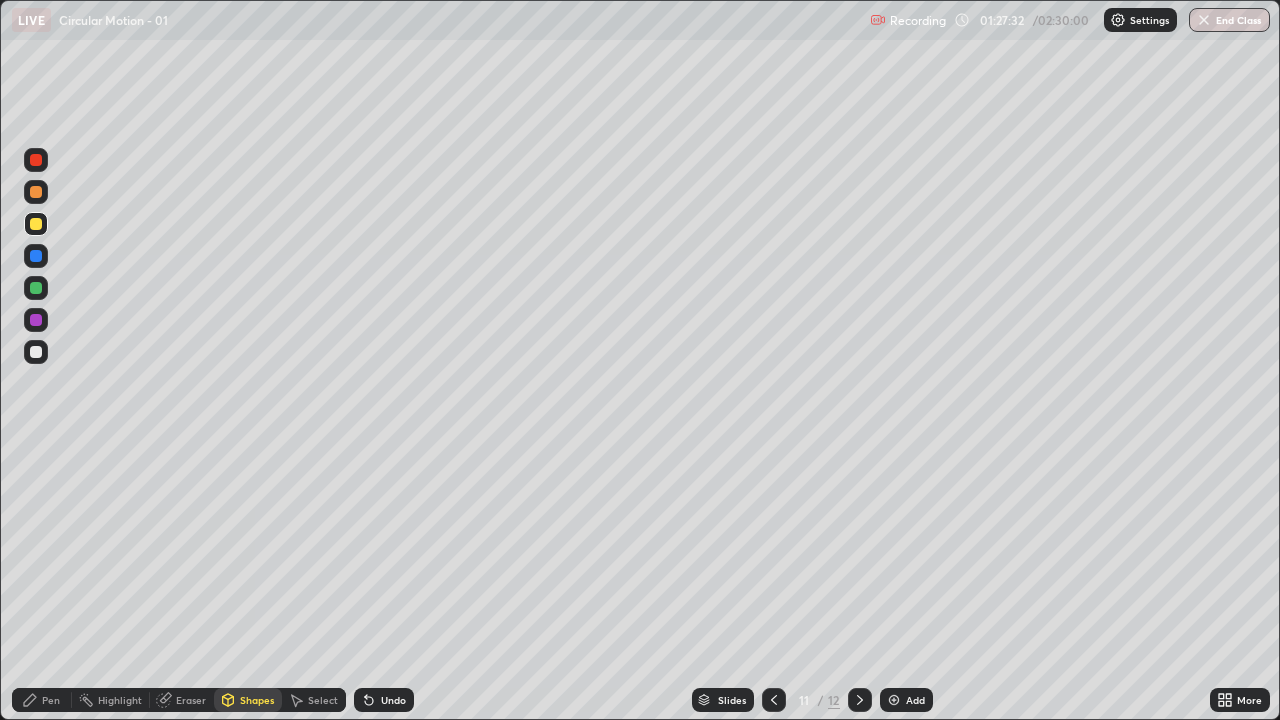 click on "Shapes" at bounding box center [257, 700] 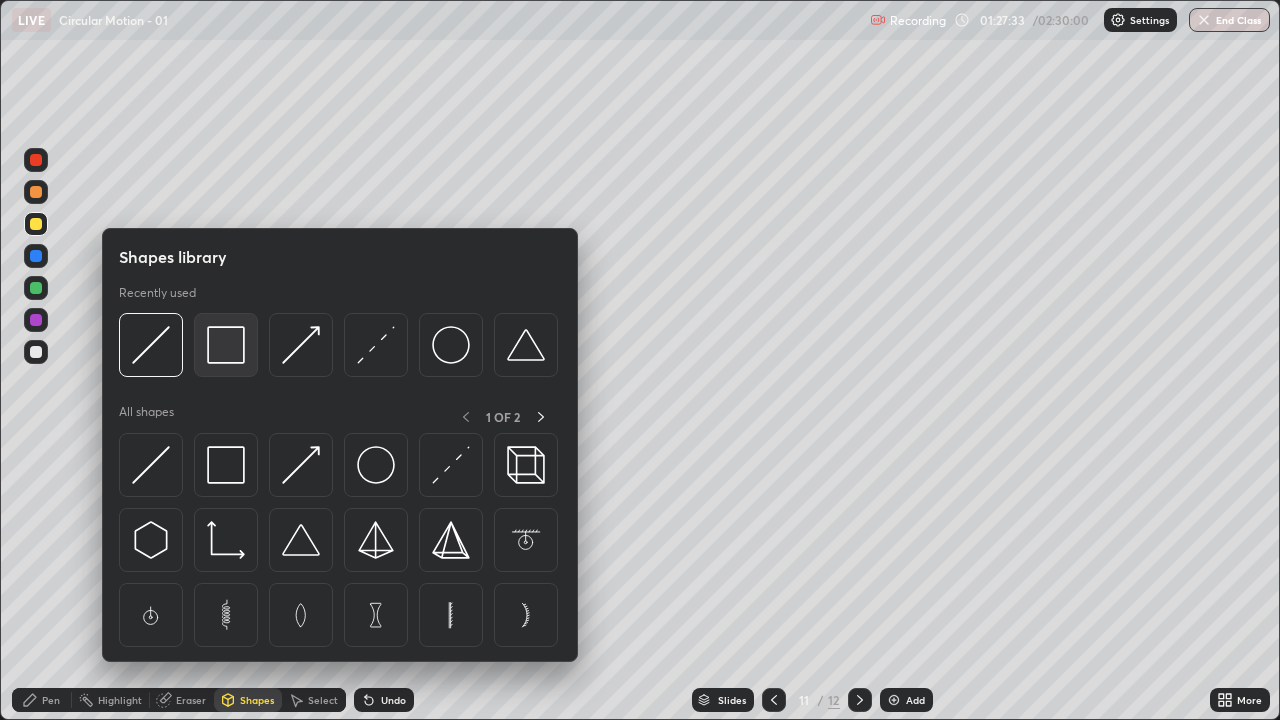click at bounding box center [226, 345] 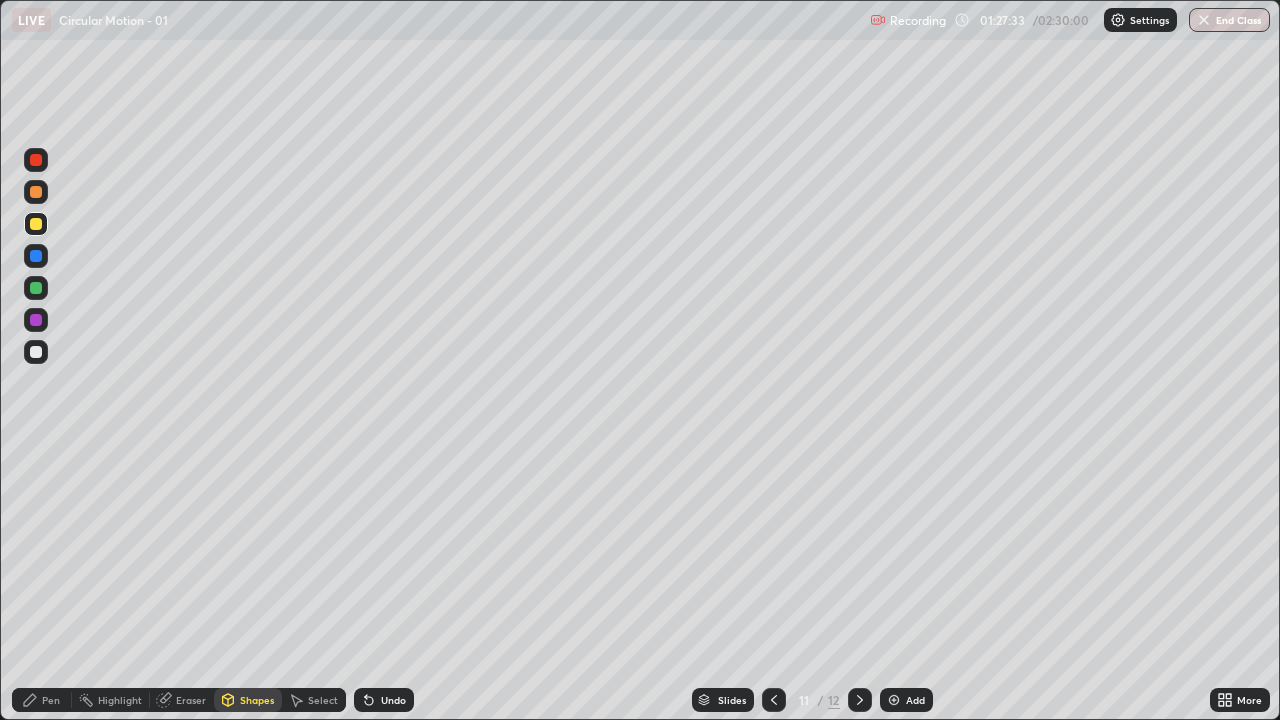 click at bounding box center (36, 352) 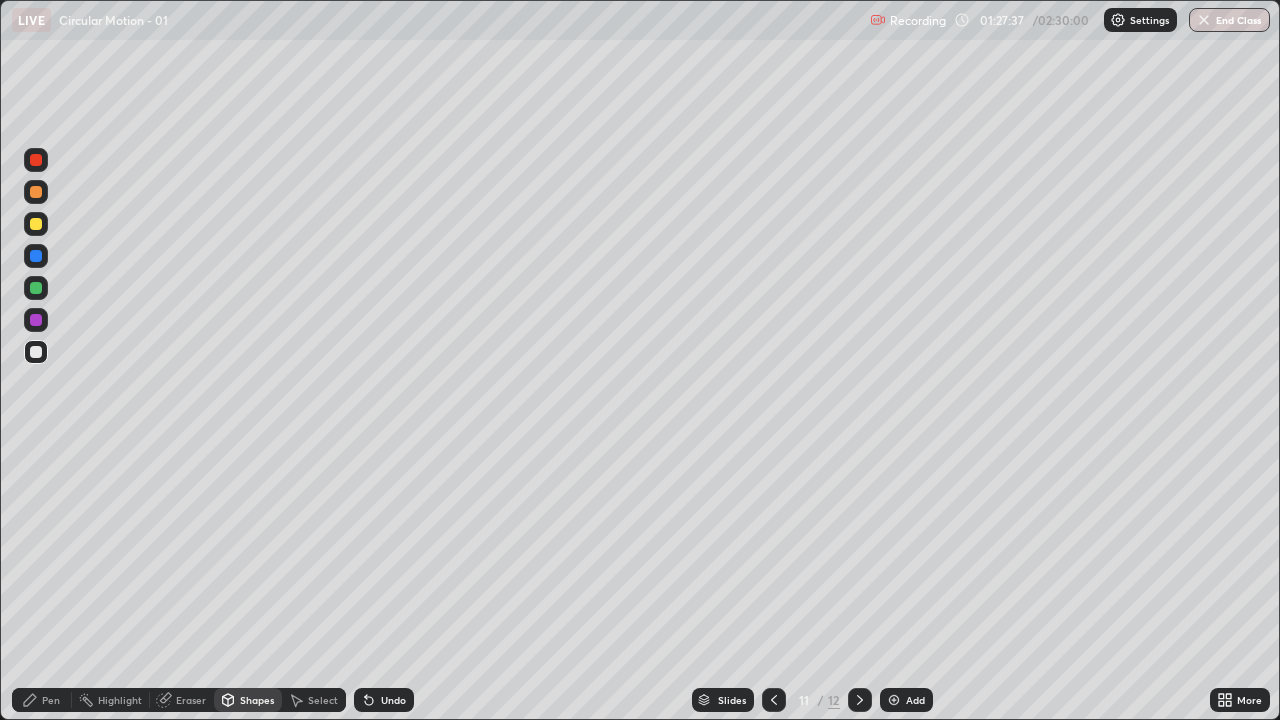 click on "Pen" at bounding box center (51, 700) 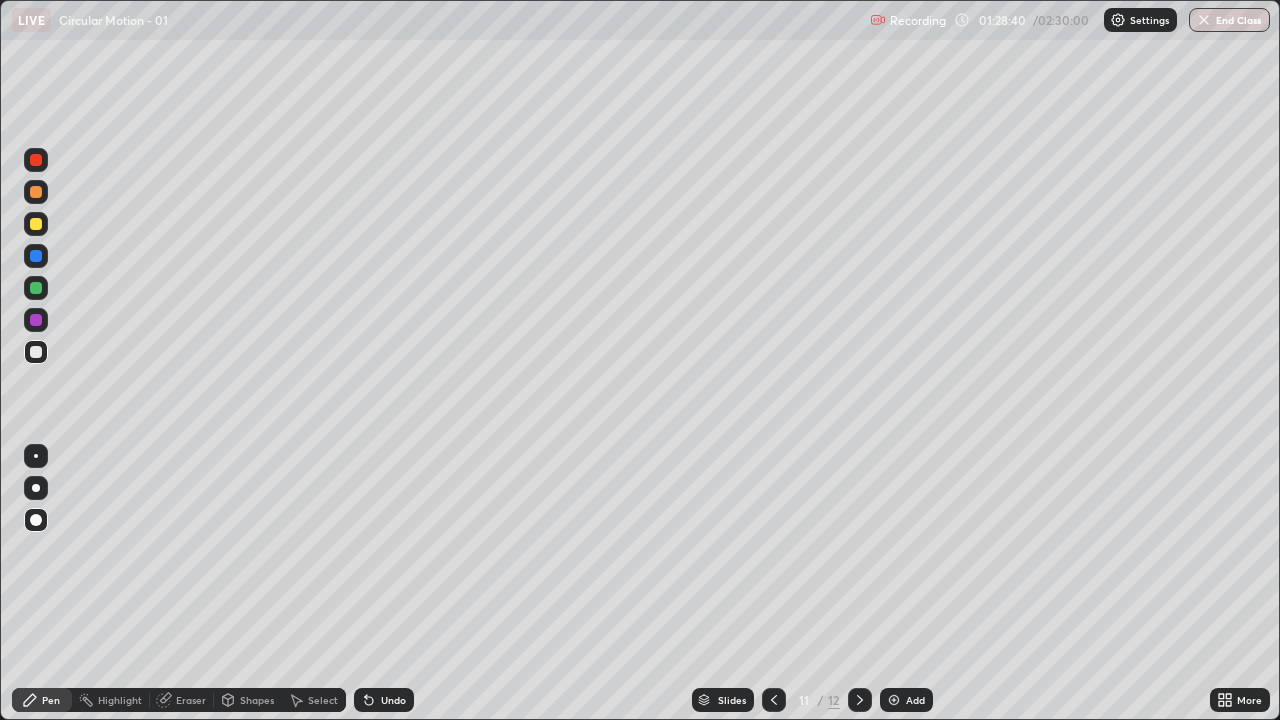 click at bounding box center (36, 224) 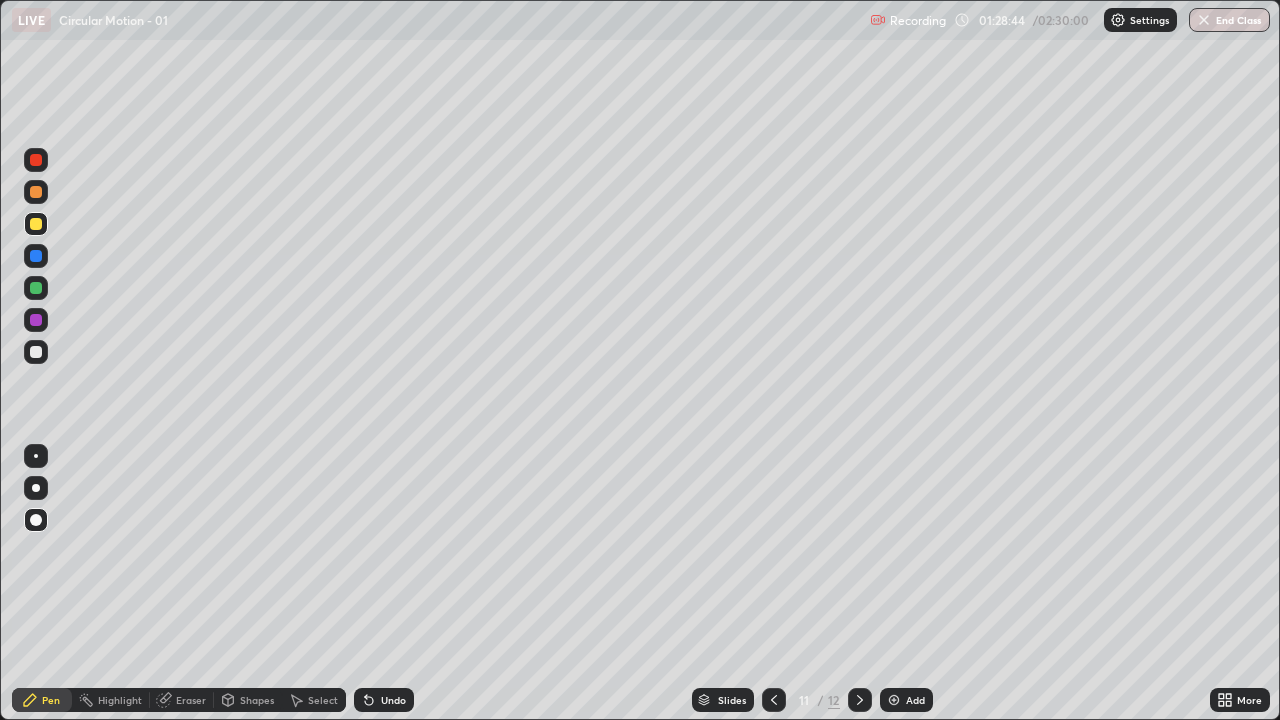 click at bounding box center (36, 320) 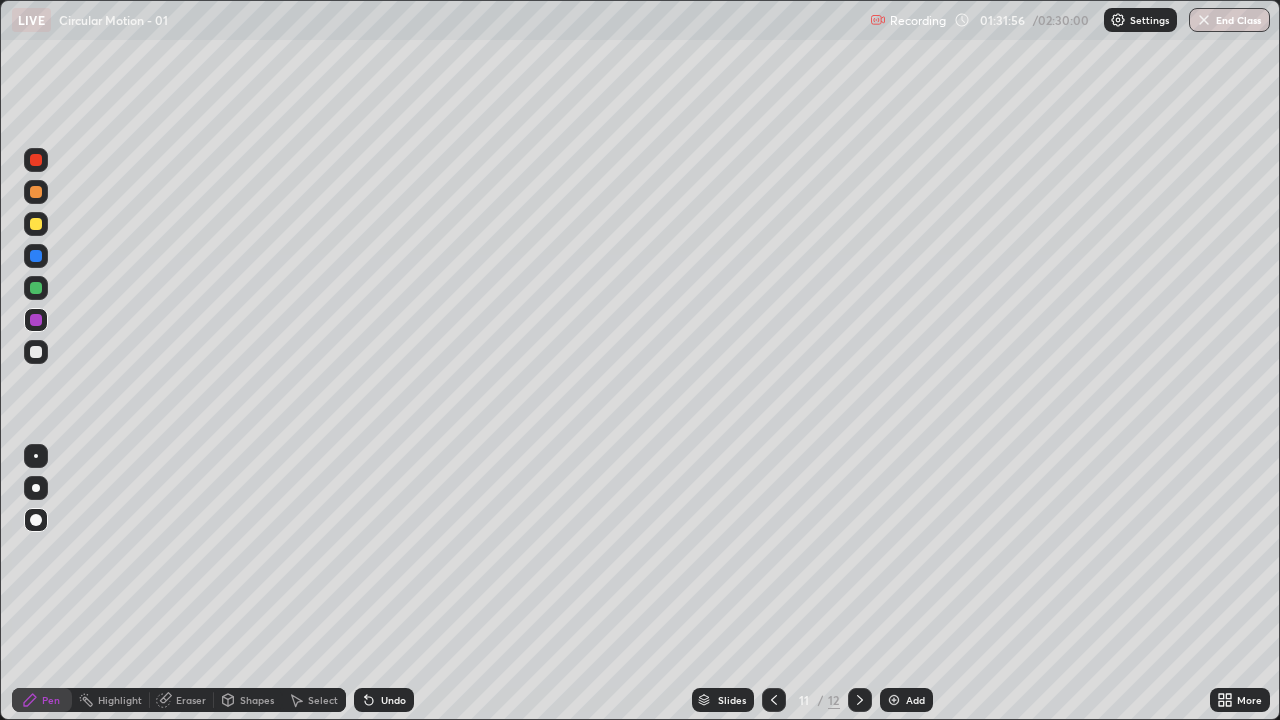 click at bounding box center (36, 352) 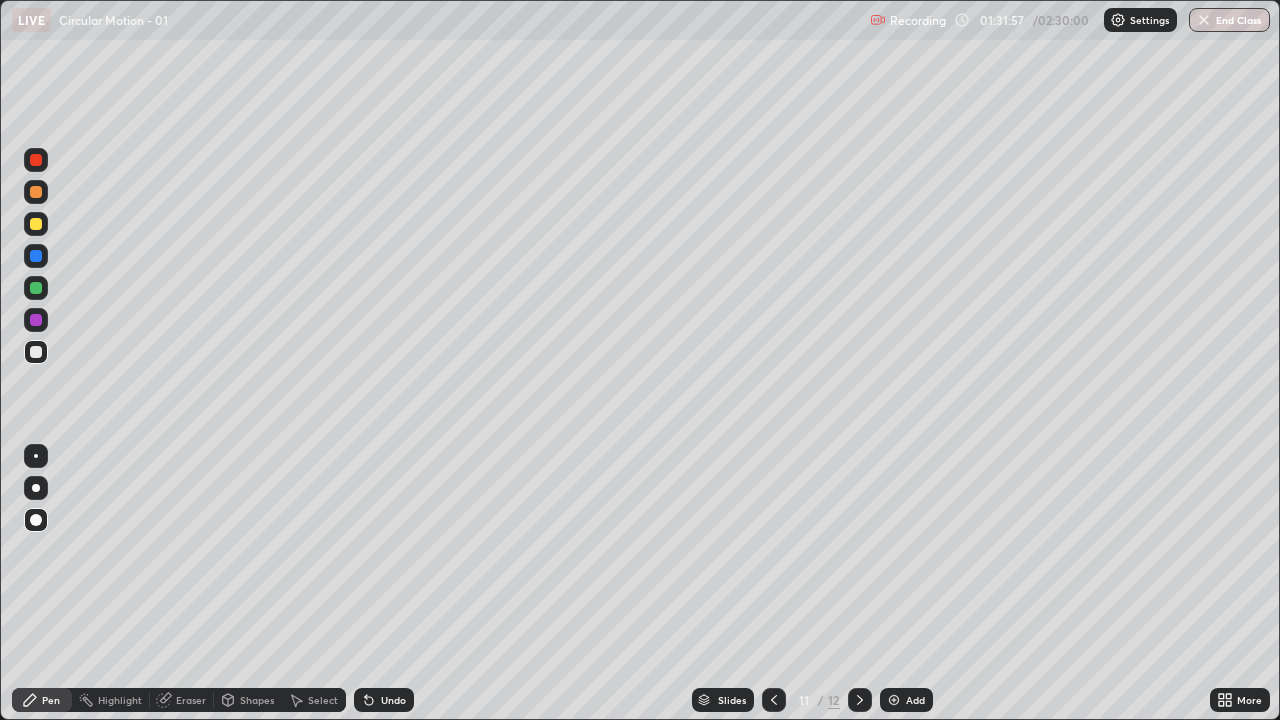 click at bounding box center (36, 456) 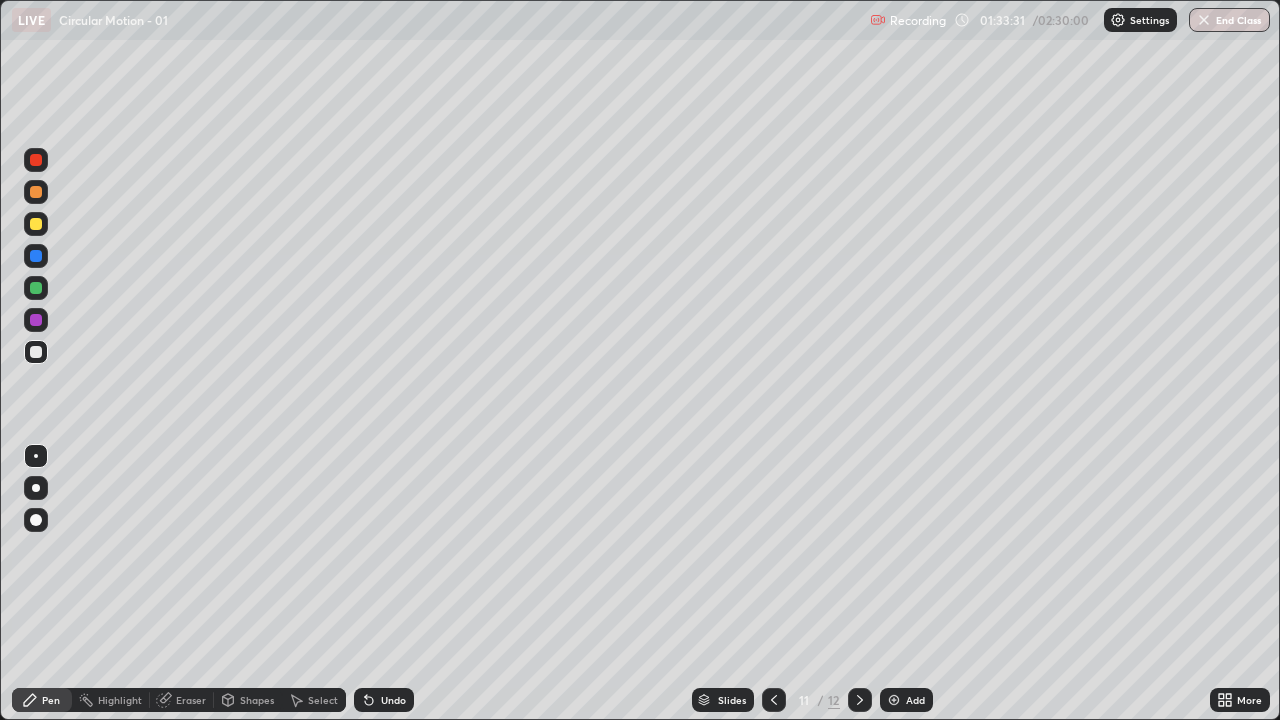 click at bounding box center [36, 288] 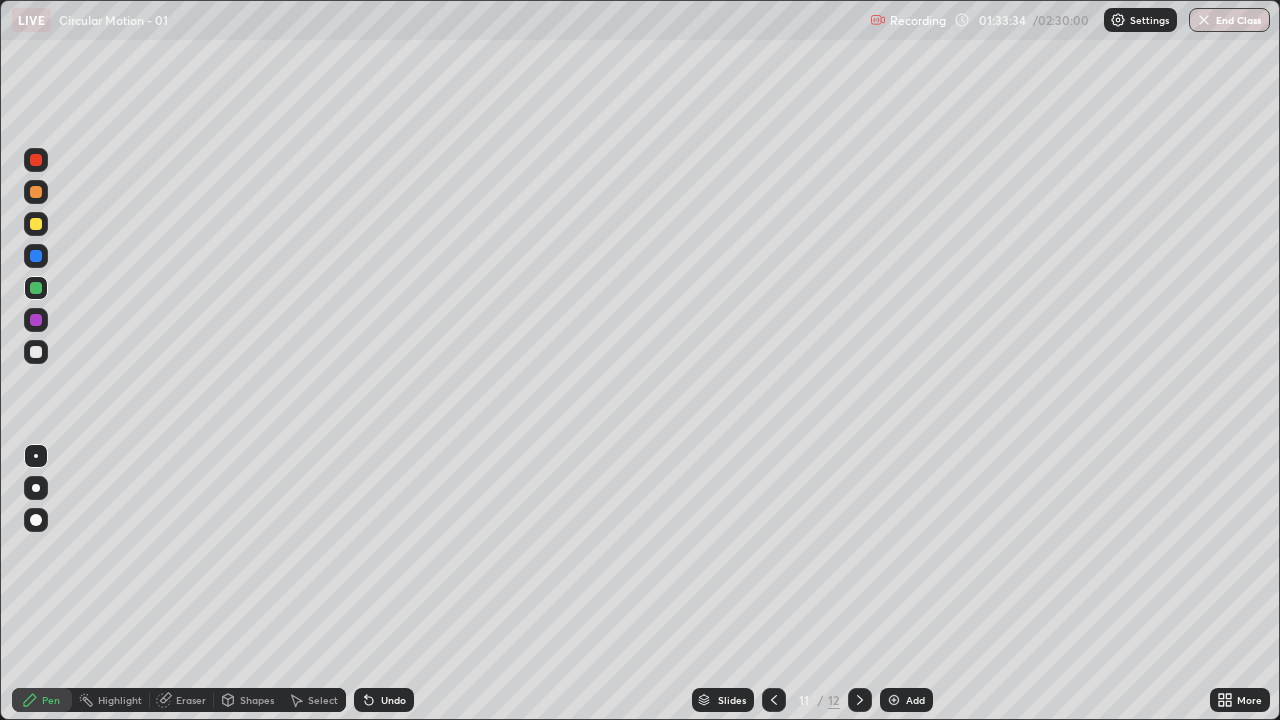click at bounding box center (36, 520) 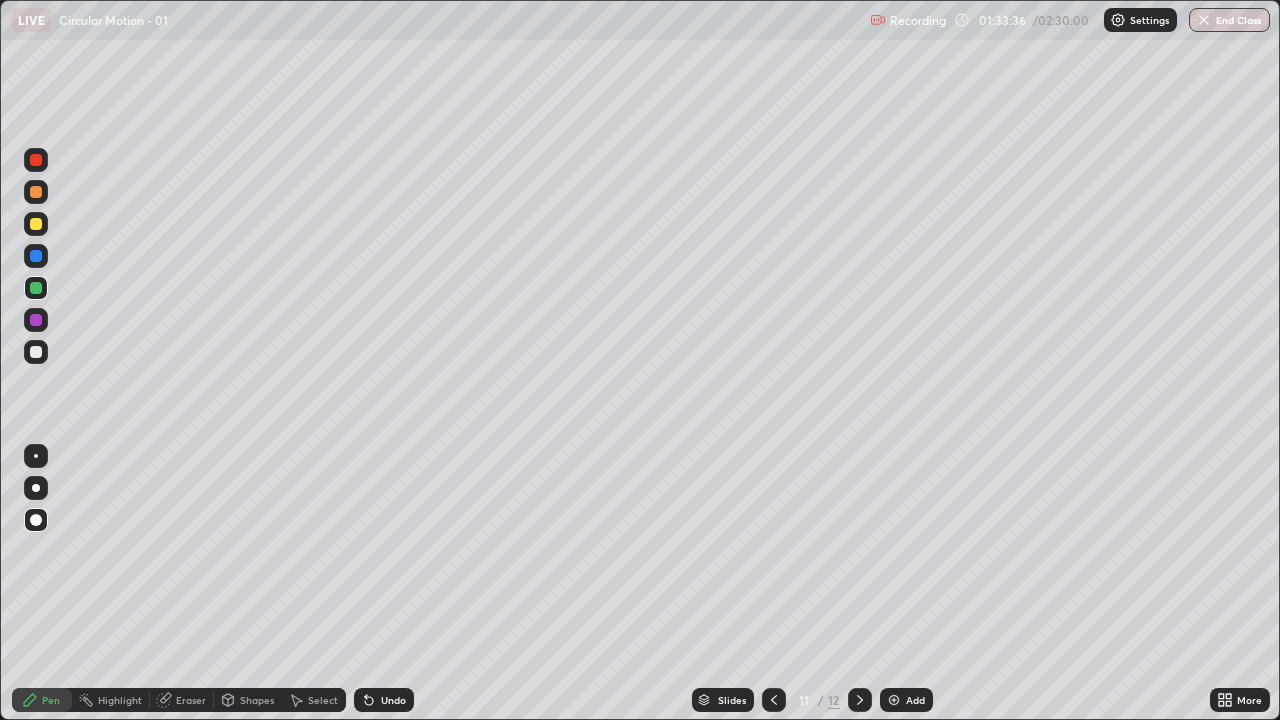 click on "Undo" at bounding box center [384, 700] 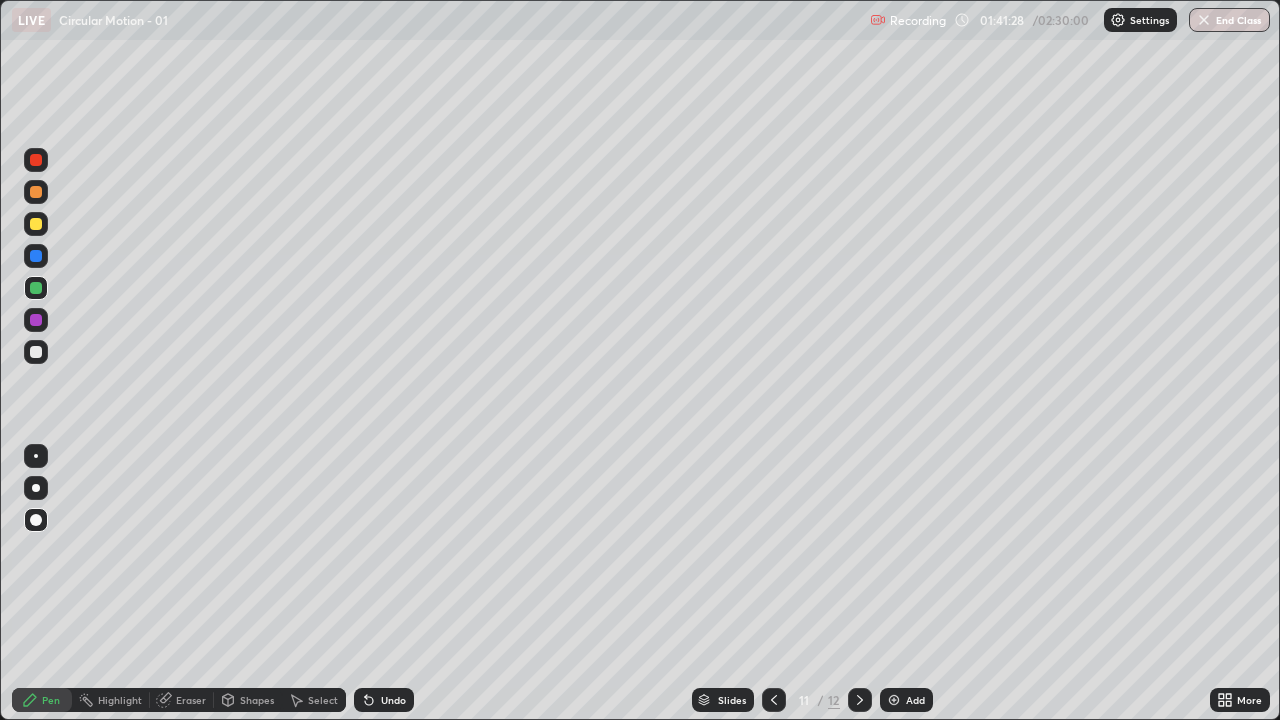 click at bounding box center [894, 700] 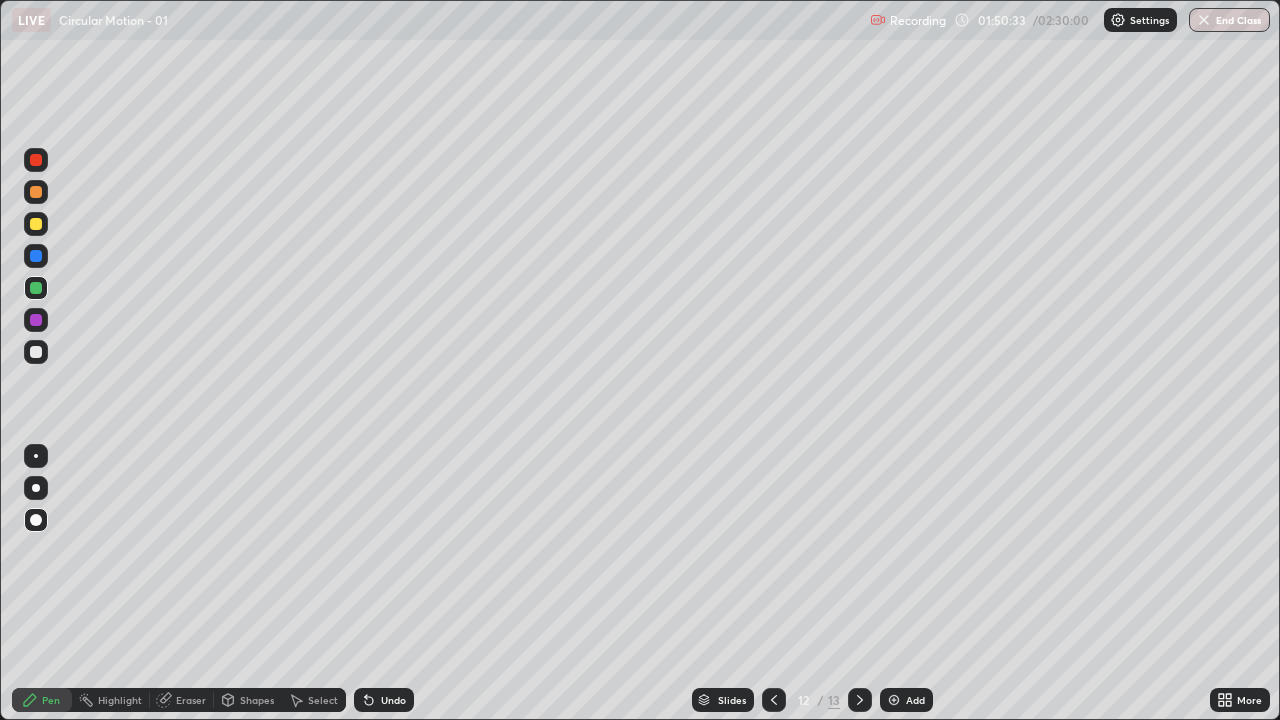 click on "Select" at bounding box center [323, 700] 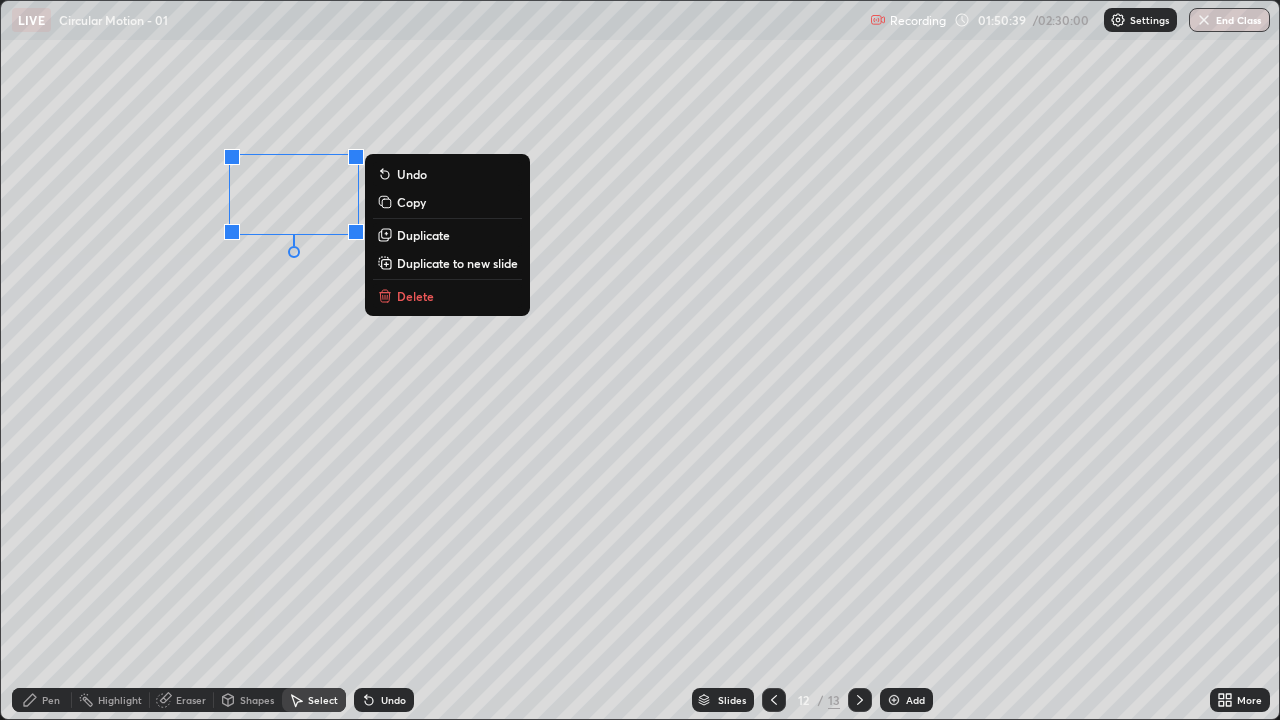 click on "Pen" at bounding box center [51, 700] 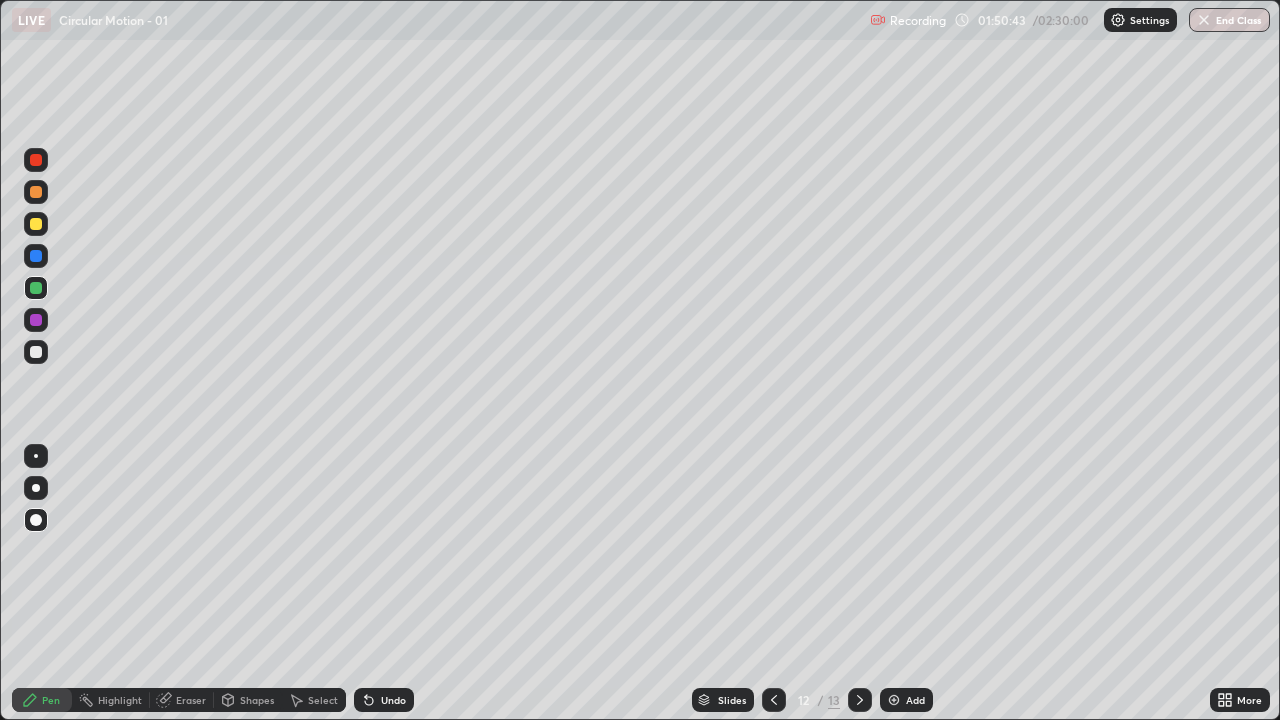 click on "Eraser" at bounding box center (191, 700) 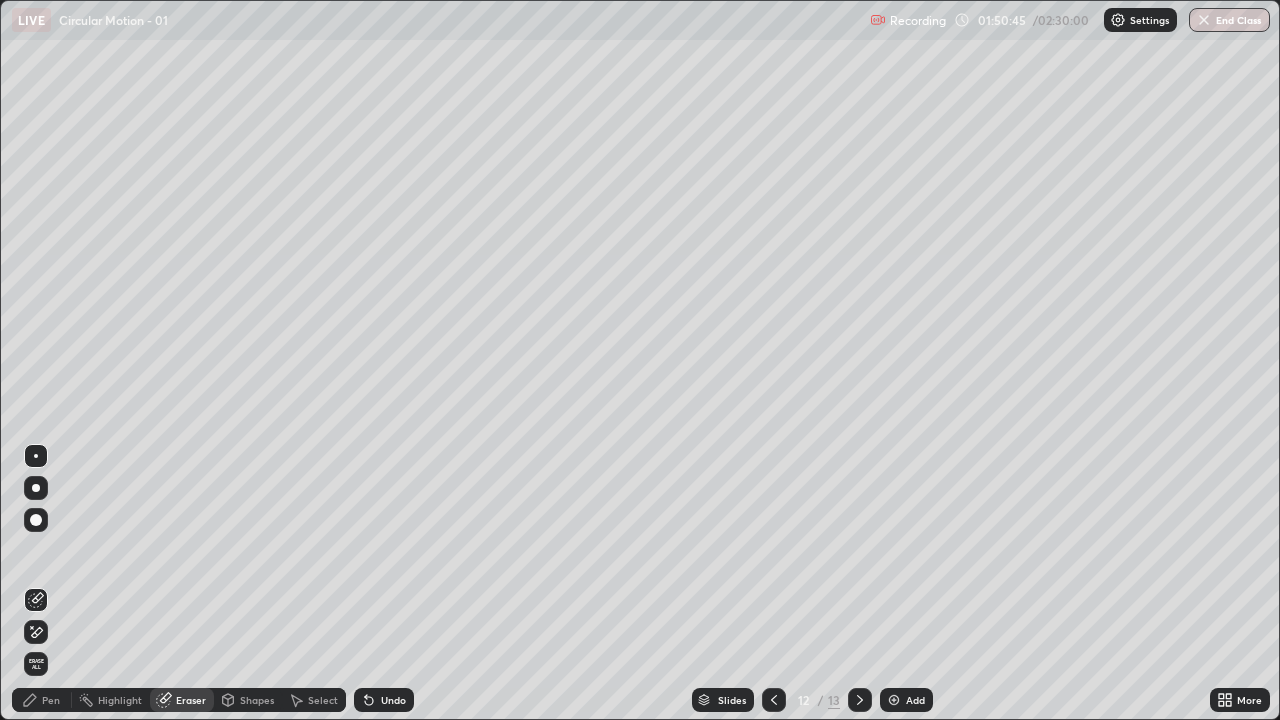 click on "Pen" at bounding box center [51, 700] 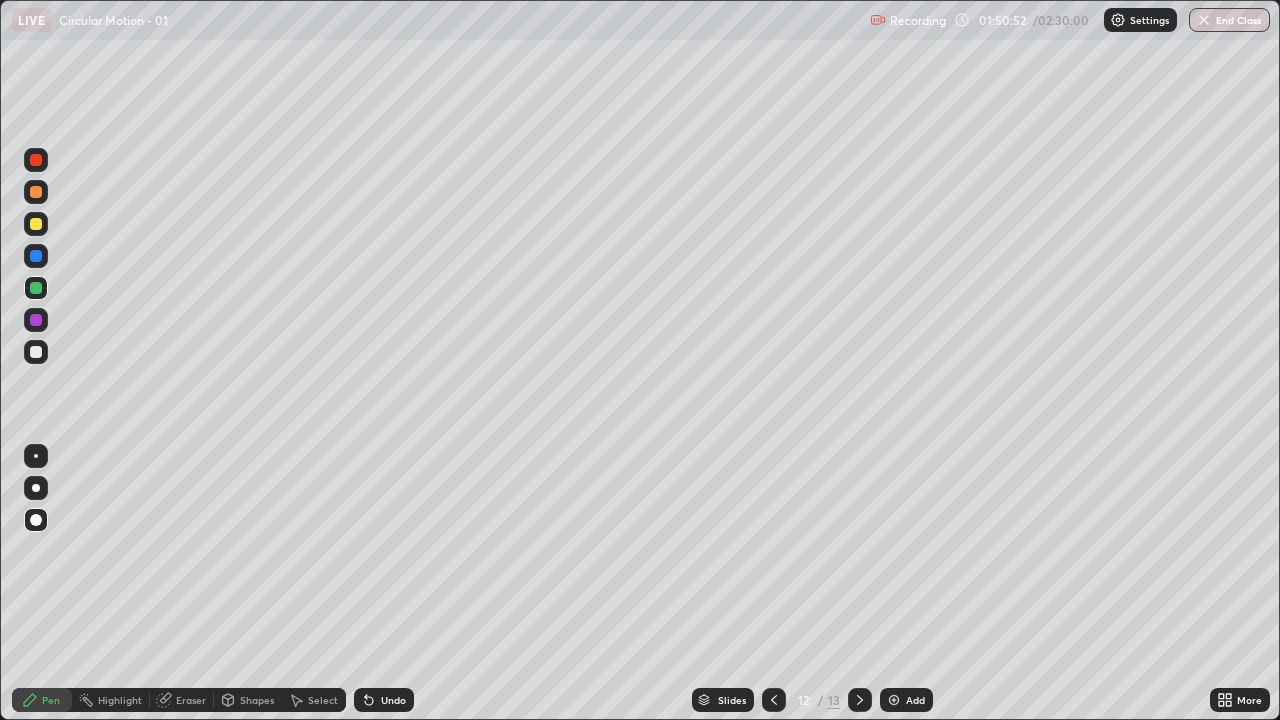 click at bounding box center [36, 224] 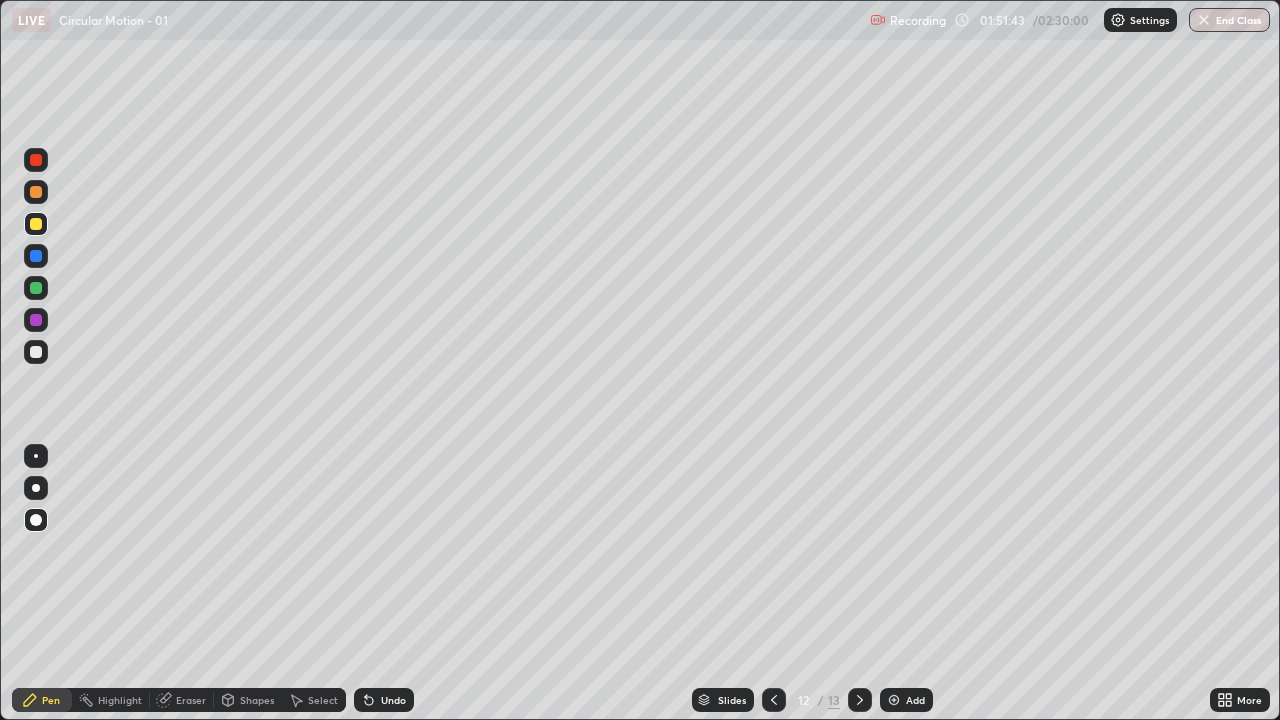 click at bounding box center [36, 352] 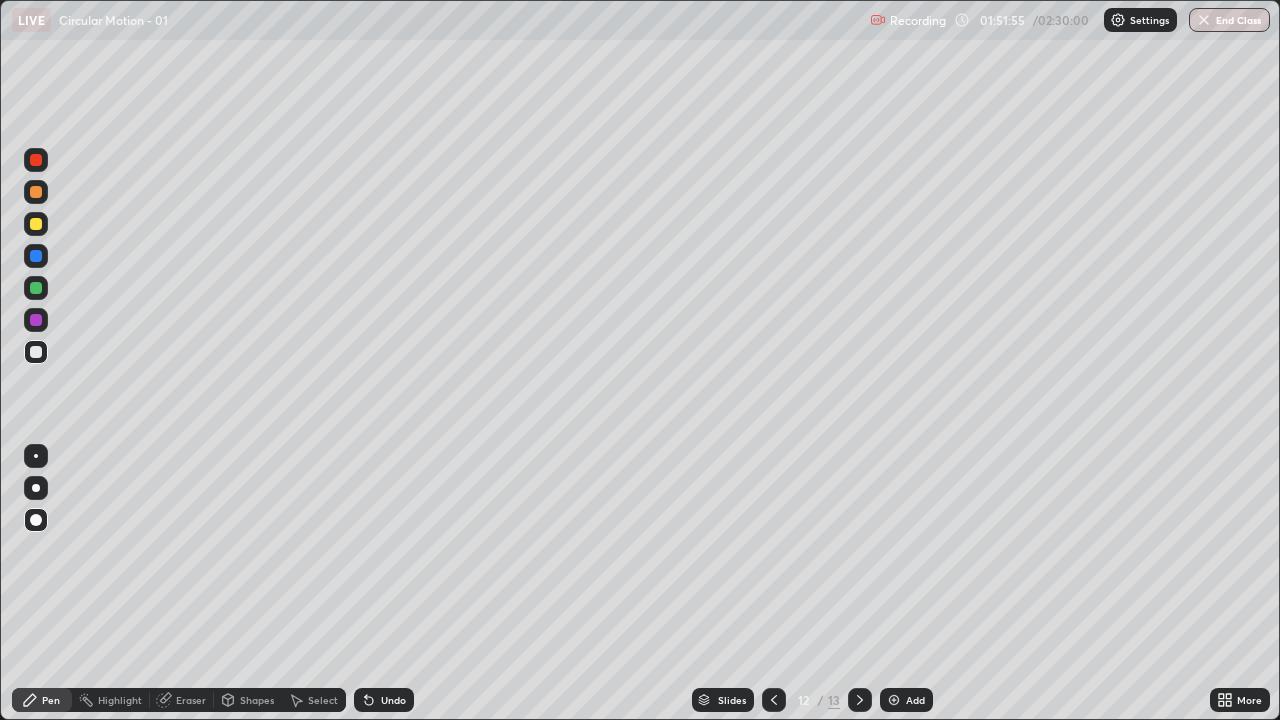 click 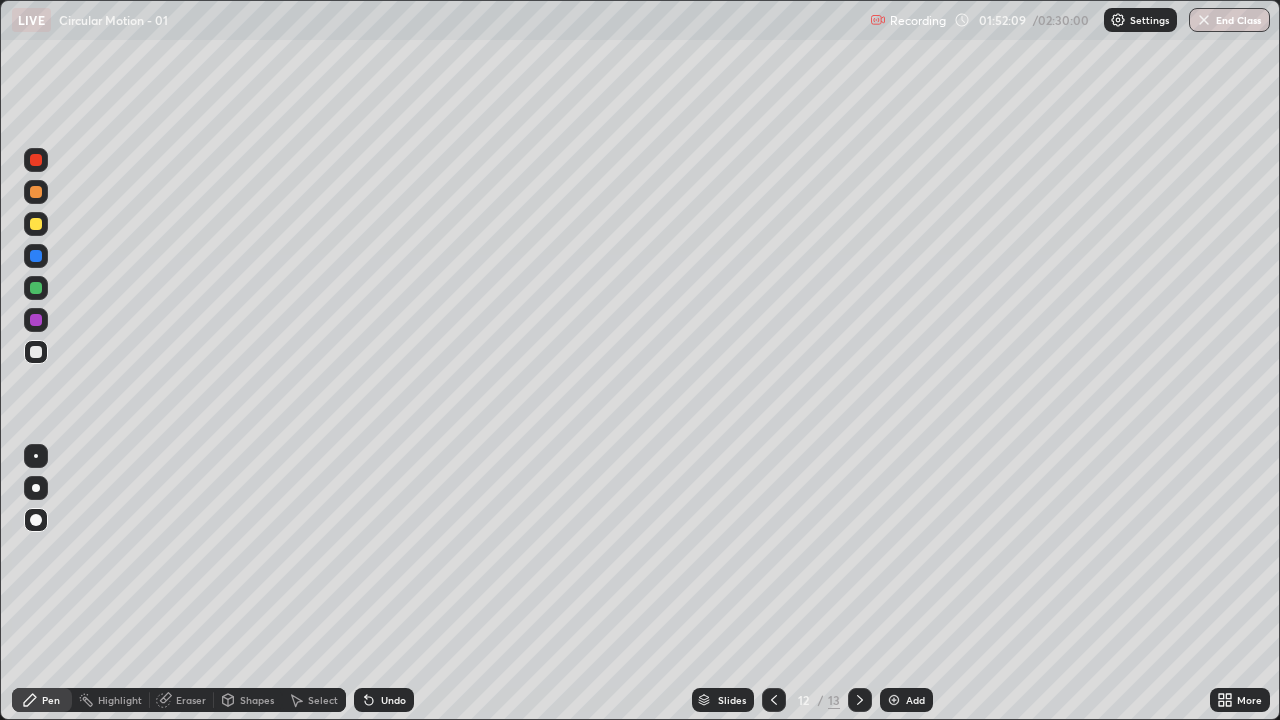 click at bounding box center [36, 288] 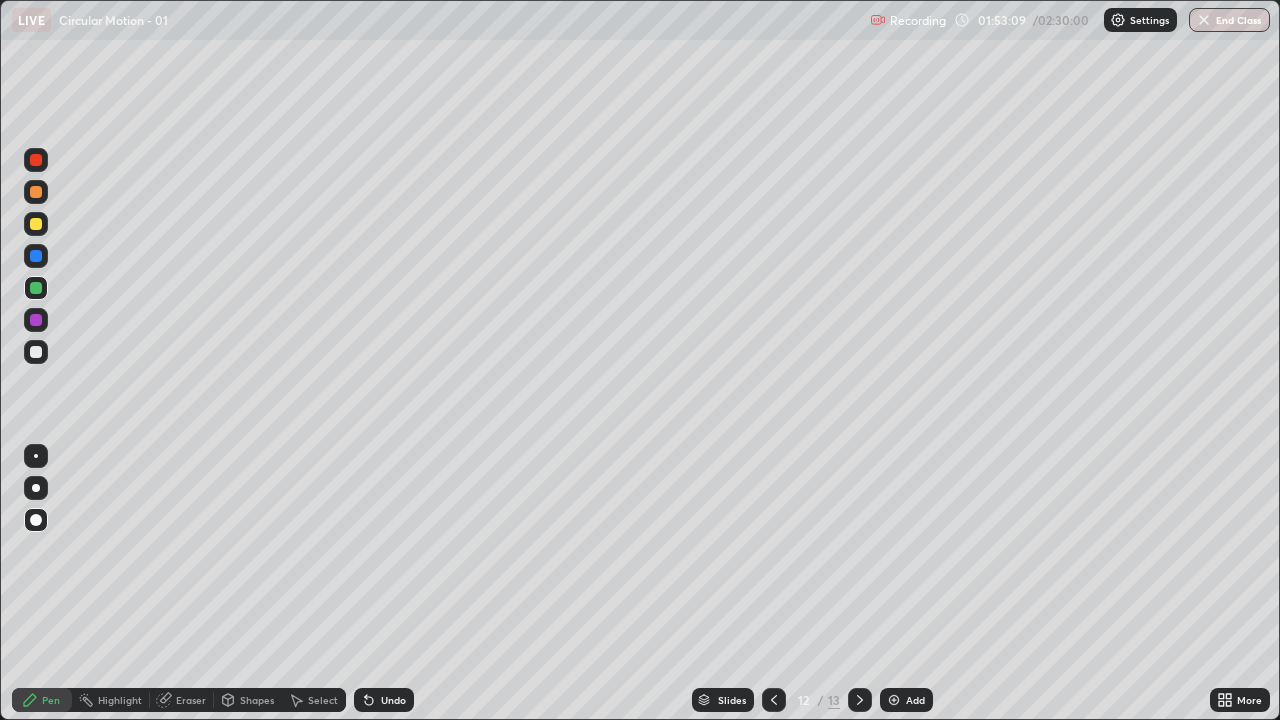 click at bounding box center (36, 352) 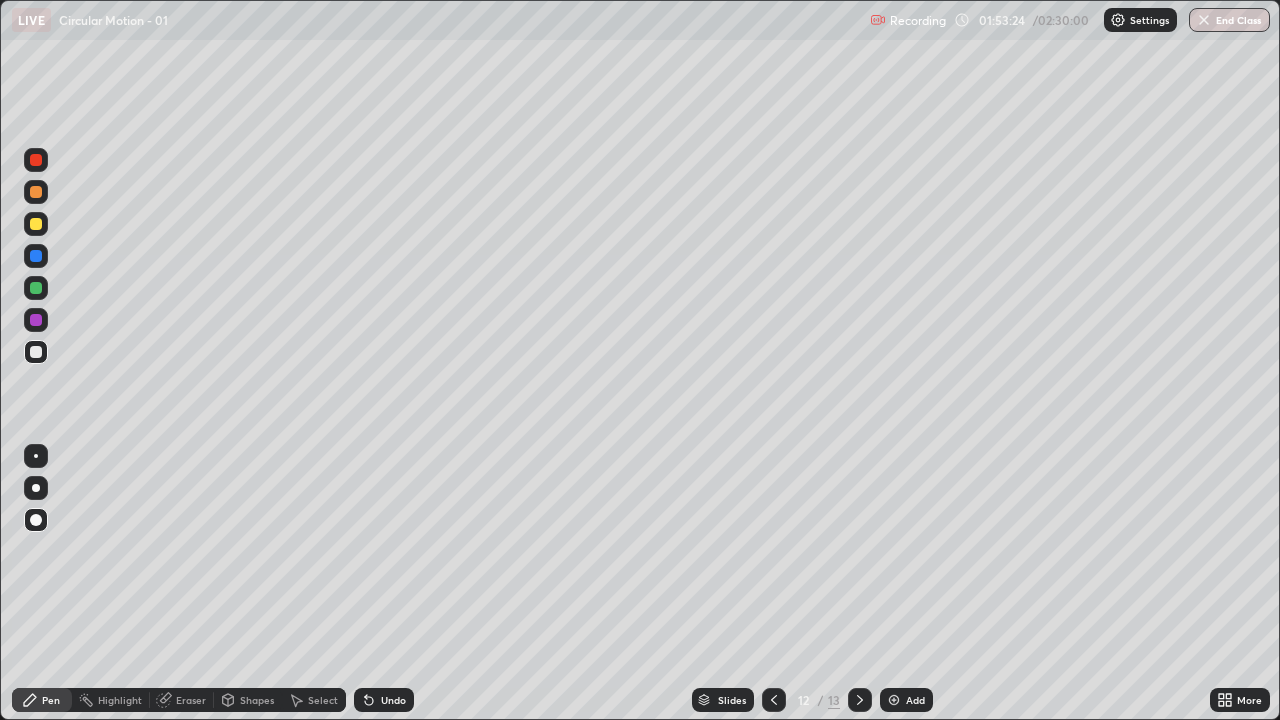 click at bounding box center [36, 288] 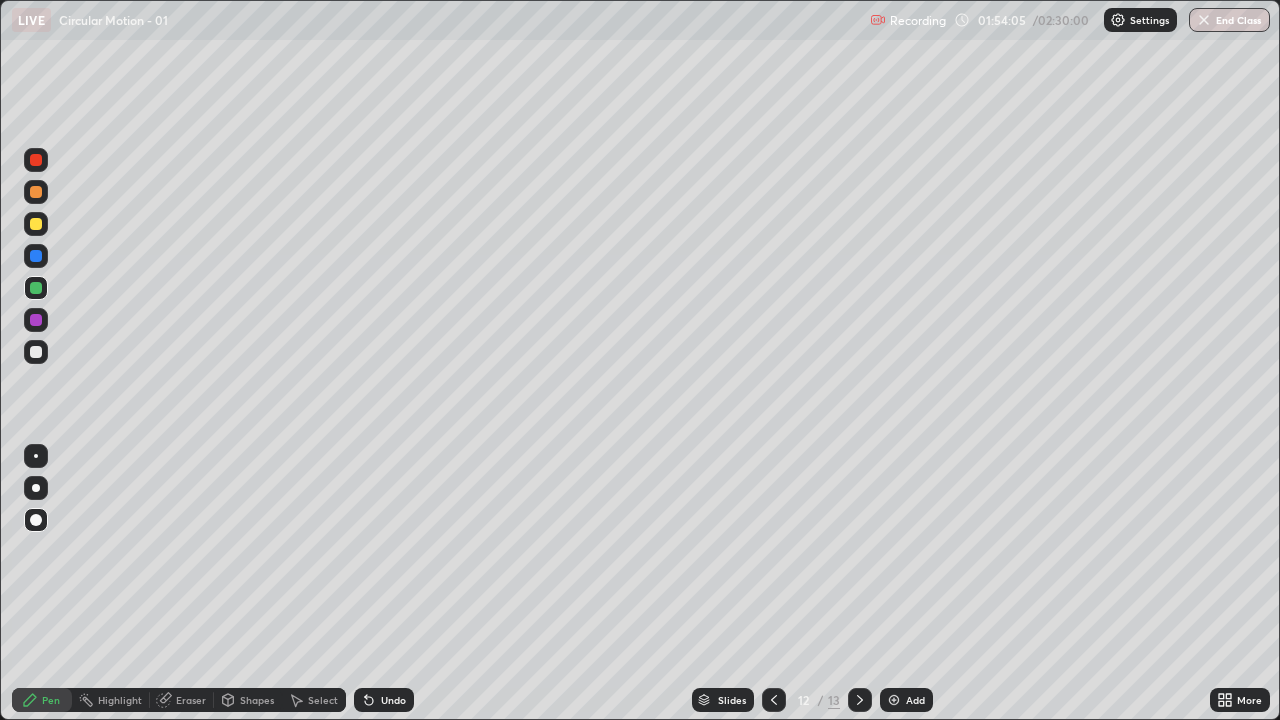 click at bounding box center (36, 352) 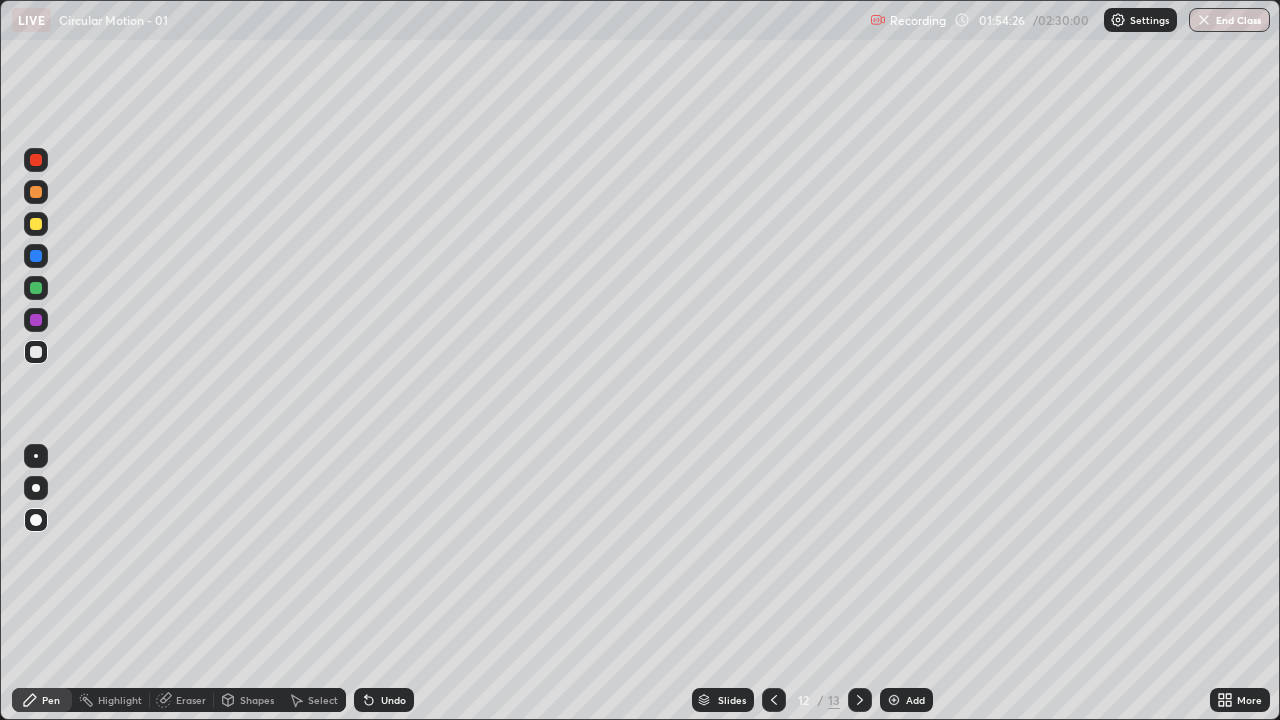 click at bounding box center [36, 288] 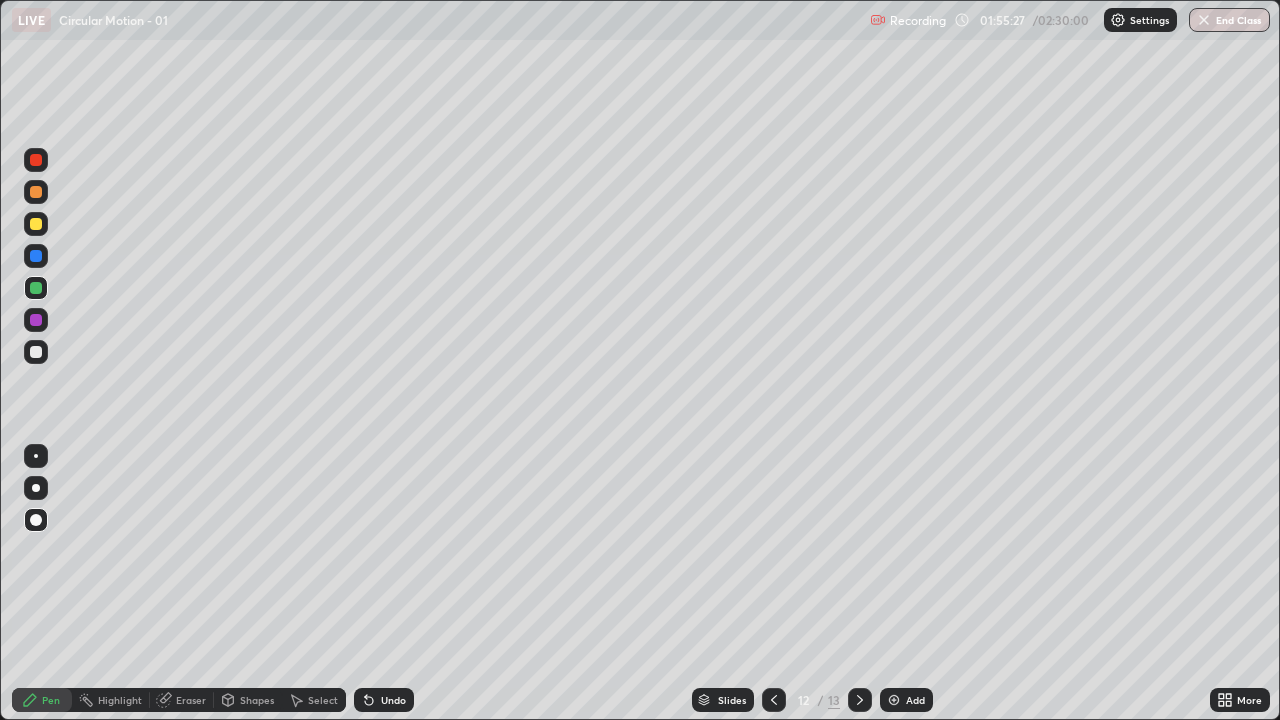 click at bounding box center [36, 456] 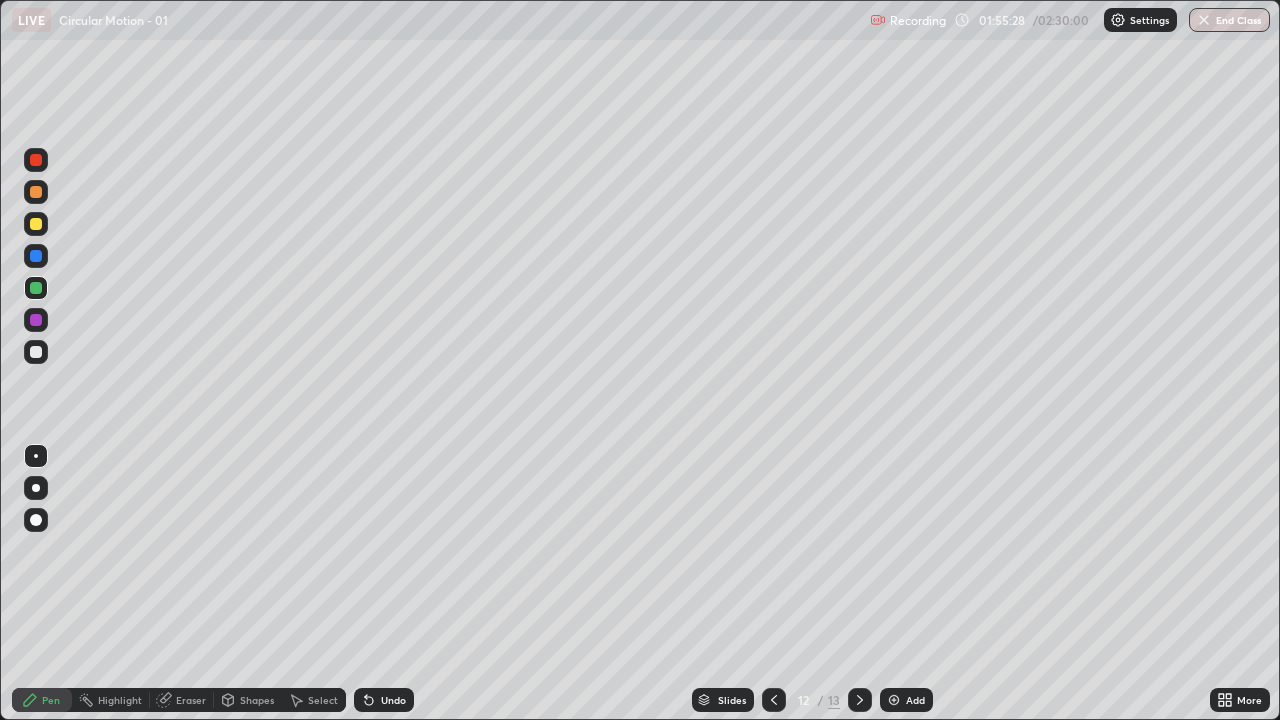 click at bounding box center (36, 352) 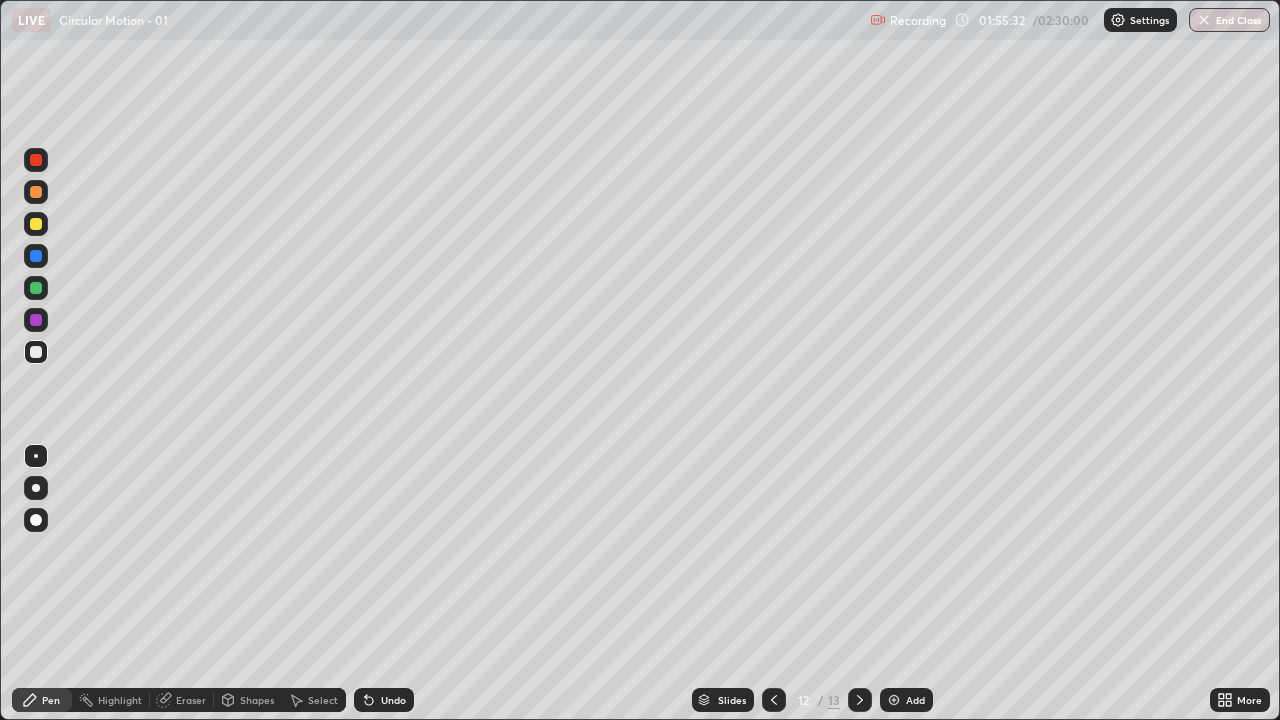 click at bounding box center [36, 520] 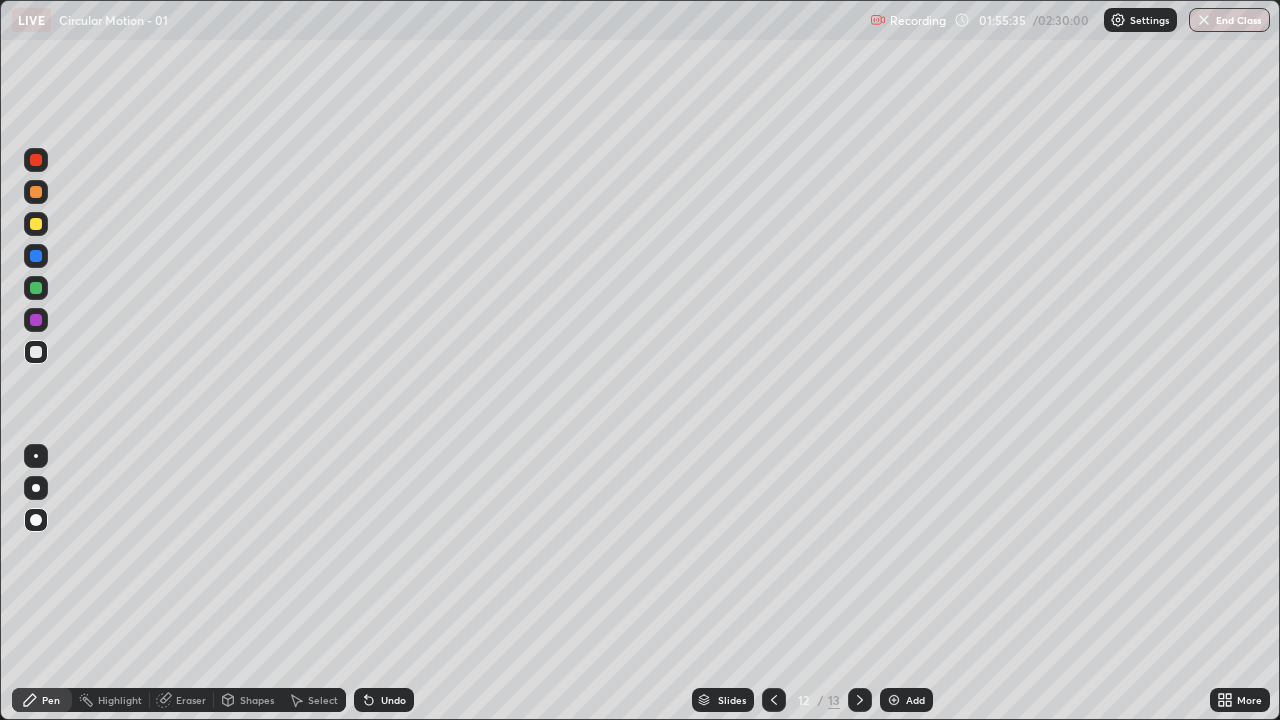 click at bounding box center [36, 288] 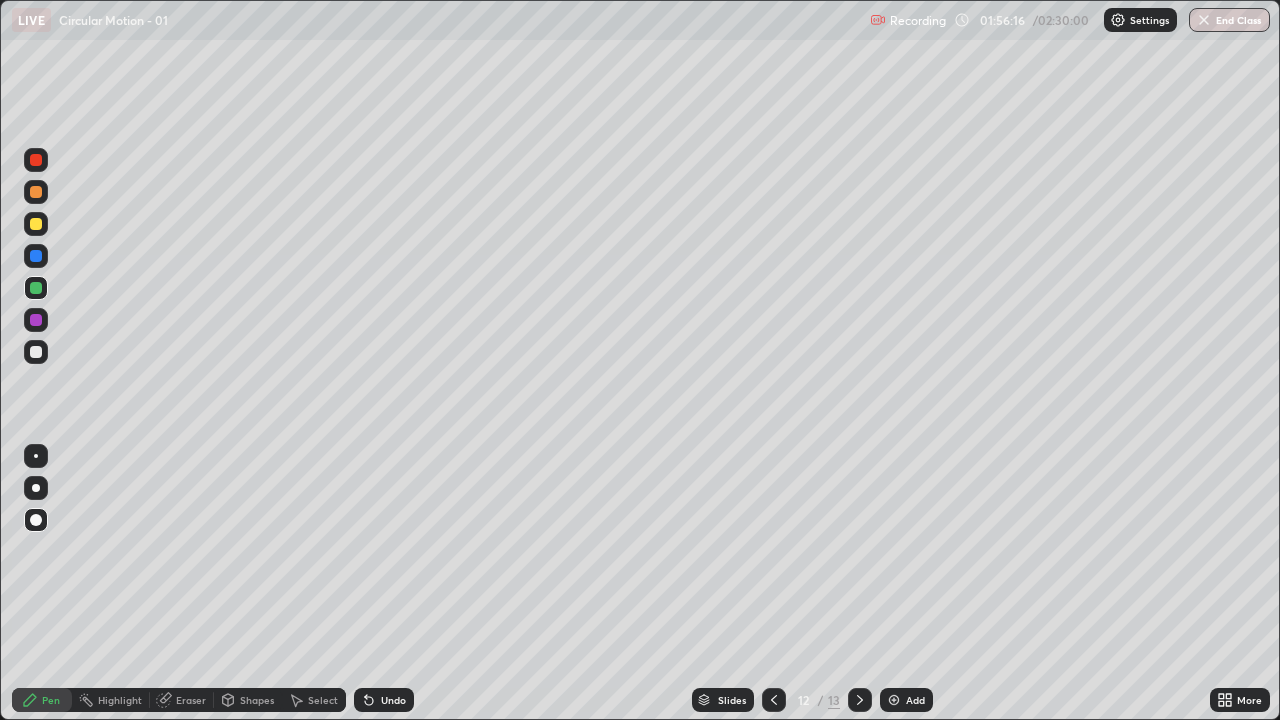 click on "Eraser" at bounding box center (191, 700) 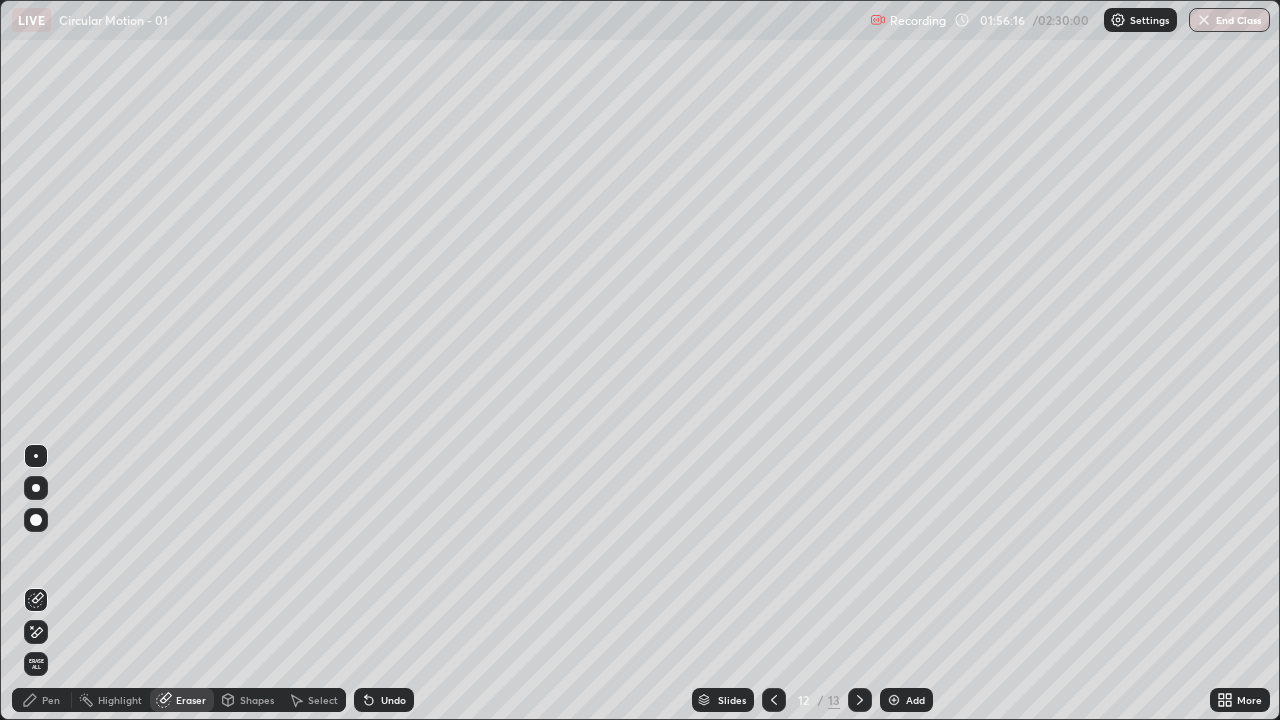 click on "Eraser" at bounding box center [191, 700] 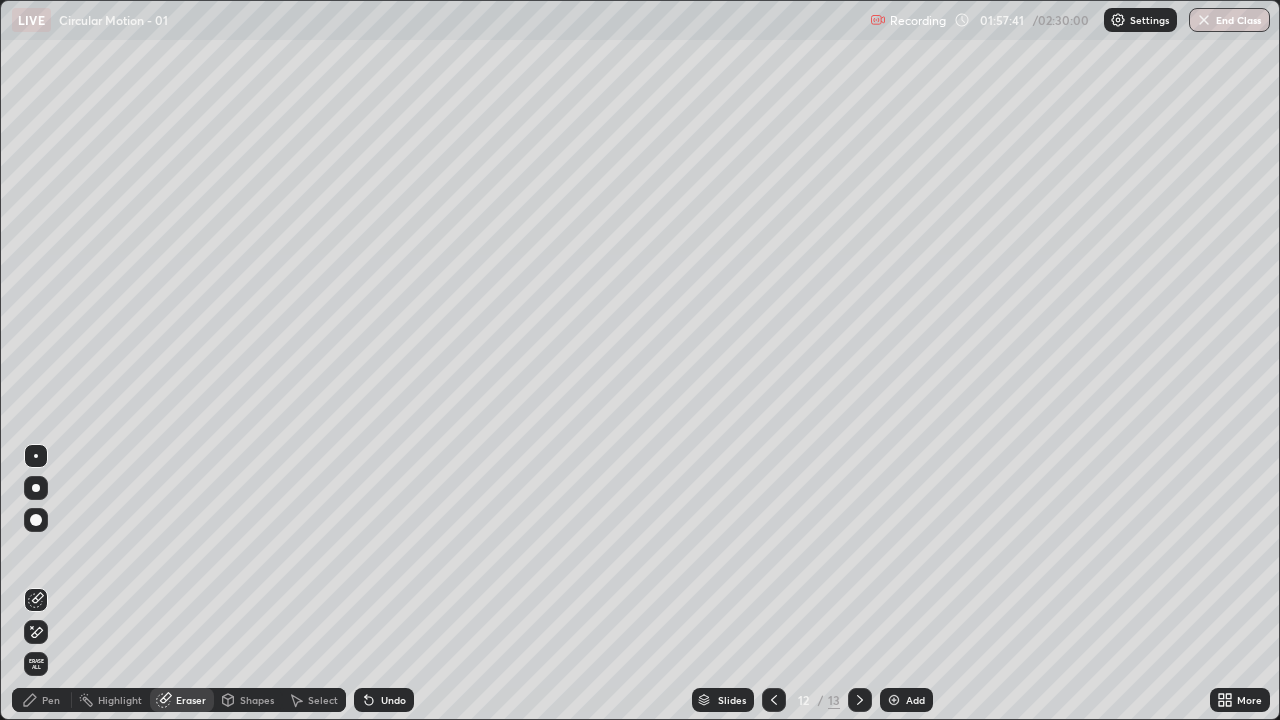 click on "Pen" at bounding box center [51, 700] 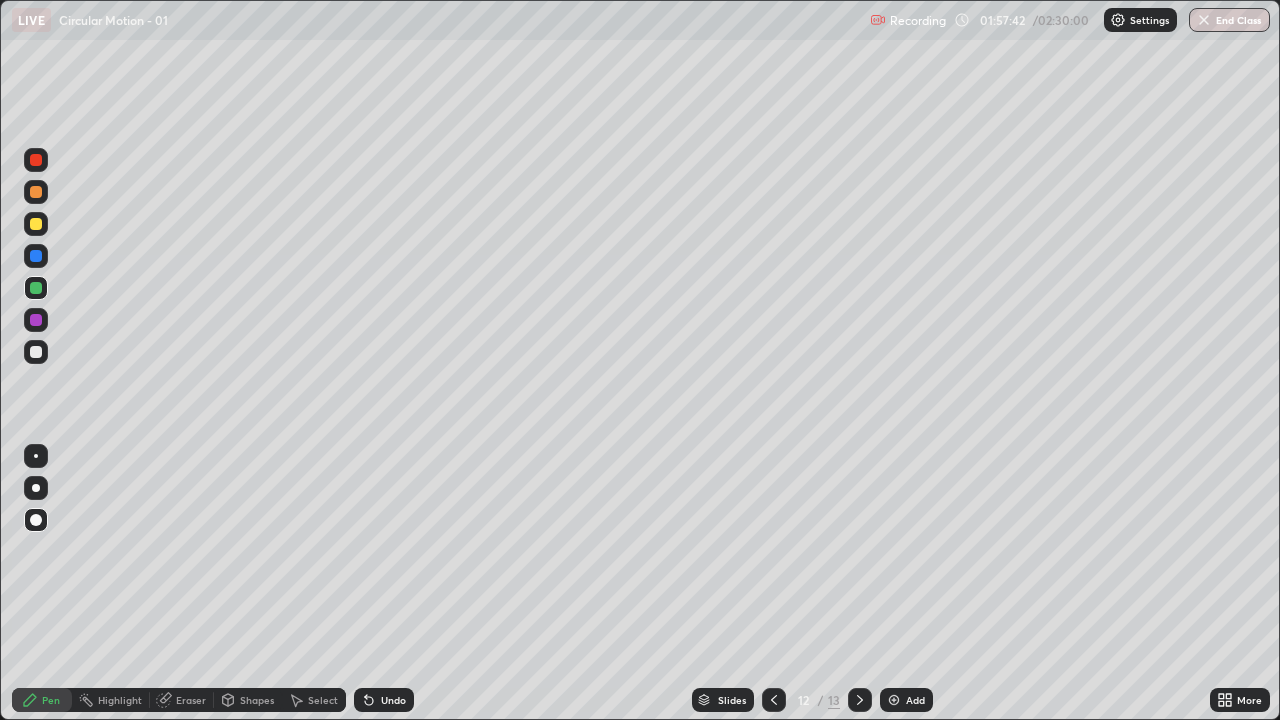 click at bounding box center [36, 224] 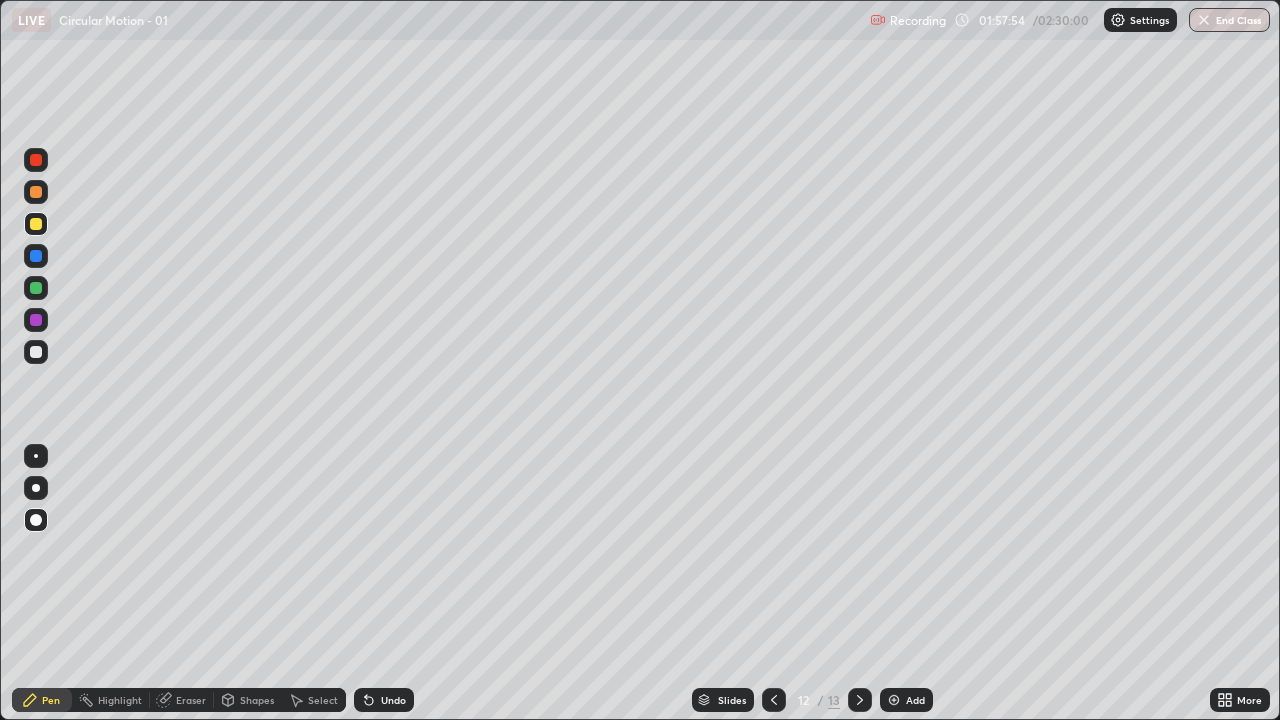 click at bounding box center [36, 288] 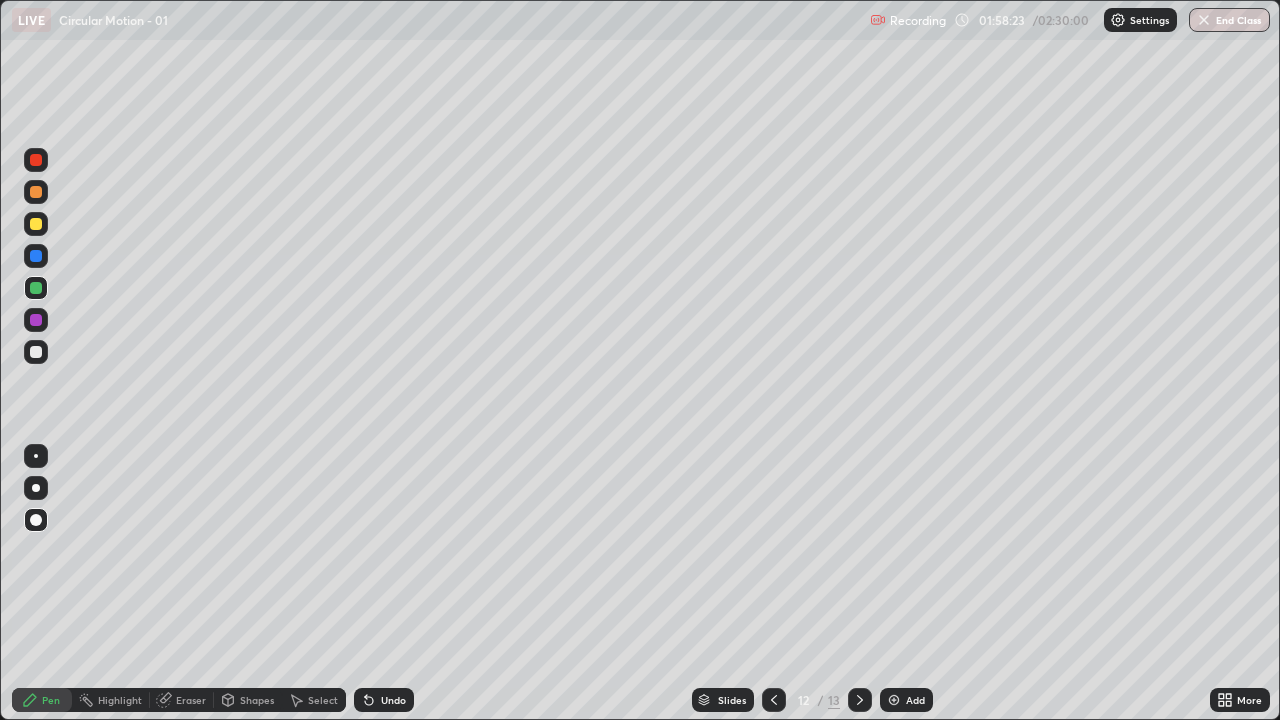 click at bounding box center (36, 352) 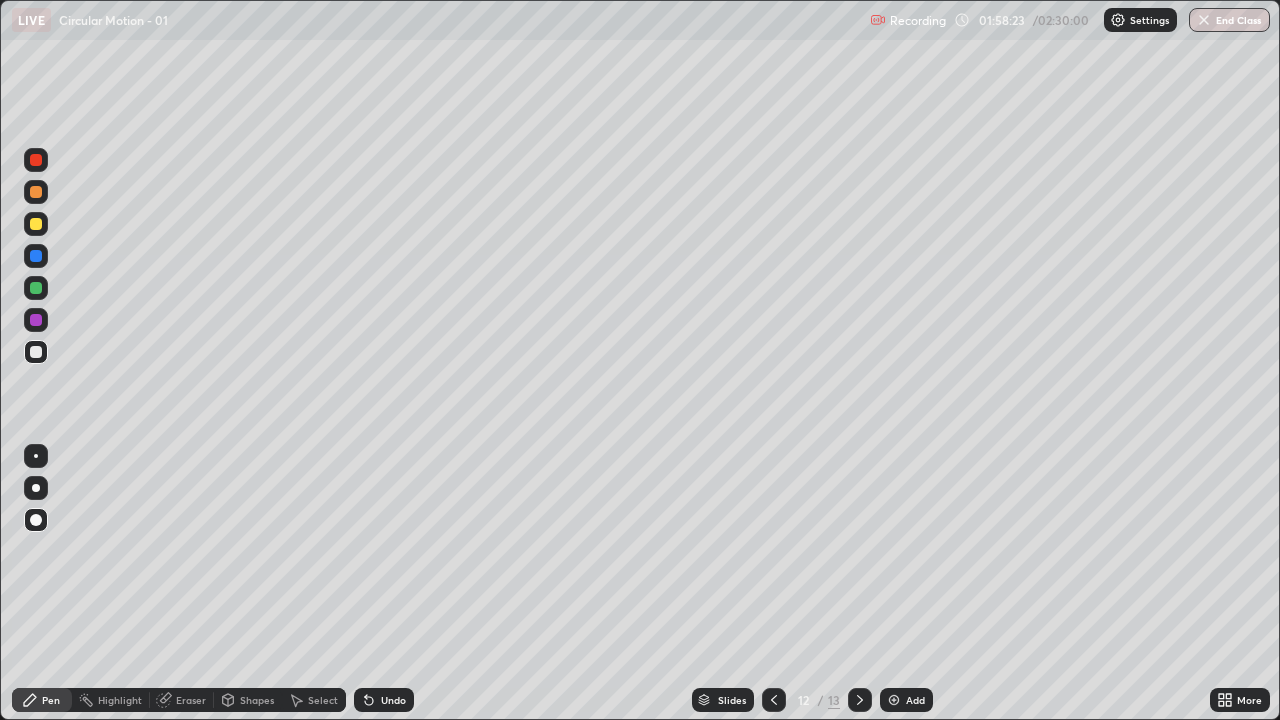 click at bounding box center (36, 456) 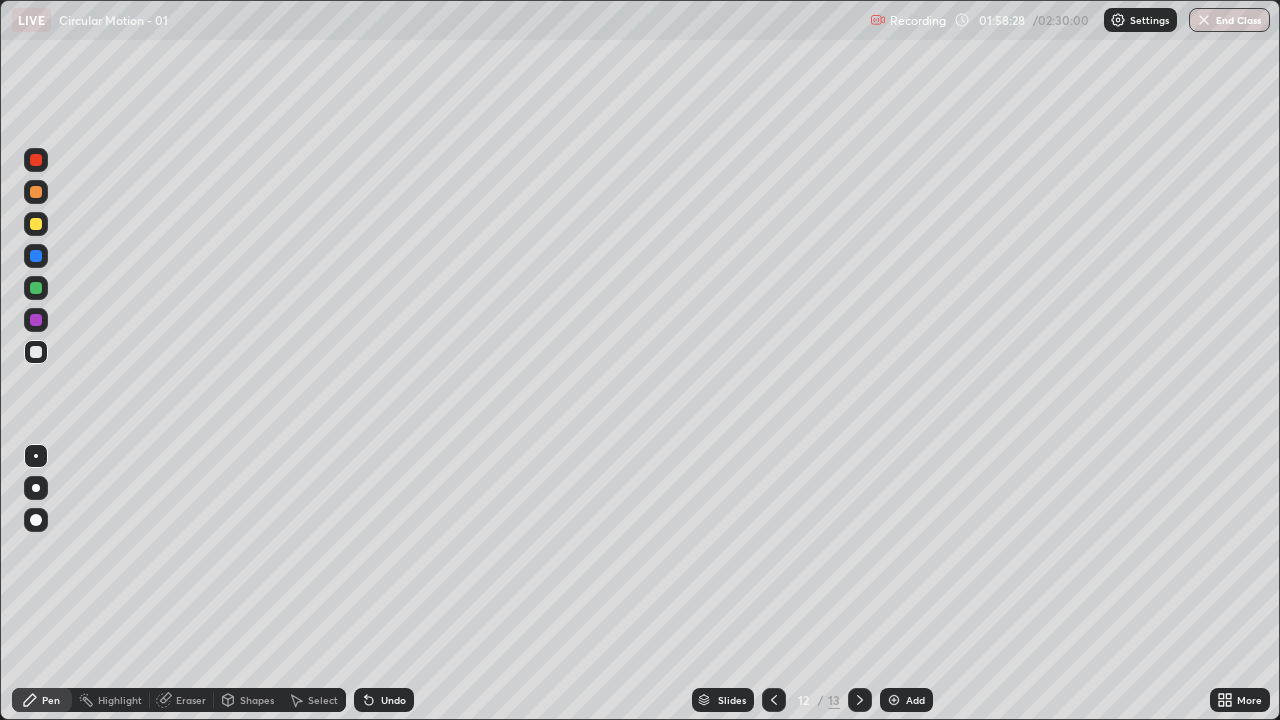 click at bounding box center (36, 520) 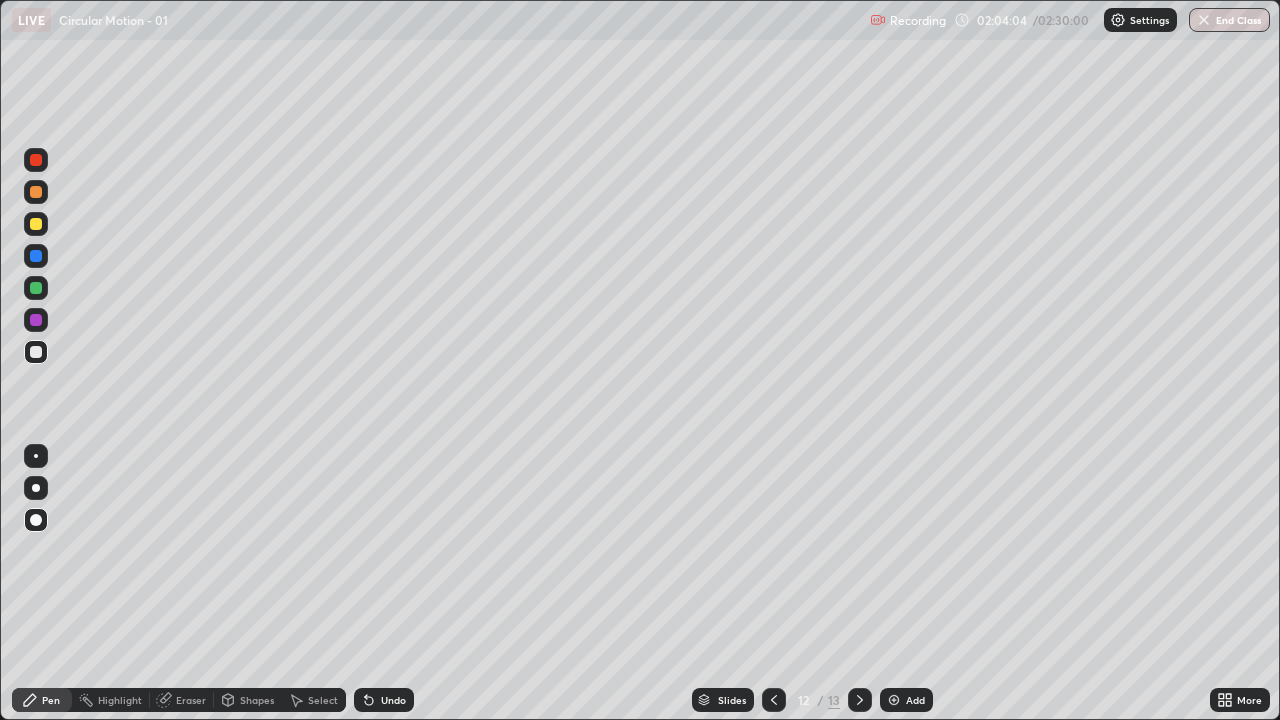 click on "Add" at bounding box center [915, 700] 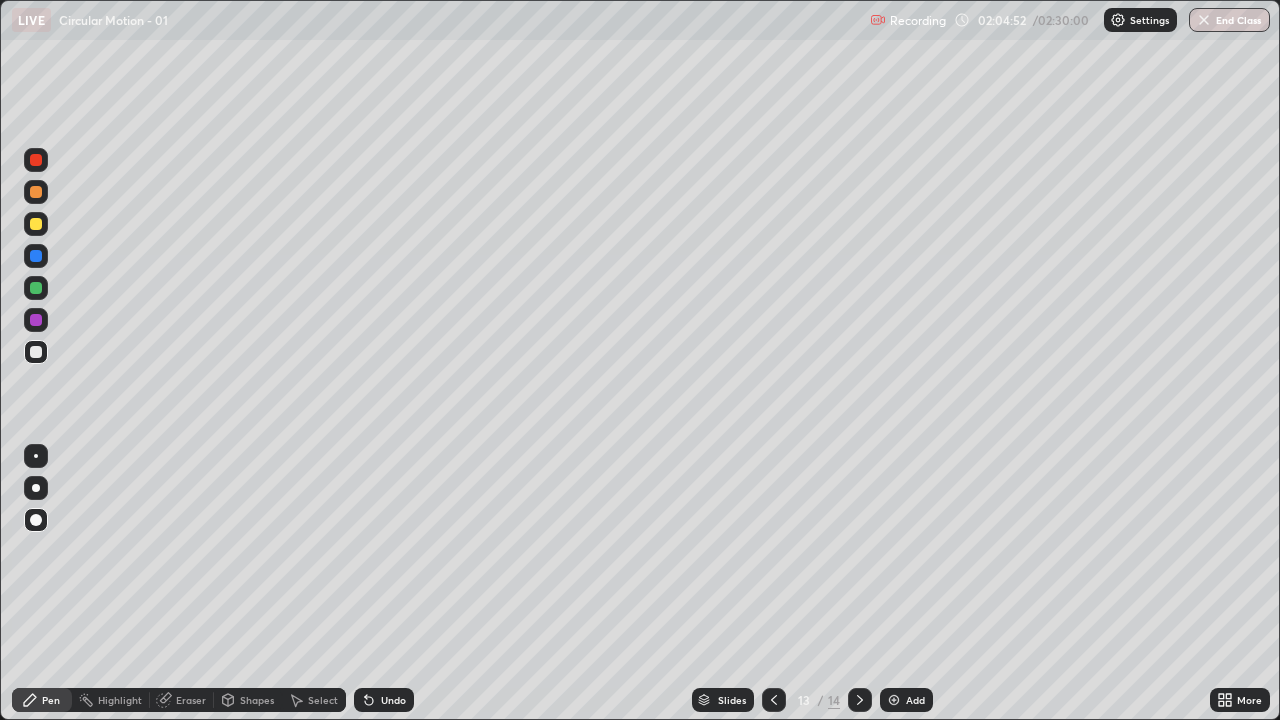 click on "Shapes" at bounding box center [248, 700] 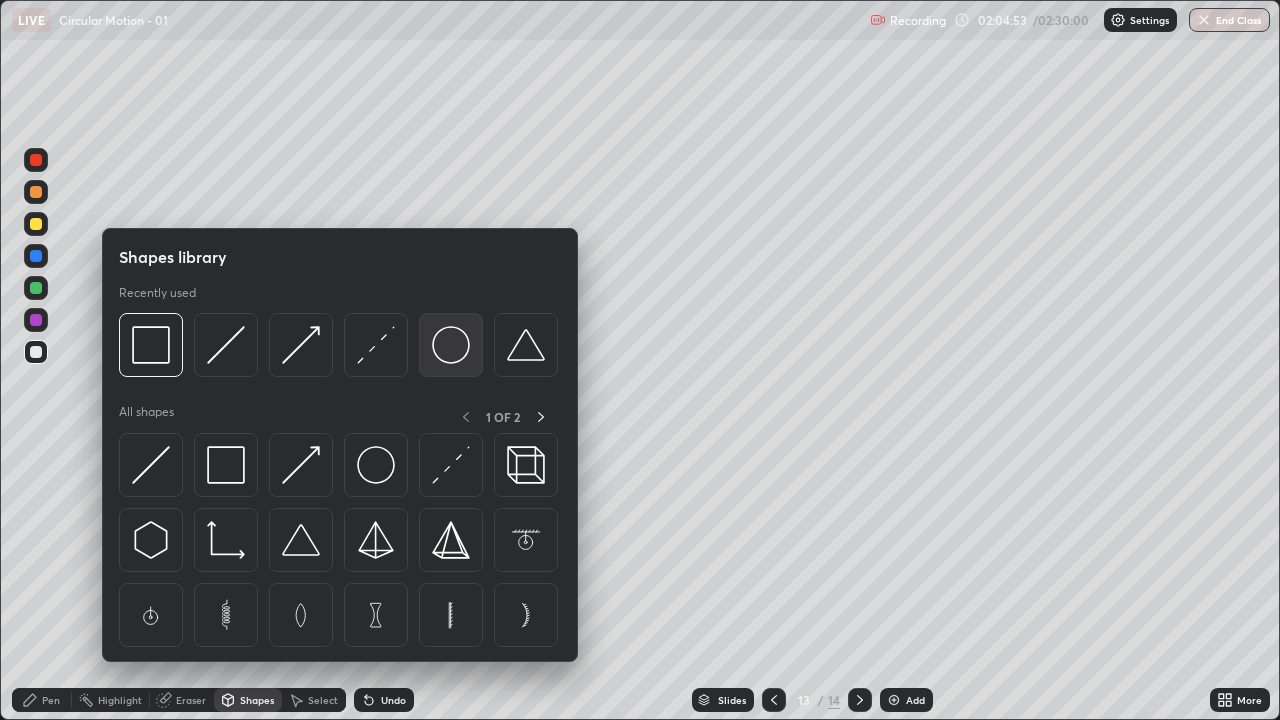 click at bounding box center (451, 345) 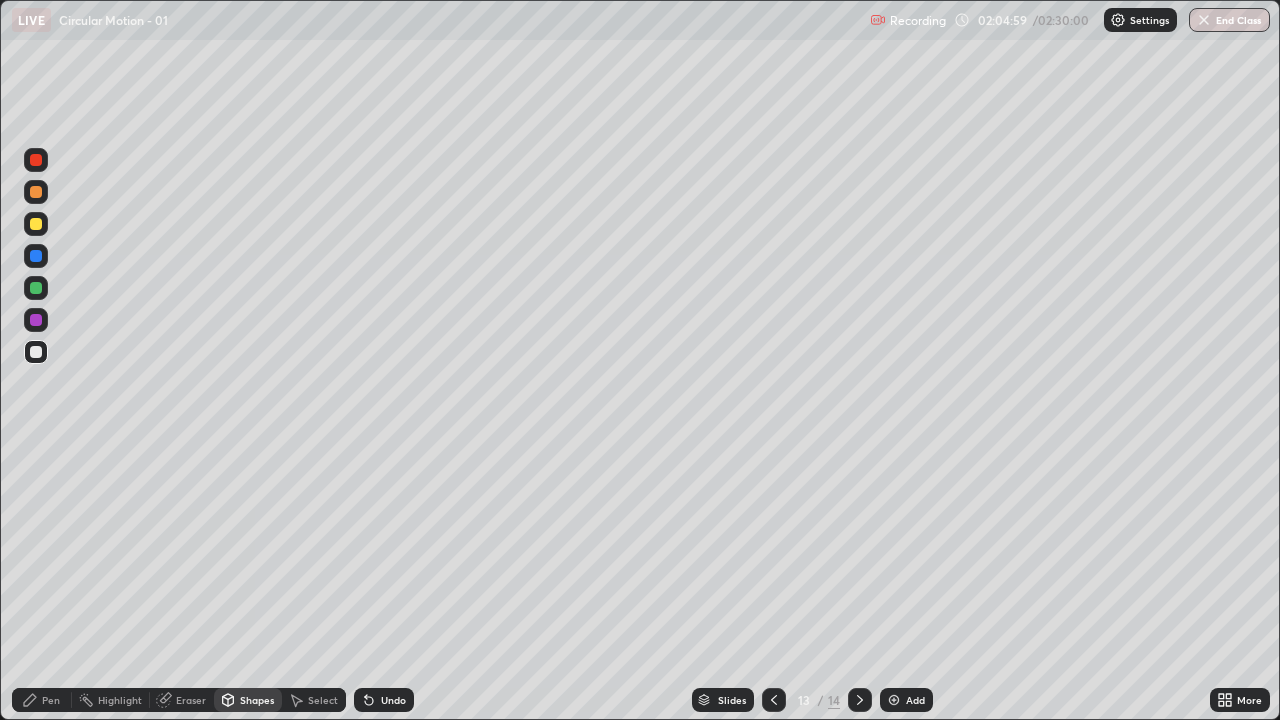 click on "Pen" at bounding box center (42, 700) 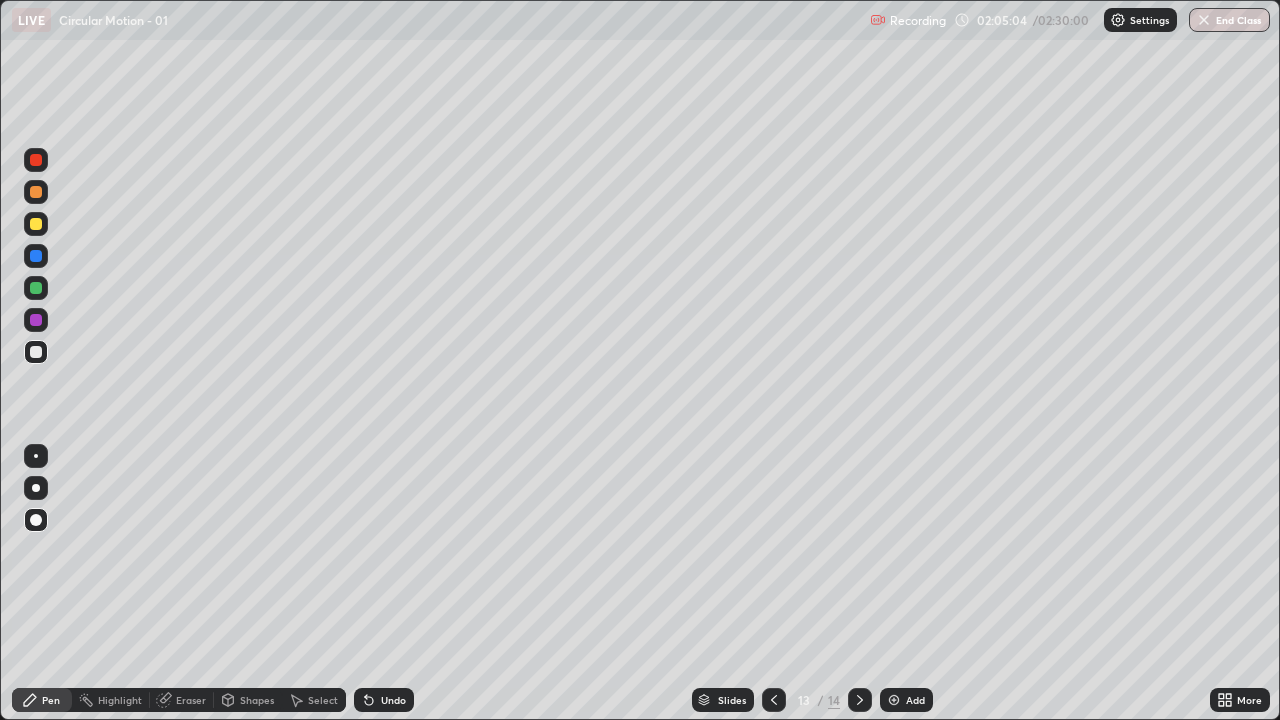 click at bounding box center [36, 288] 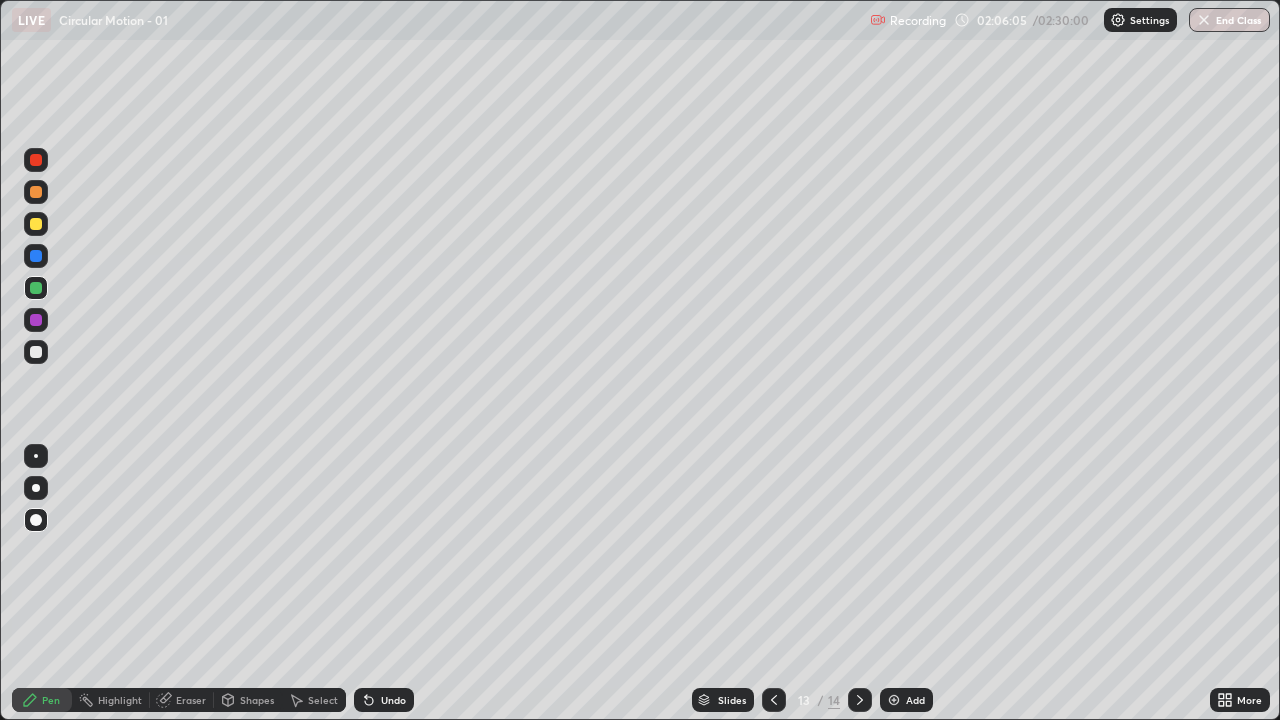 click 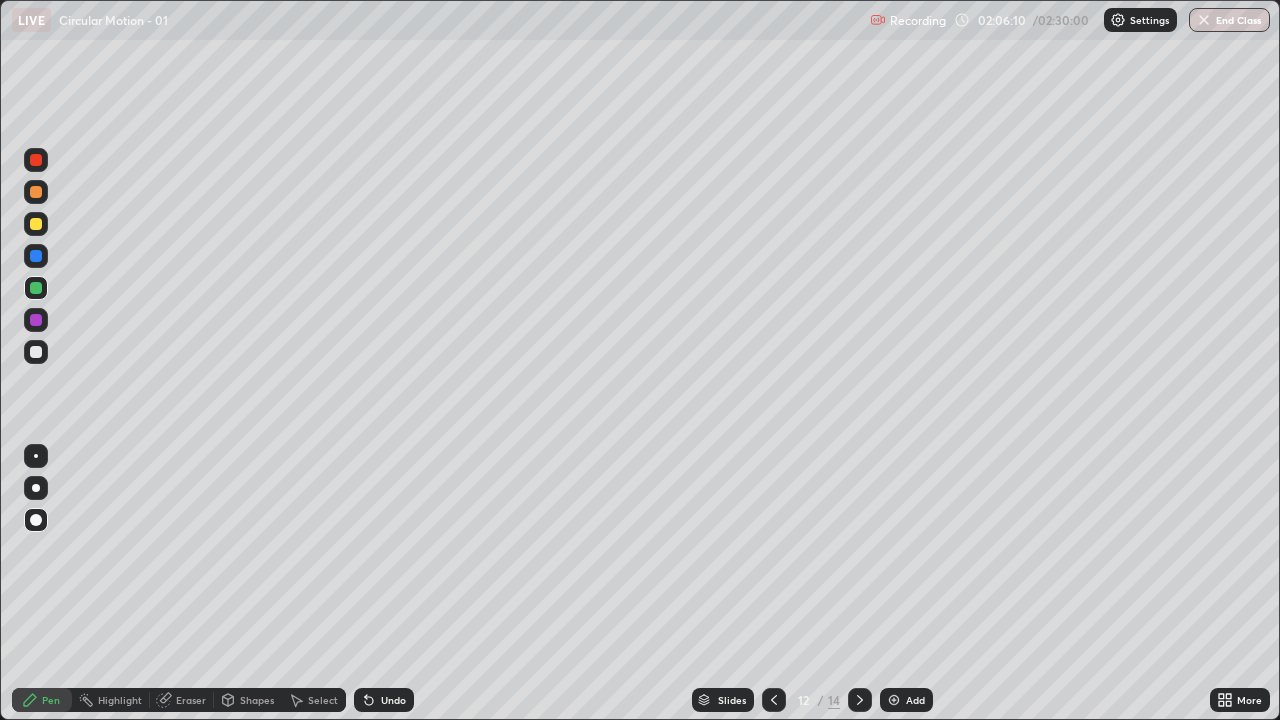click 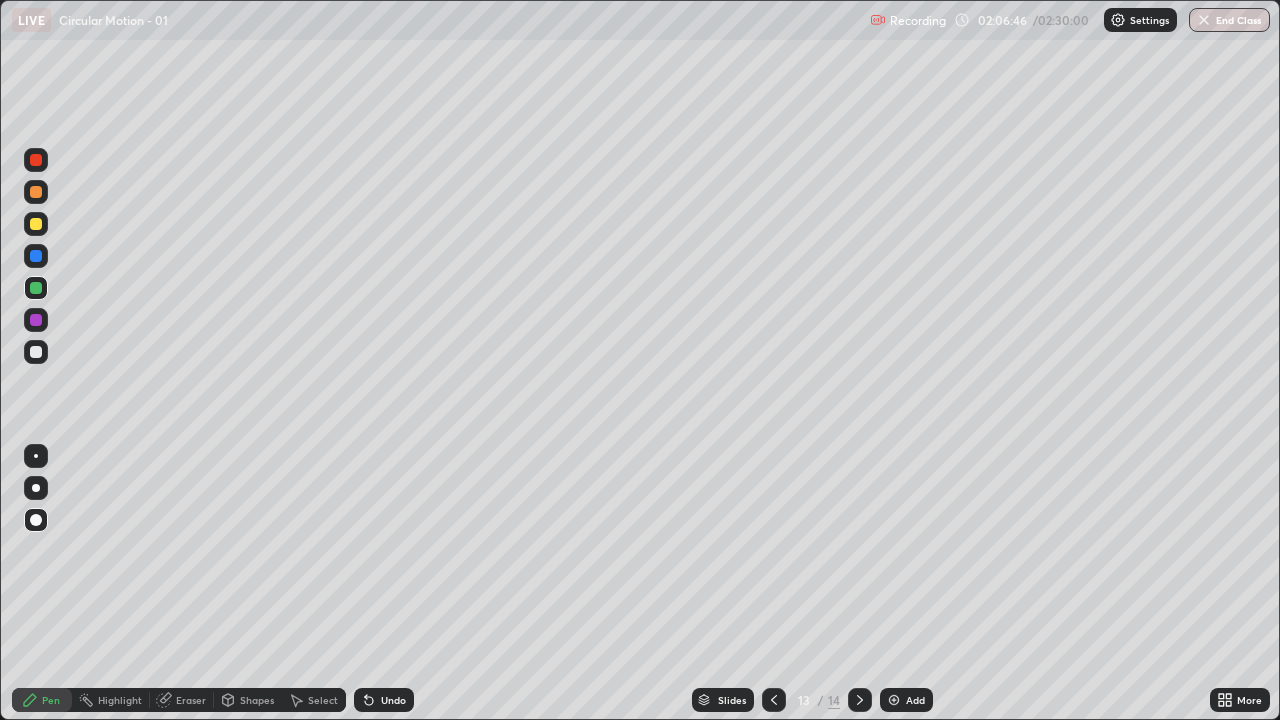 click at bounding box center [36, 456] 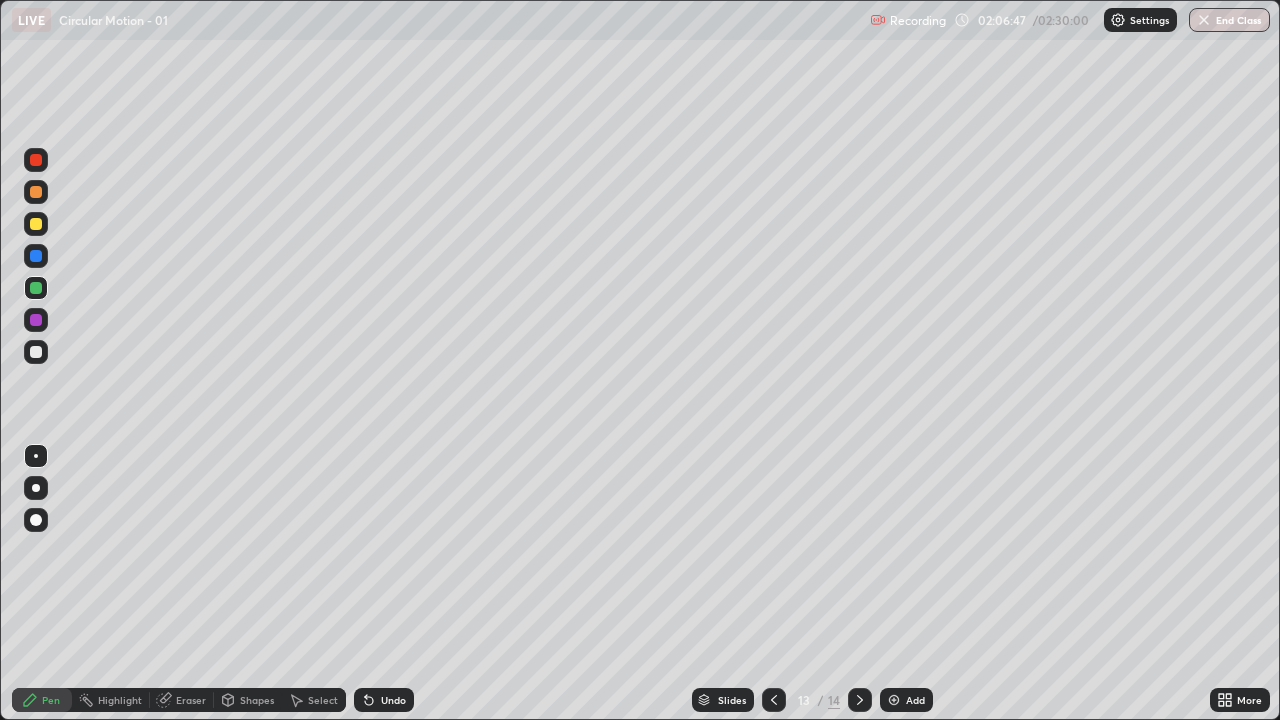 click at bounding box center [36, 352] 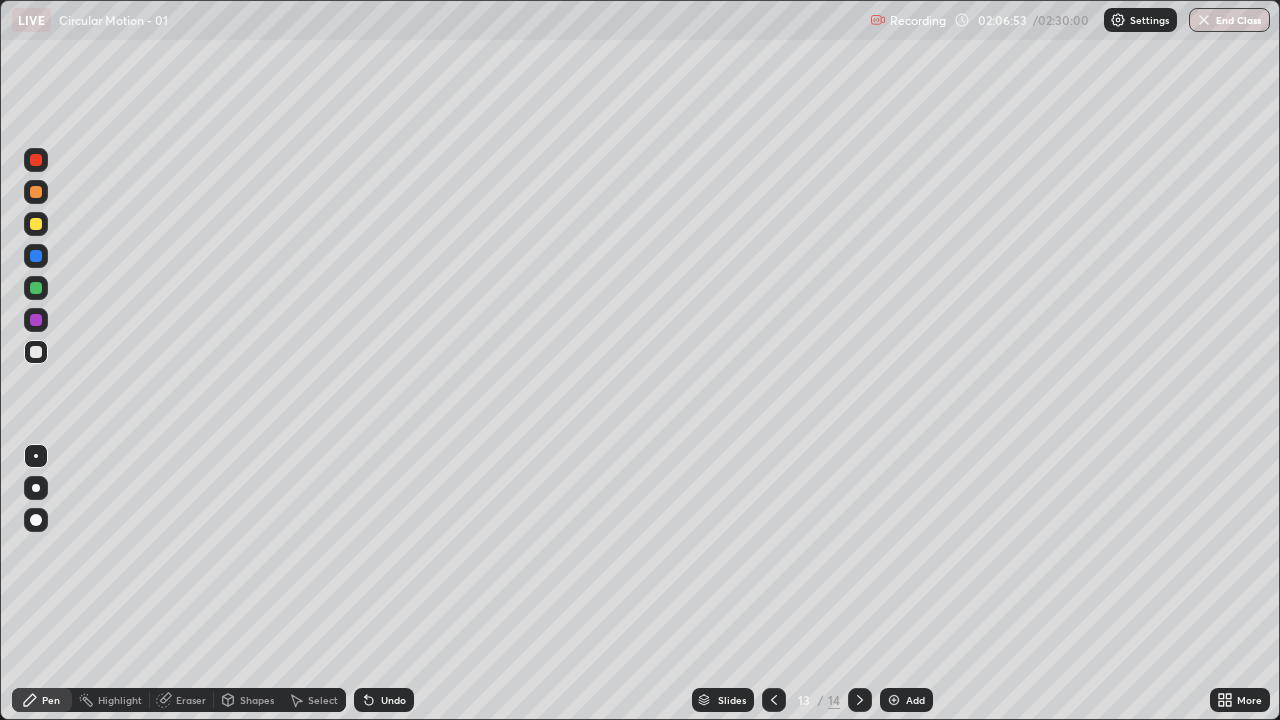 click at bounding box center (36, 520) 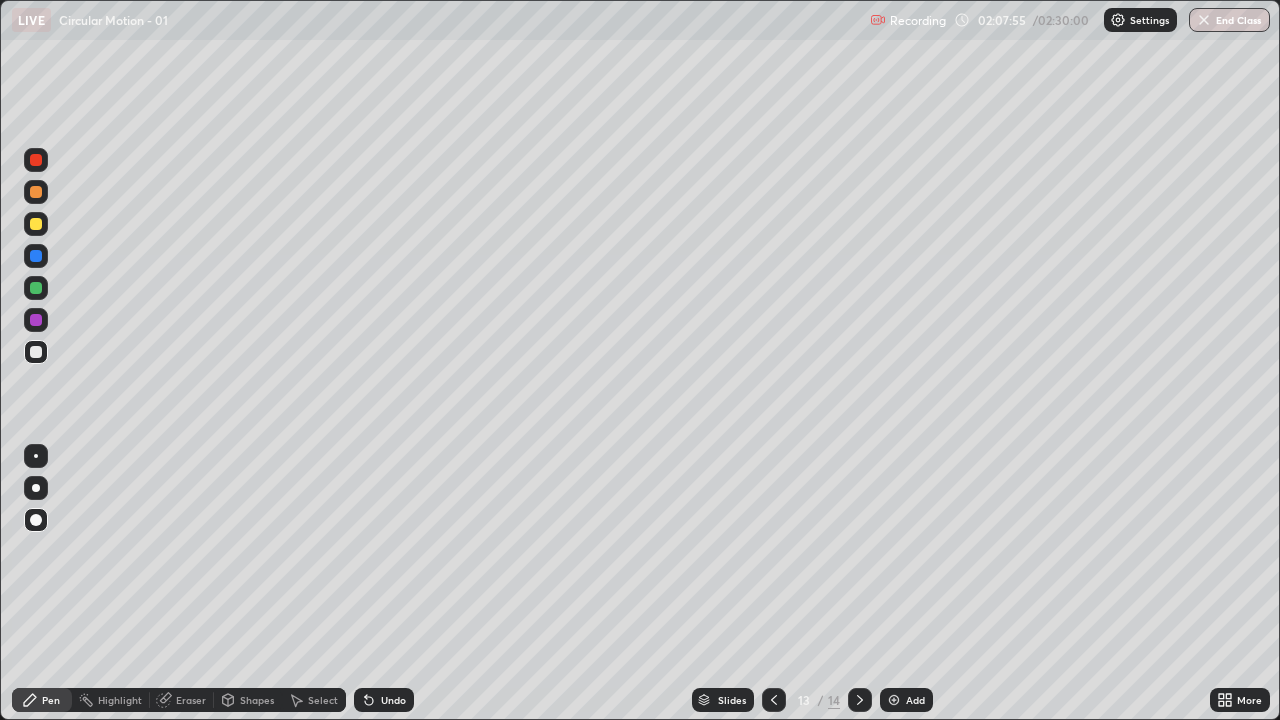 click at bounding box center (36, 456) 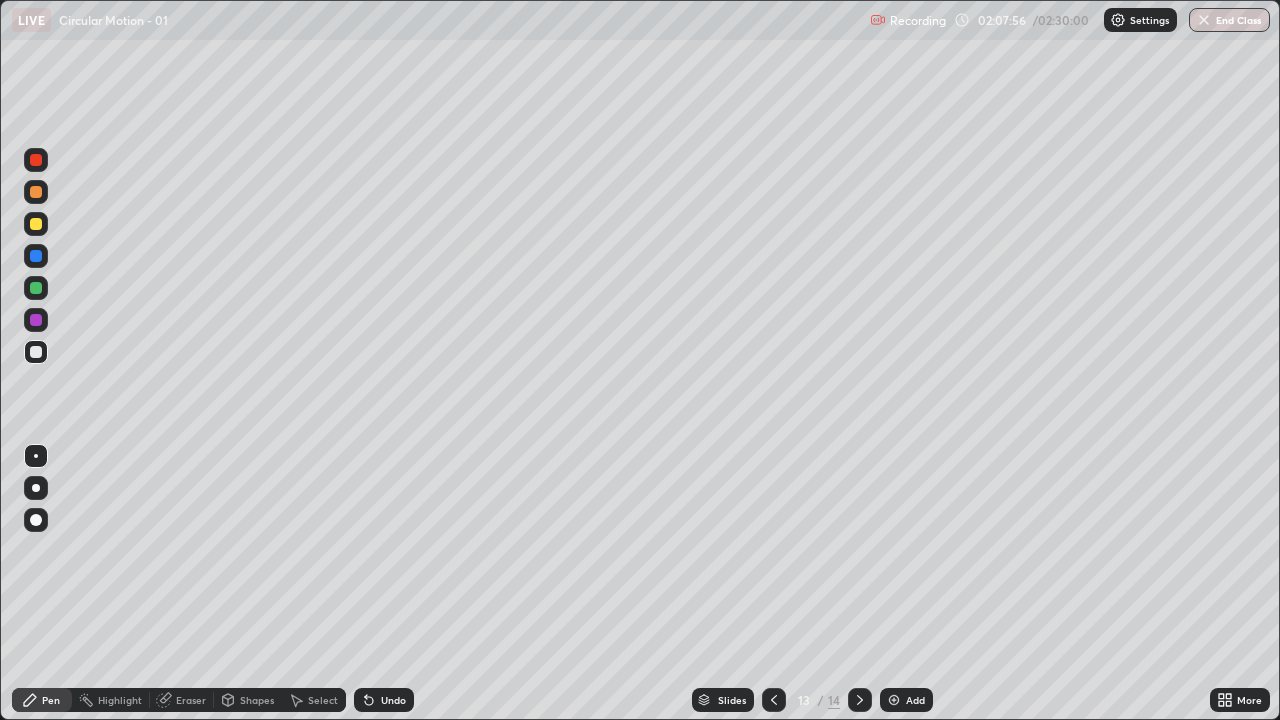 click at bounding box center (36, 320) 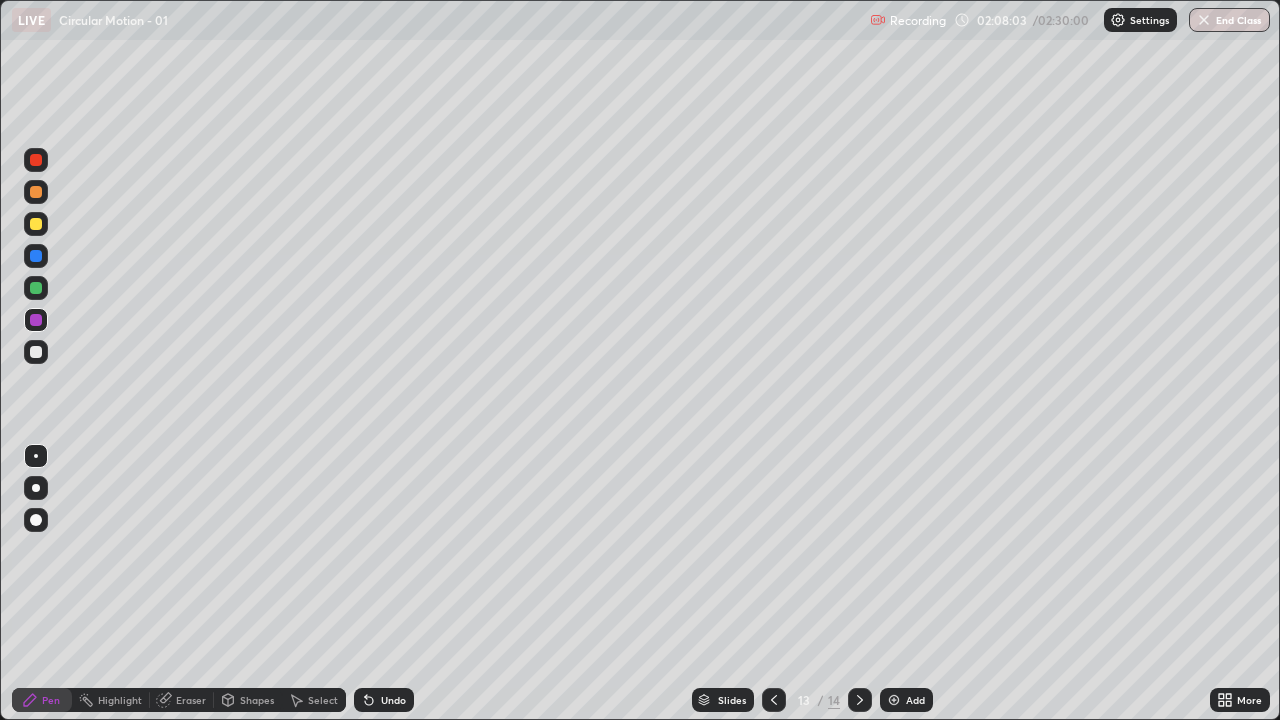 click at bounding box center [36, 520] 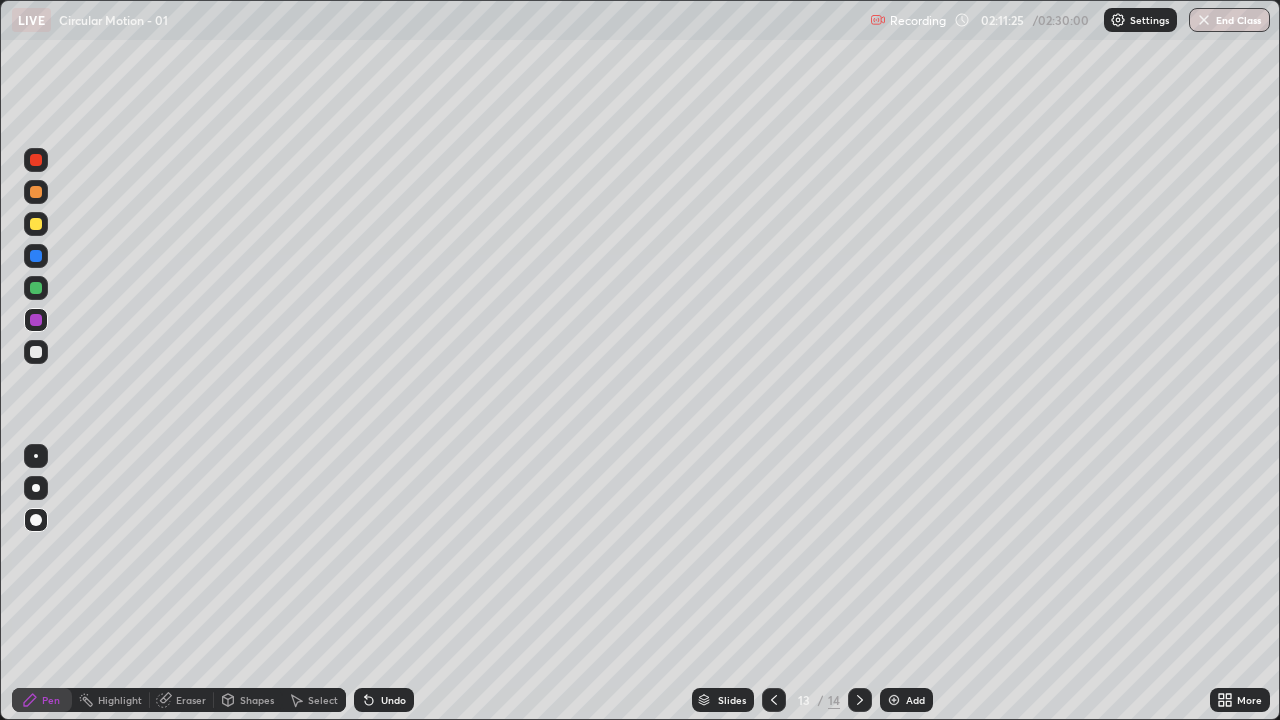 click on "Add" at bounding box center (906, 700) 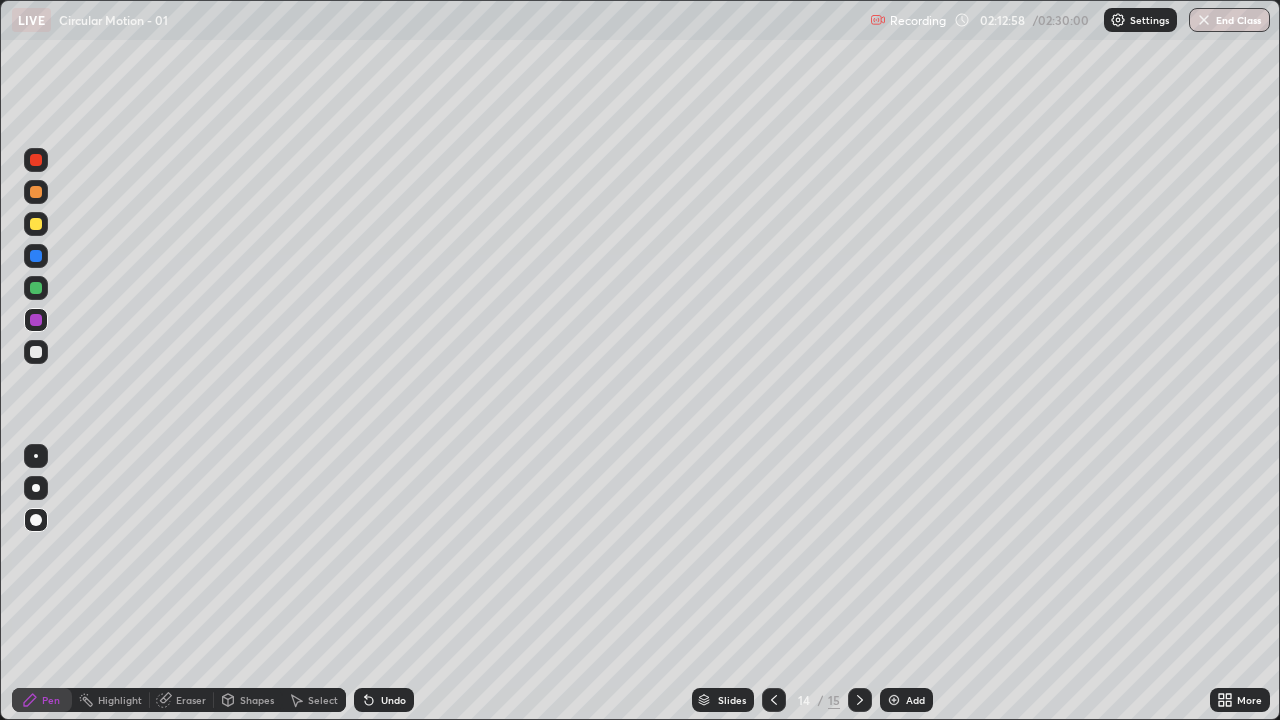 click at bounding box center (36, 288) 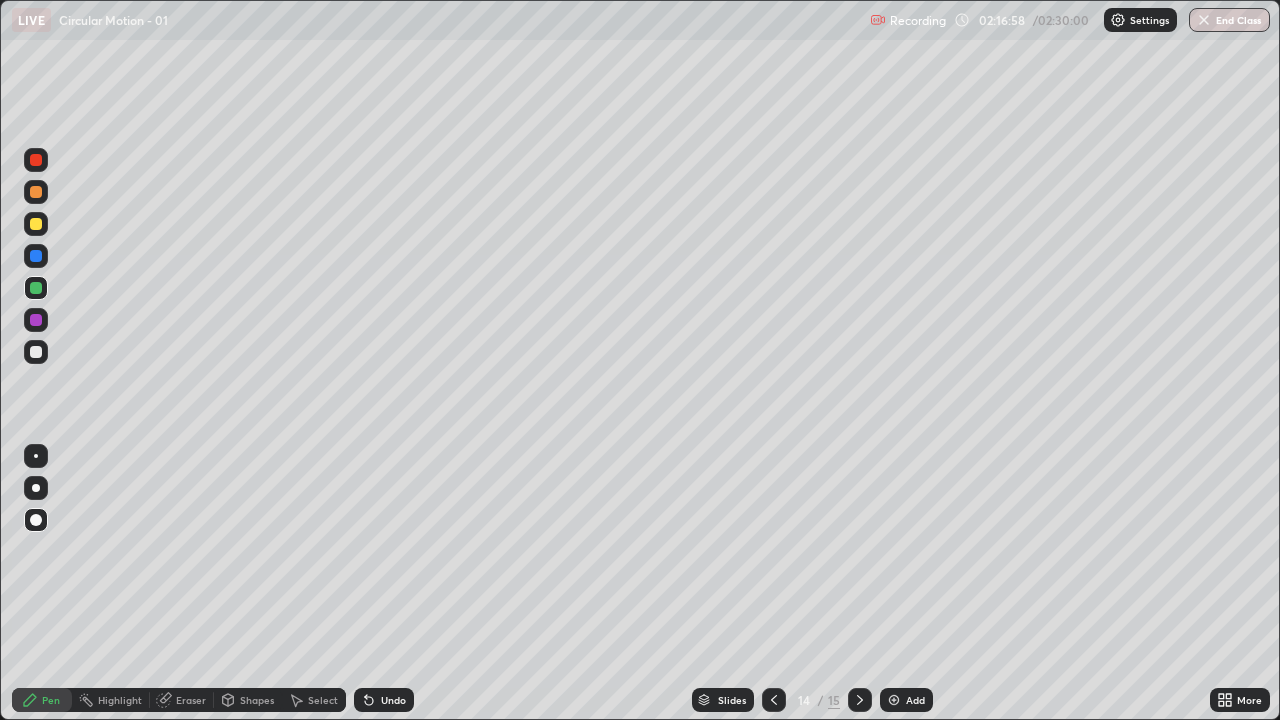 click at bounding box center [36, 352] 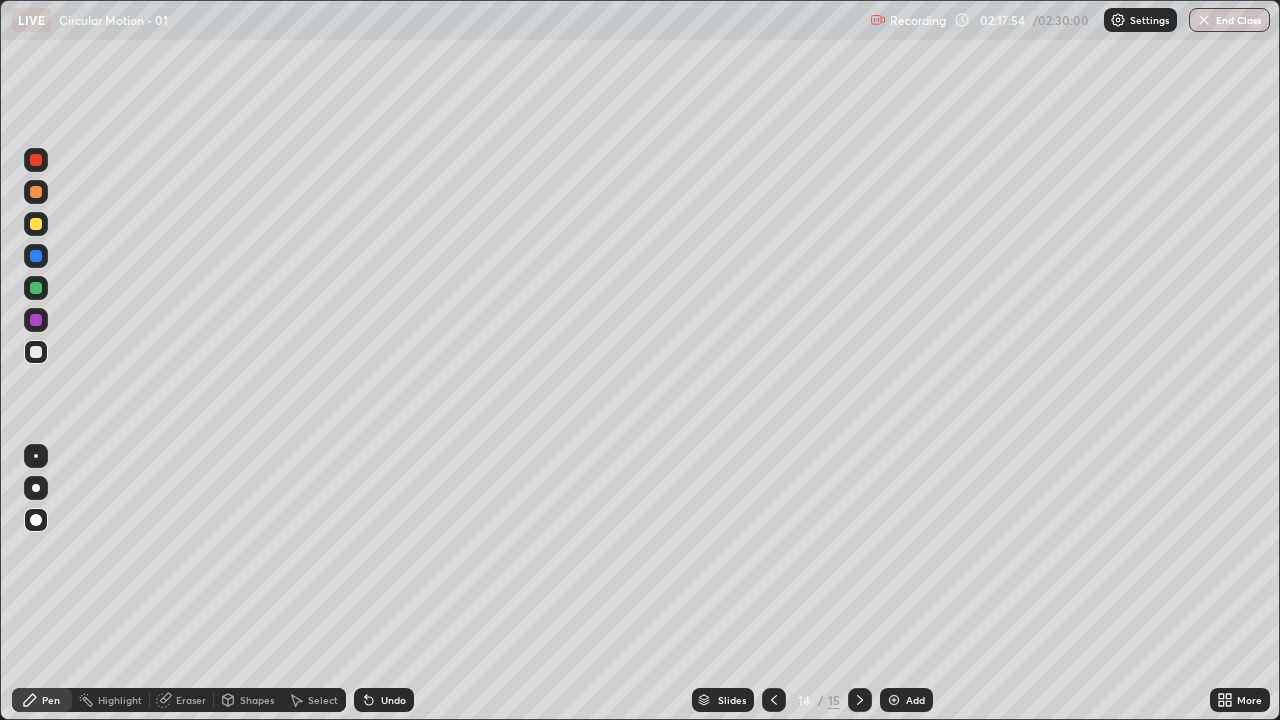 click at bounding box center (36, 224) 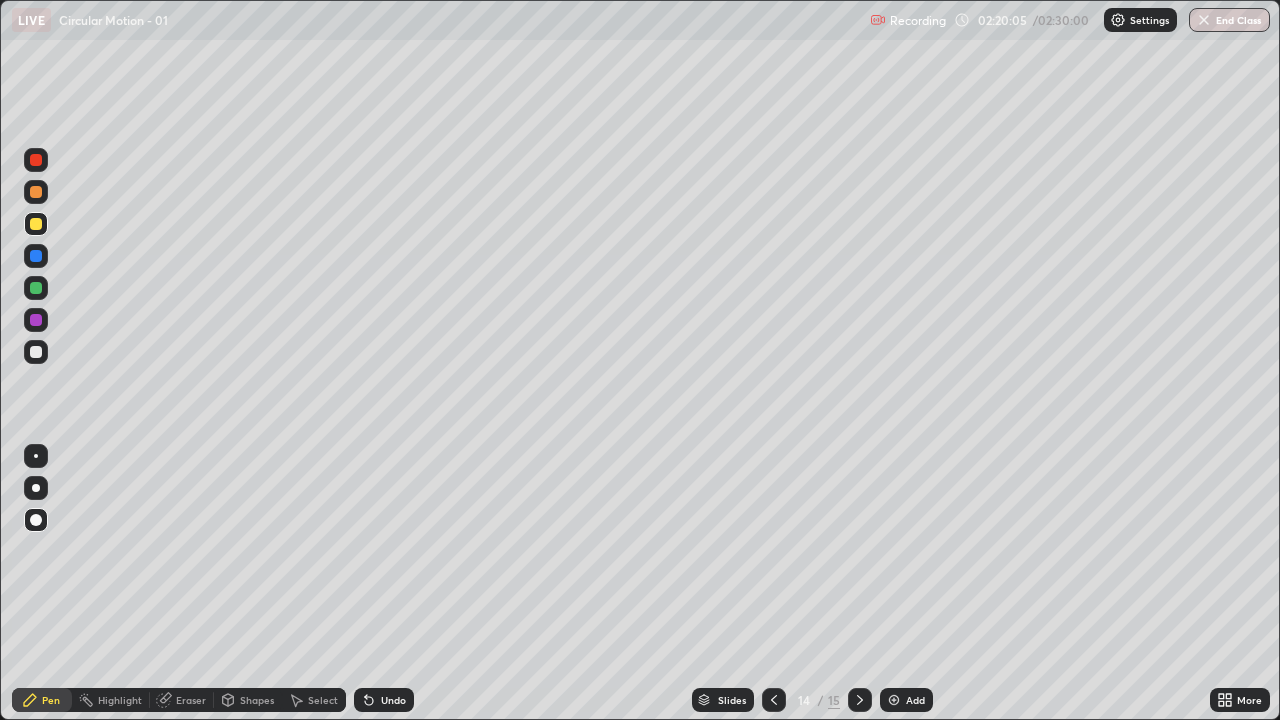 click at bounding box center (36, 352) 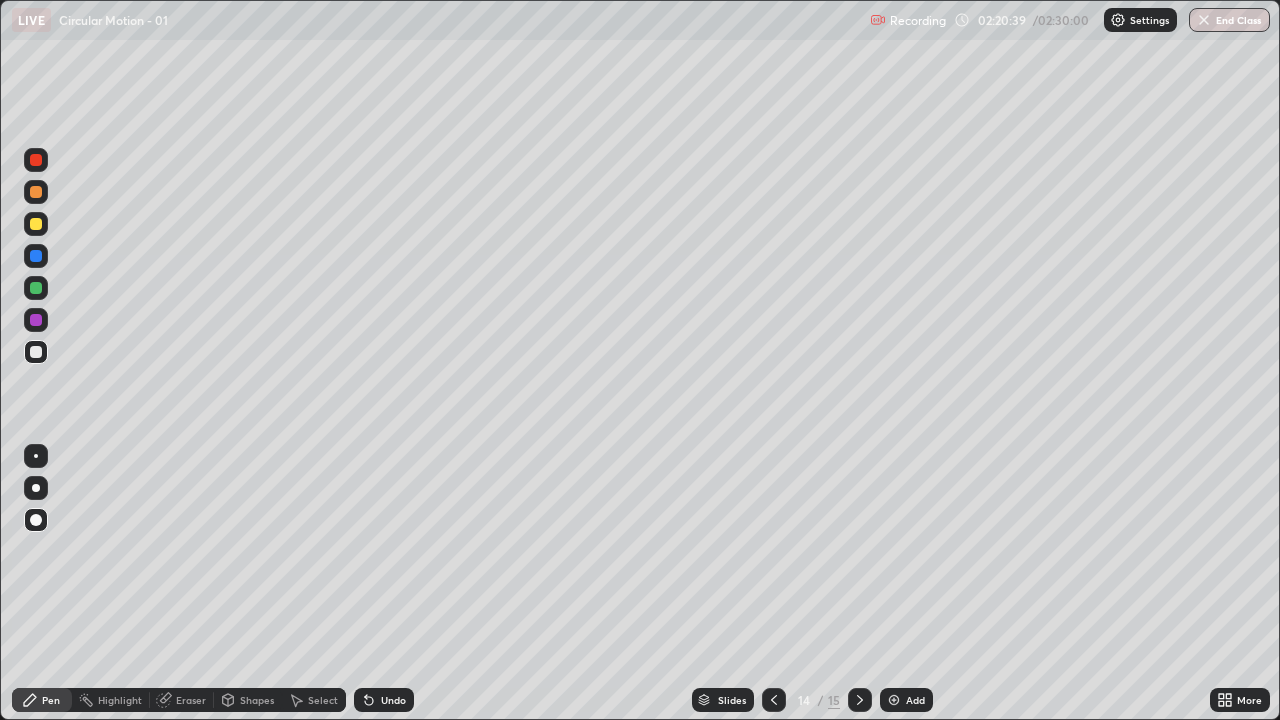 click at bounding box center [36, 288] 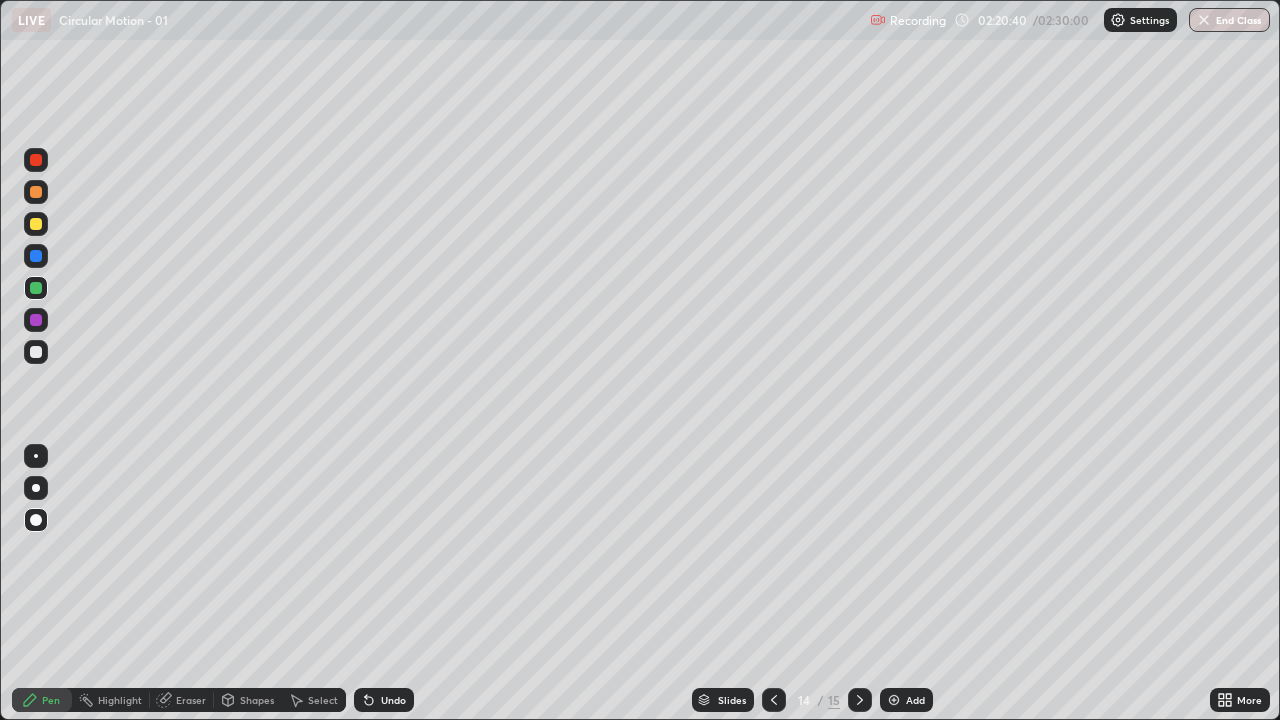 click at bounding box center (36, 456) 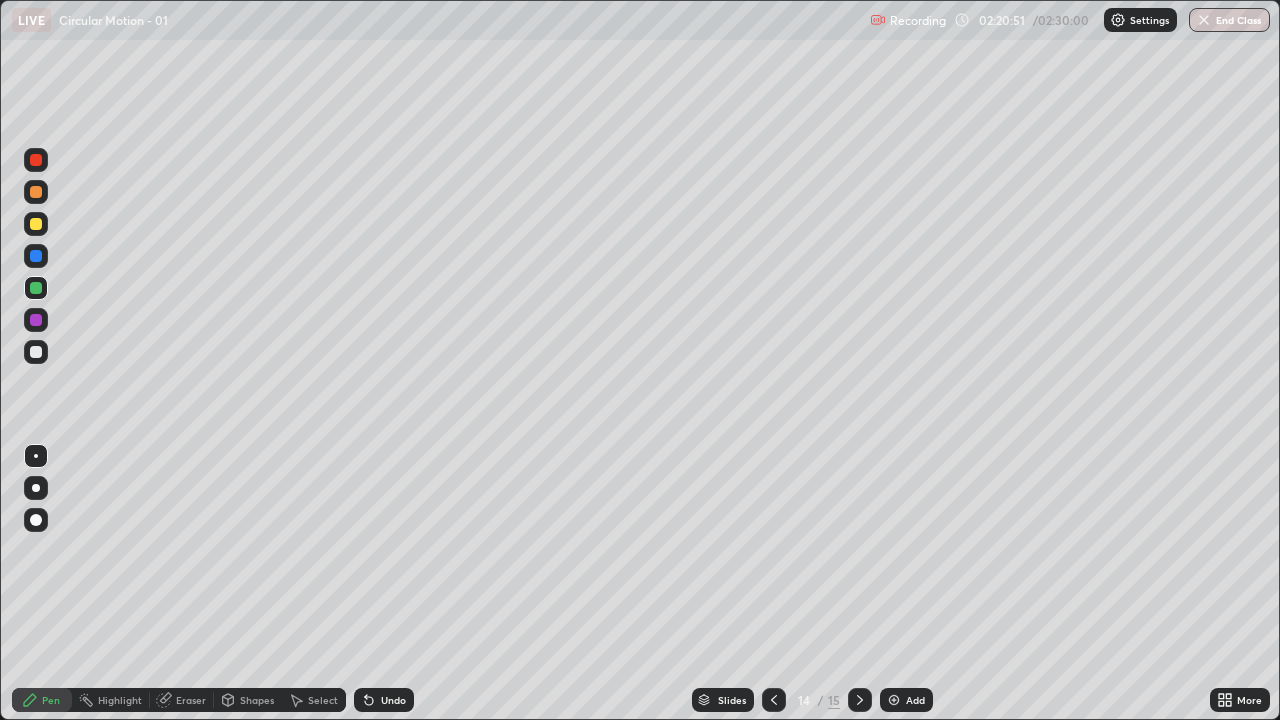 click at bounding box center (36, 520) 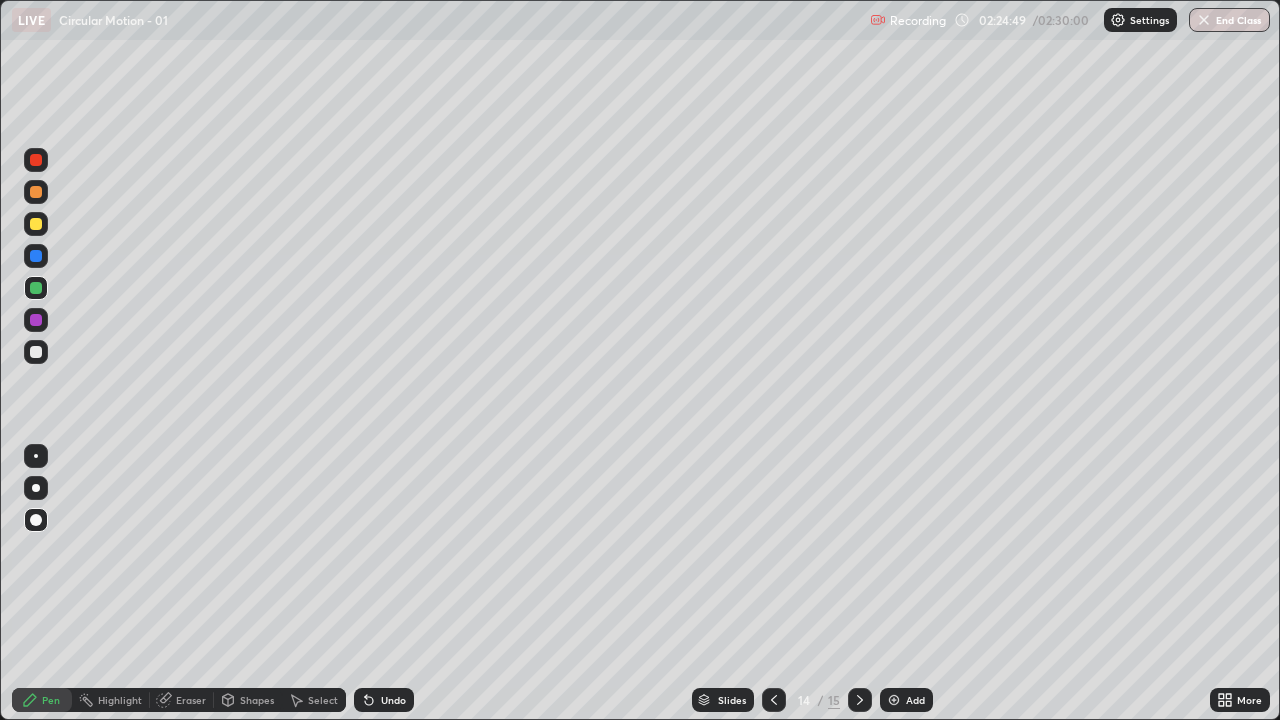 click on "Shapes" at bounding box center (248, 700) 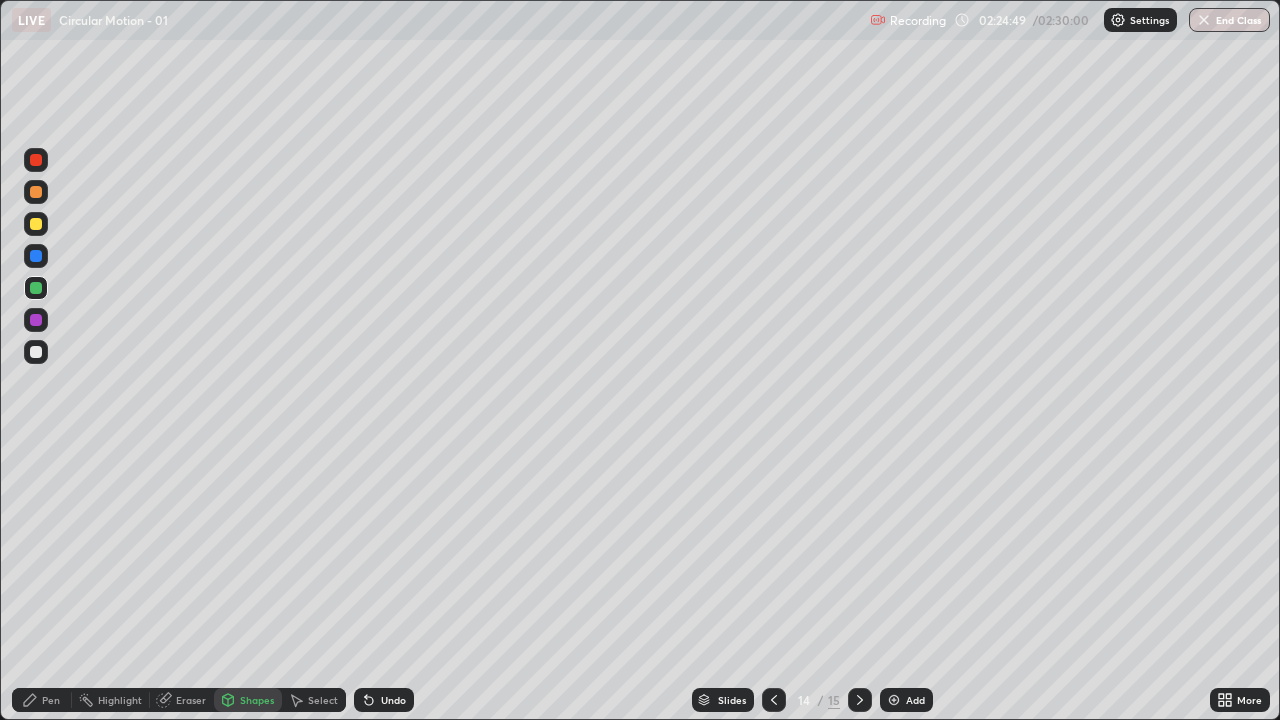 click on "Shapes" at bounding box center [248, 700] 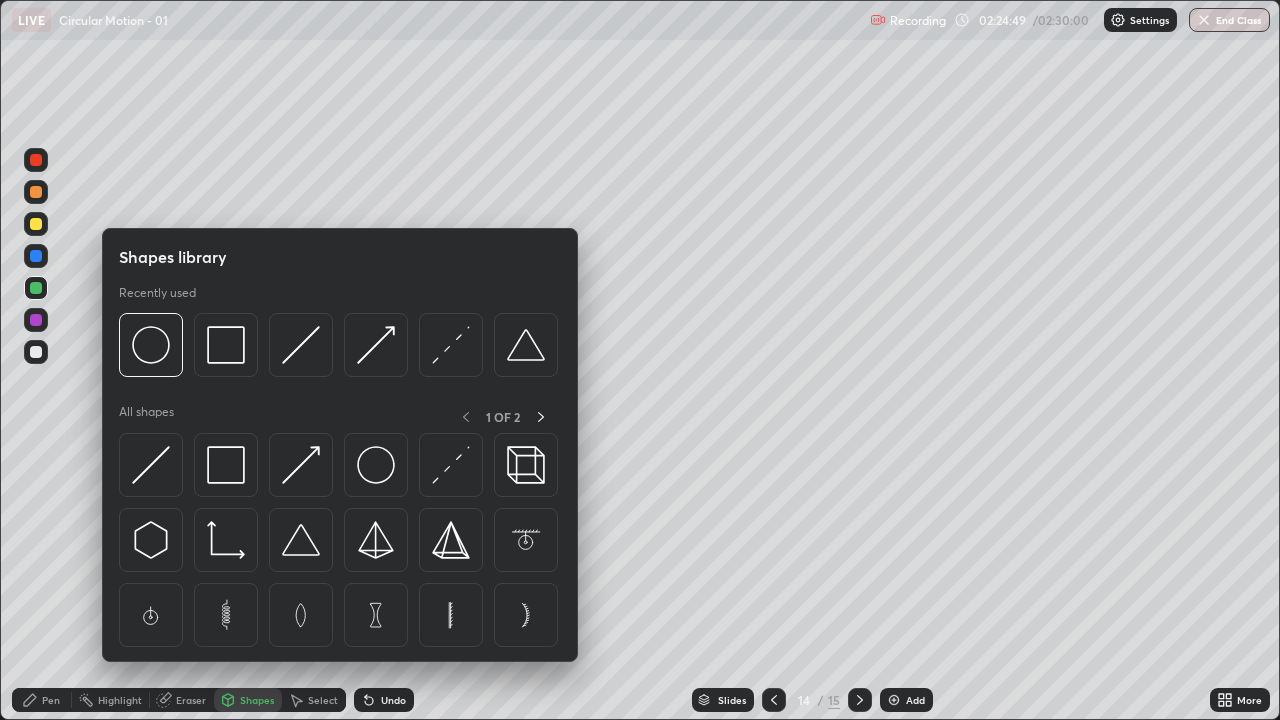 click 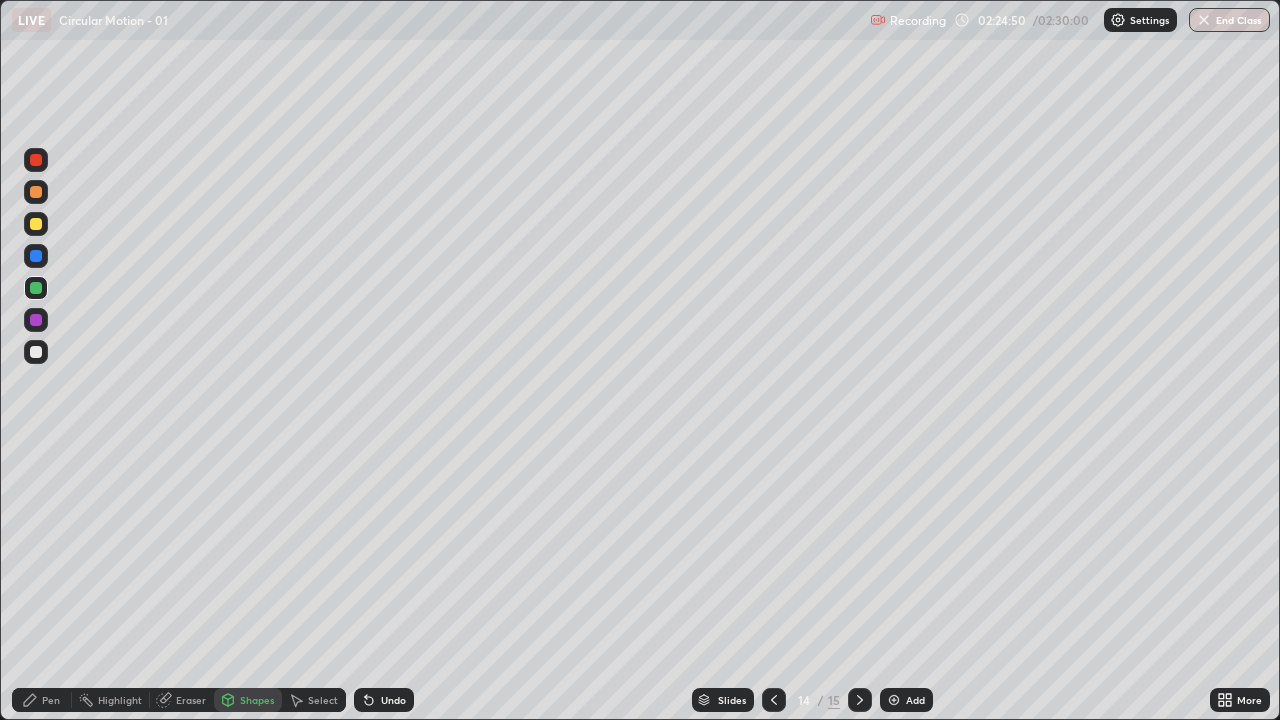 click on "Undo" at bounding box center (384, 700) 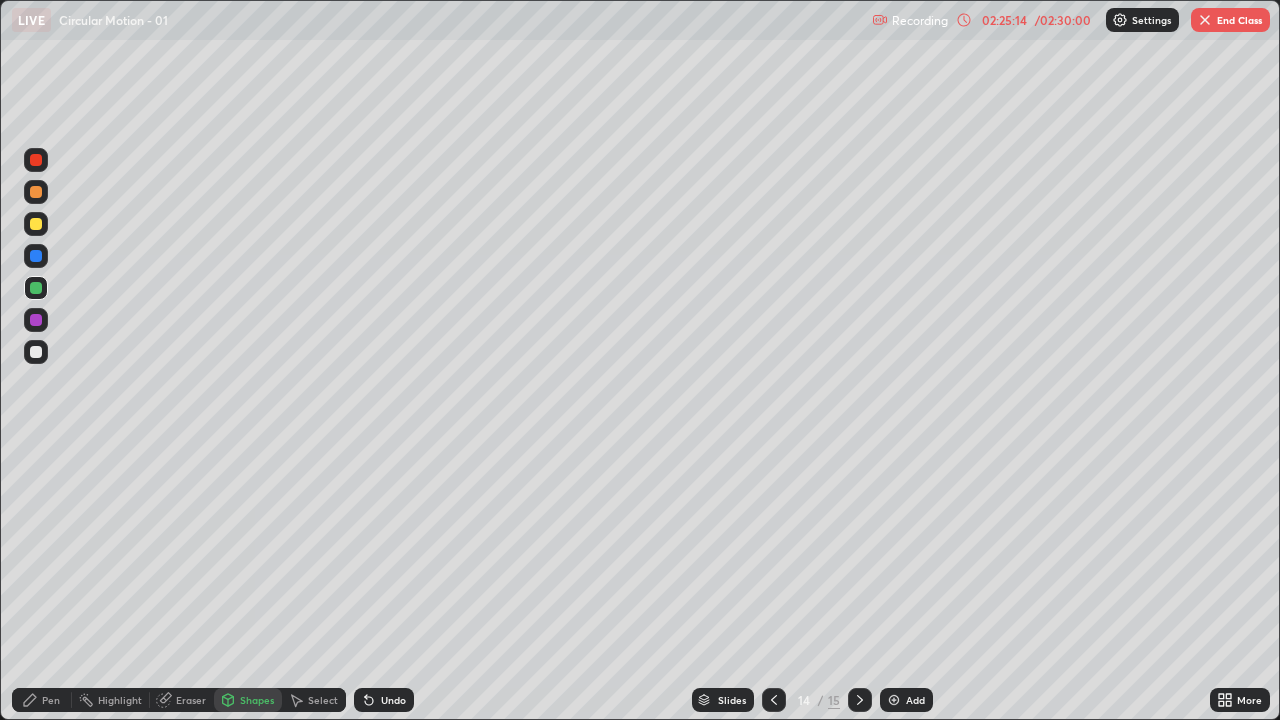 click at bounding box center [36, 256] 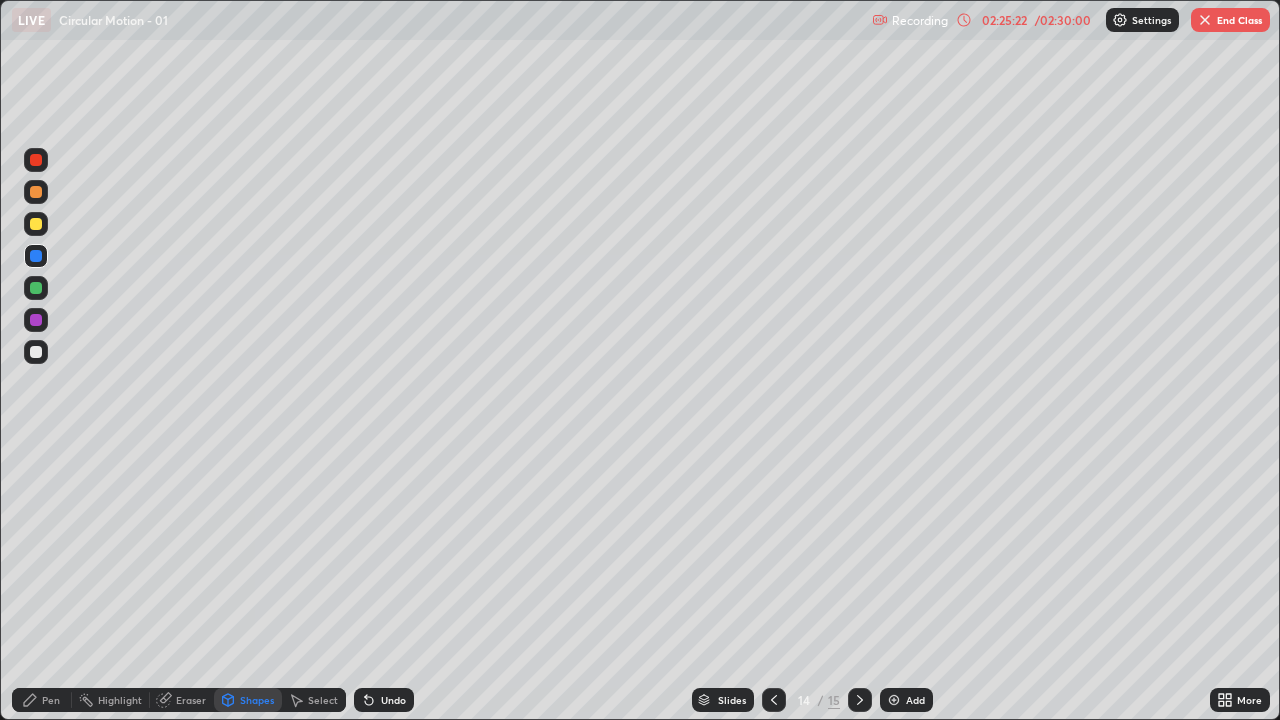 click on "Undo" at bounding box center [393, 700] 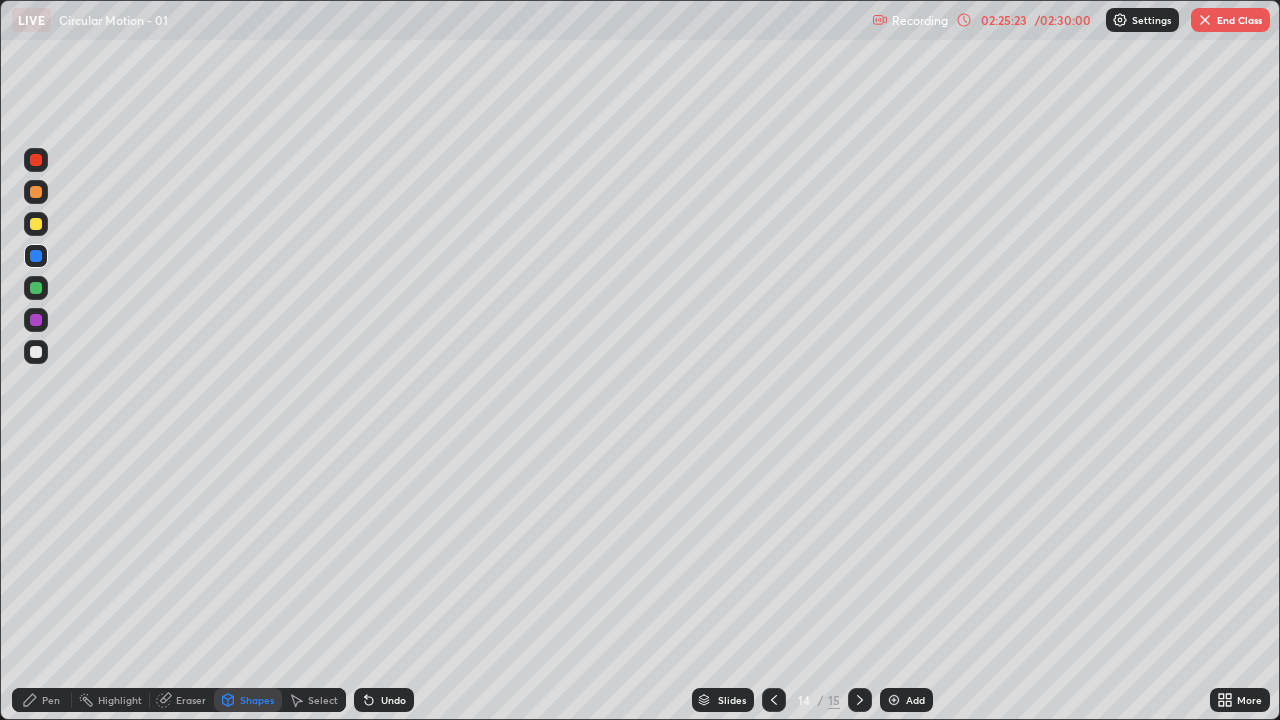 click on "Pen" at bounding box center (42, 700) 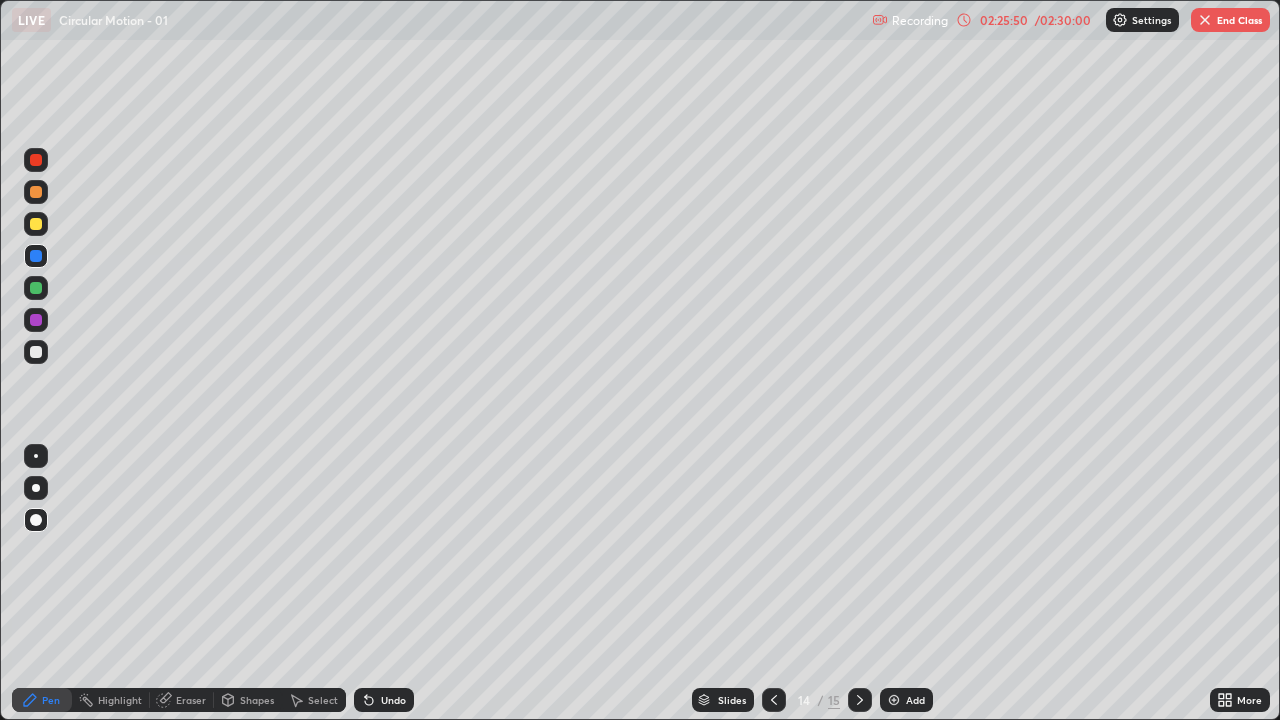 click at bounding box center (36, 352) 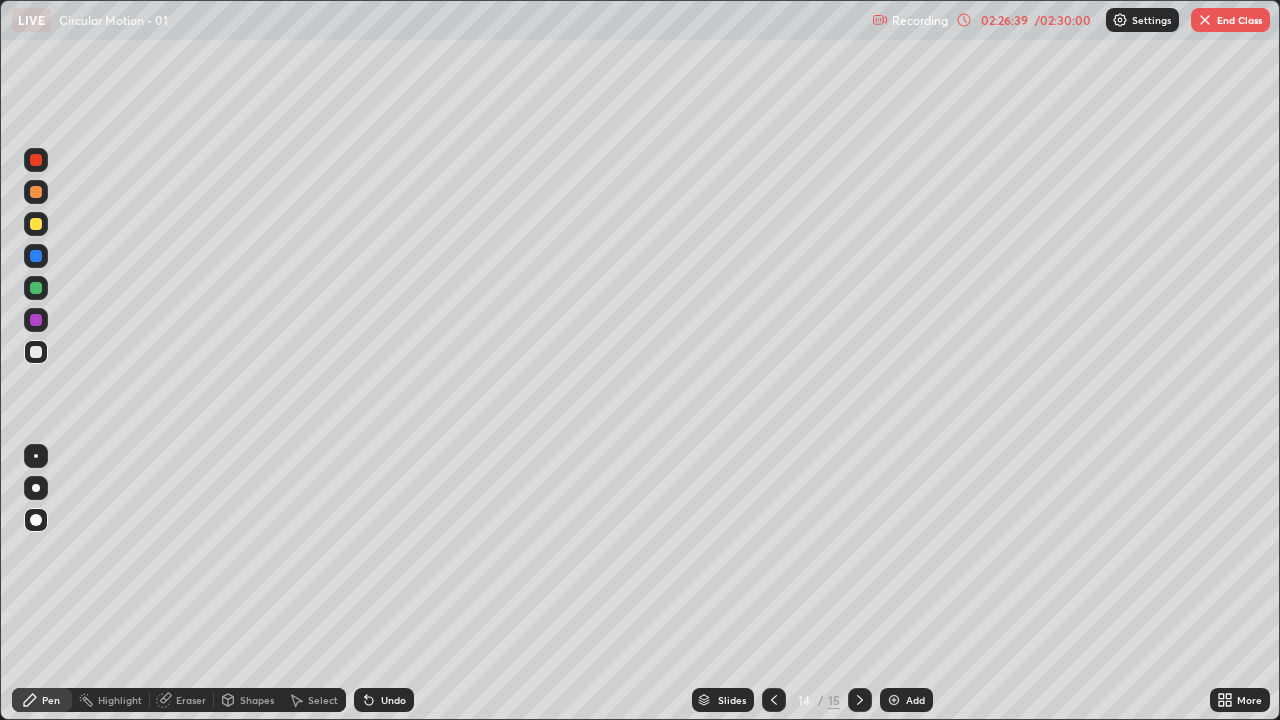 click at bounding box center [36, 224] 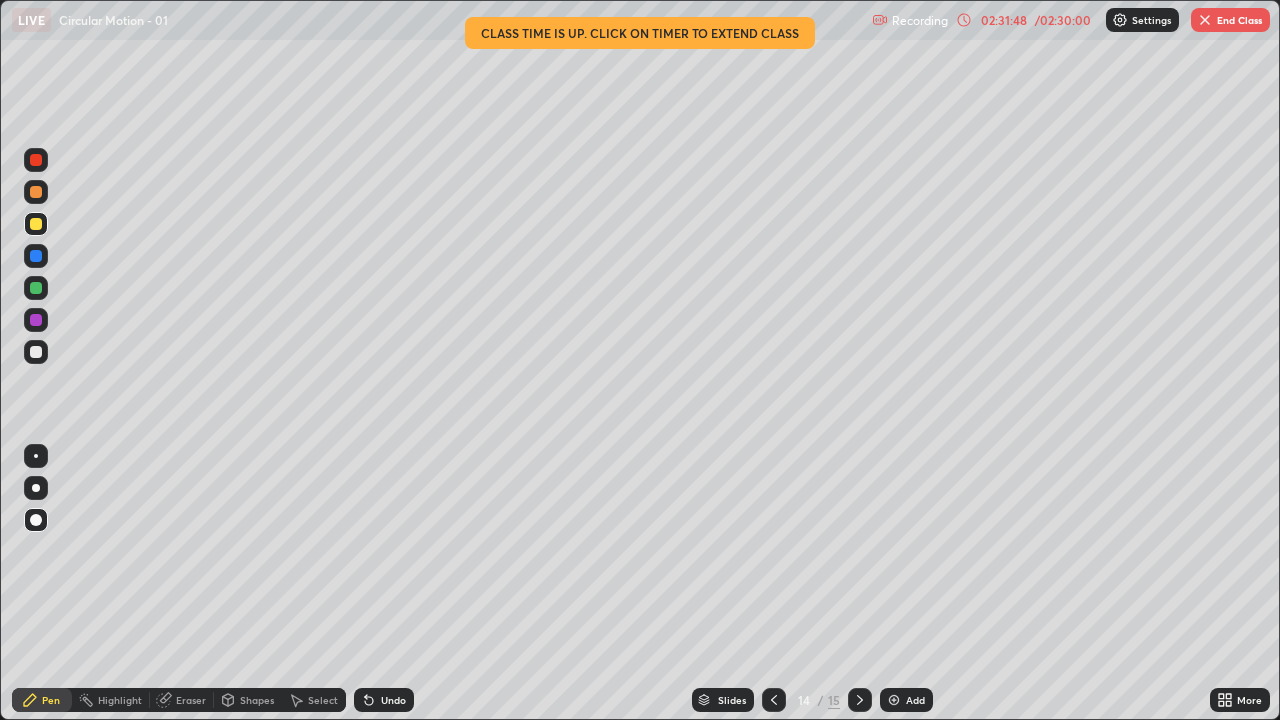 click on "End Class" at bounding box center (1230, 20) 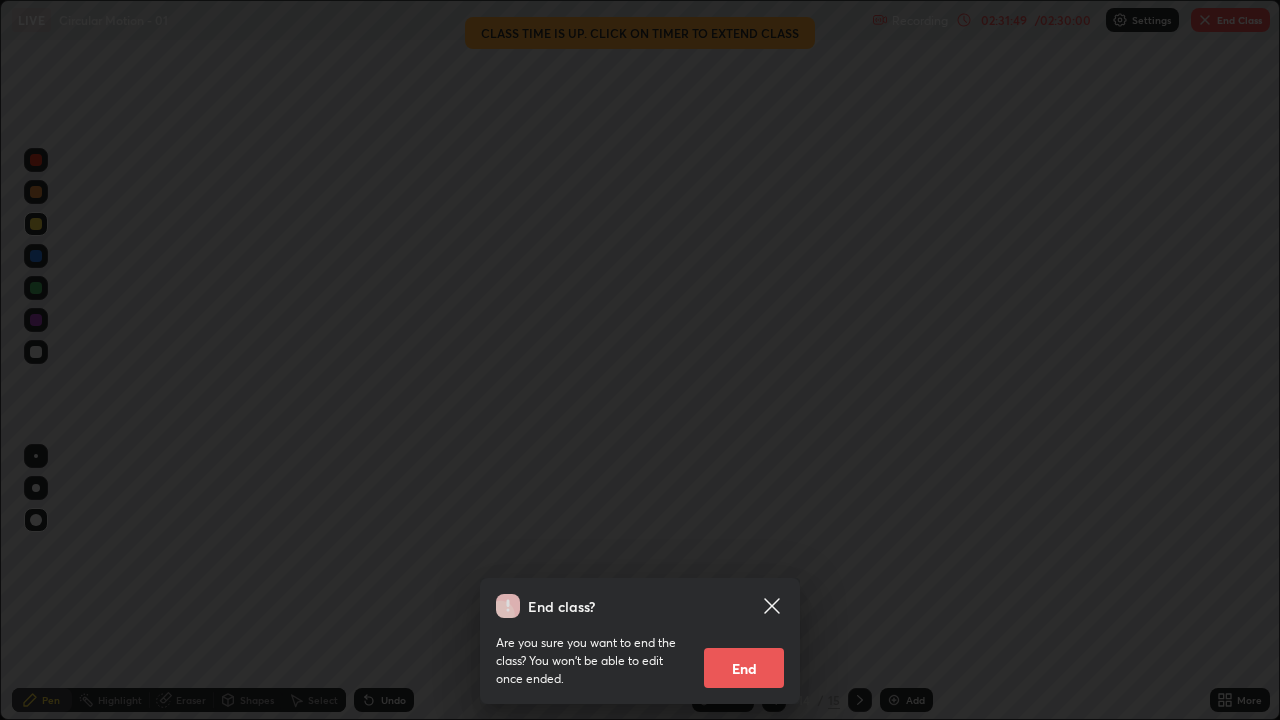 click on "End" at bounding box center (744, 668) 